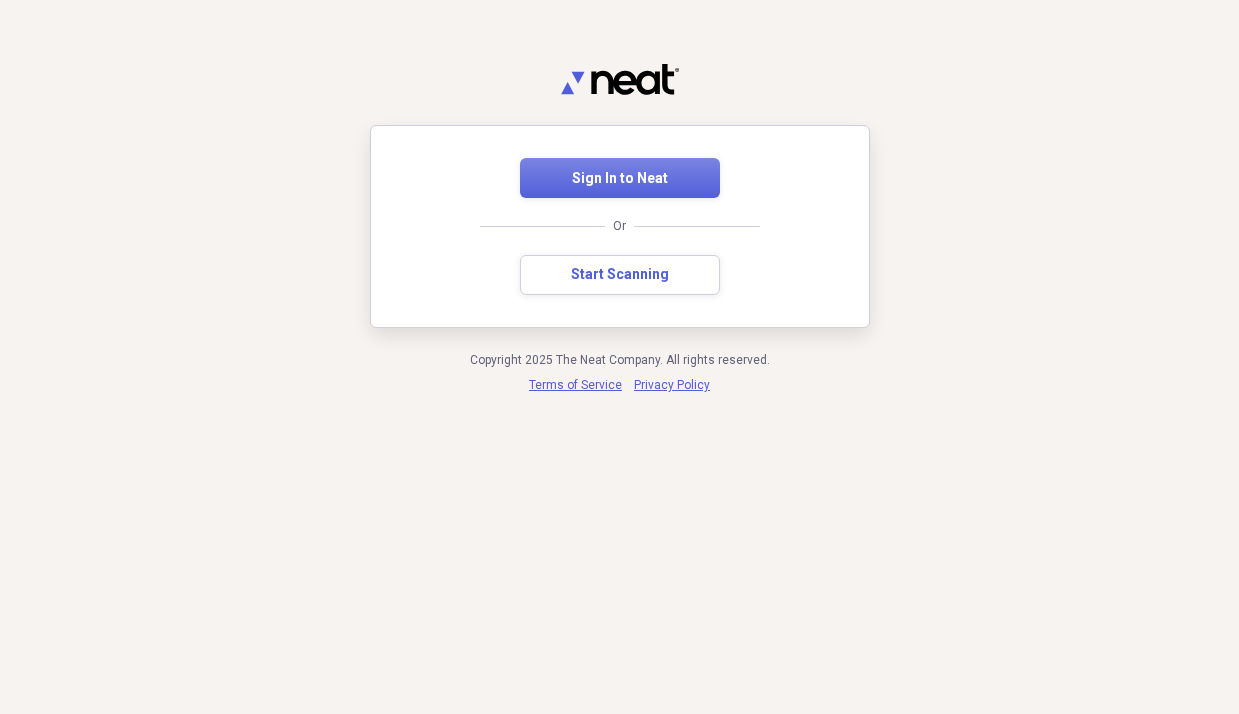 scroll, scrollTop: 0, scrollLeft: 0, axis: both 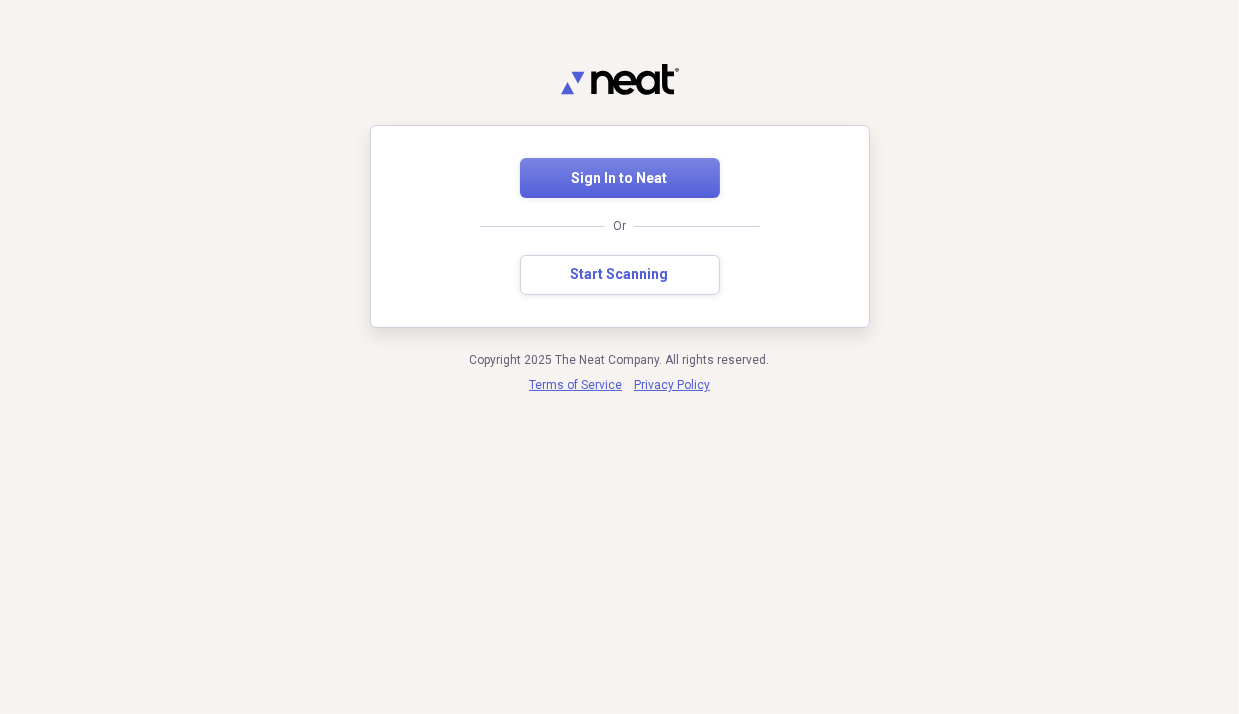 drag, startPoint x: 0, startPoint y: 0, endPoint x: 298, endPoint y: 206, distance: 362.27063 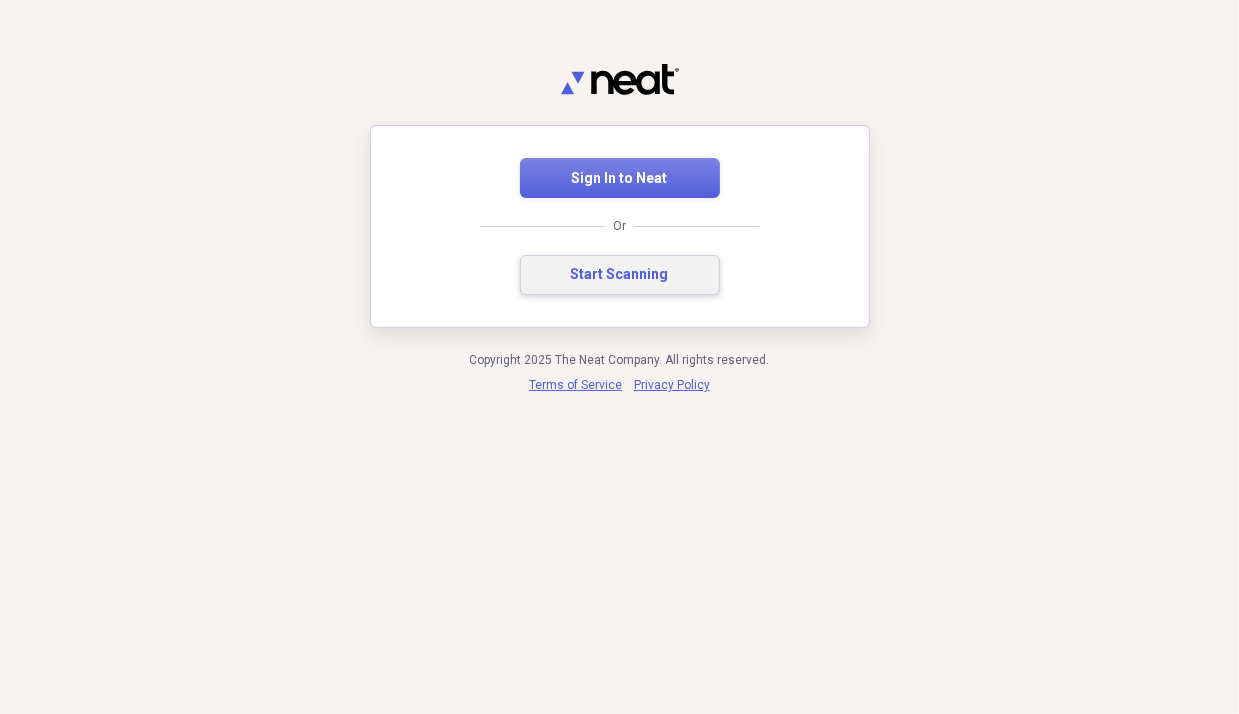 click on "Start Scanning" at bounding box center [620, 275] 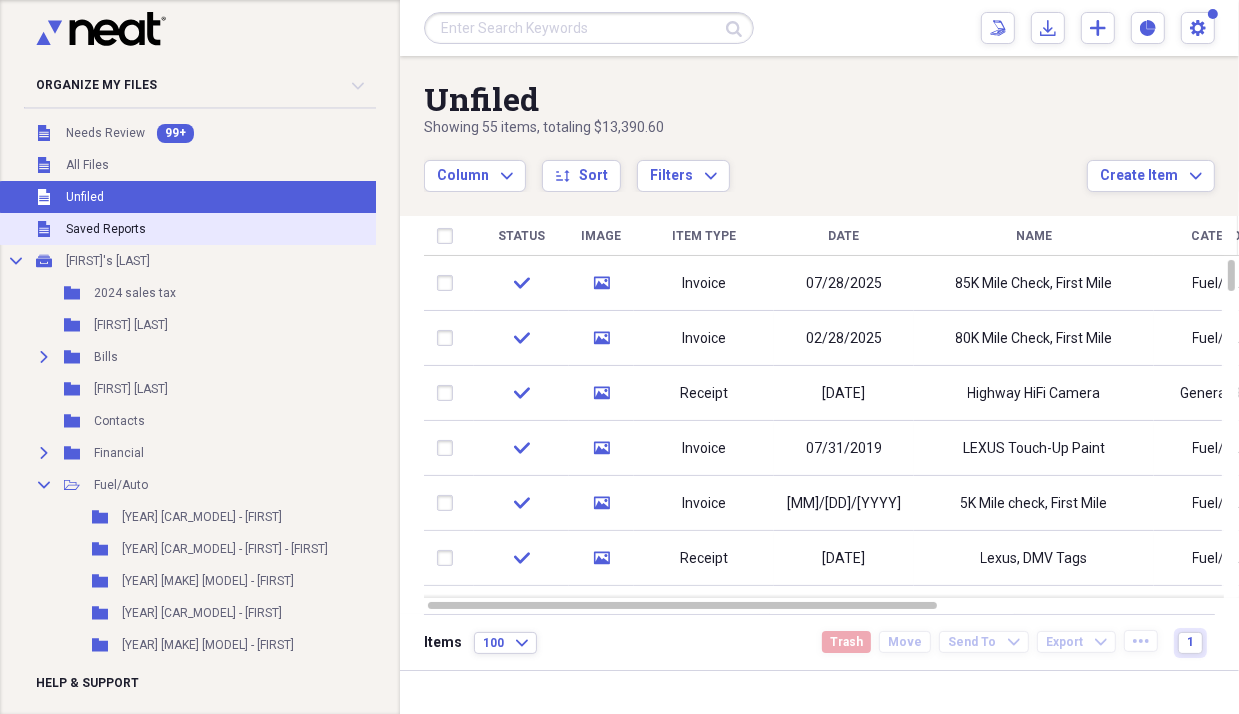 click on "Saved Reports" at bounding box center (106, 229) 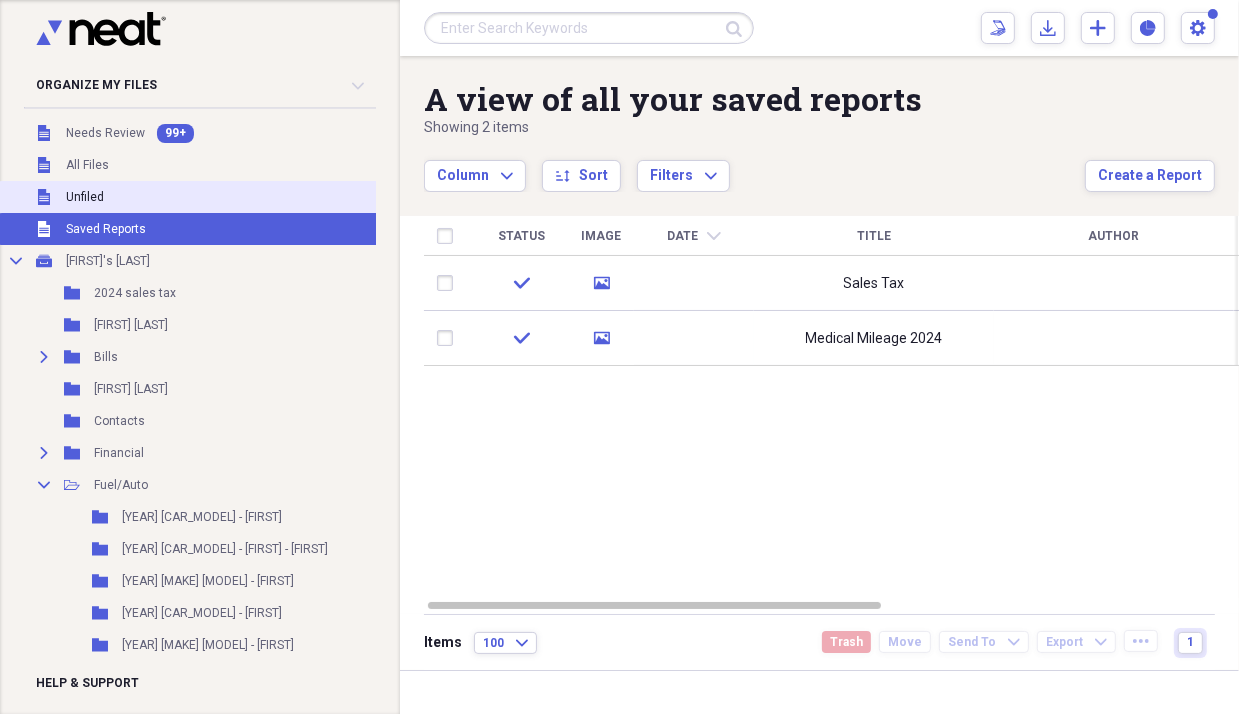 click on "Unfiled" at bounding box center [85, 197] 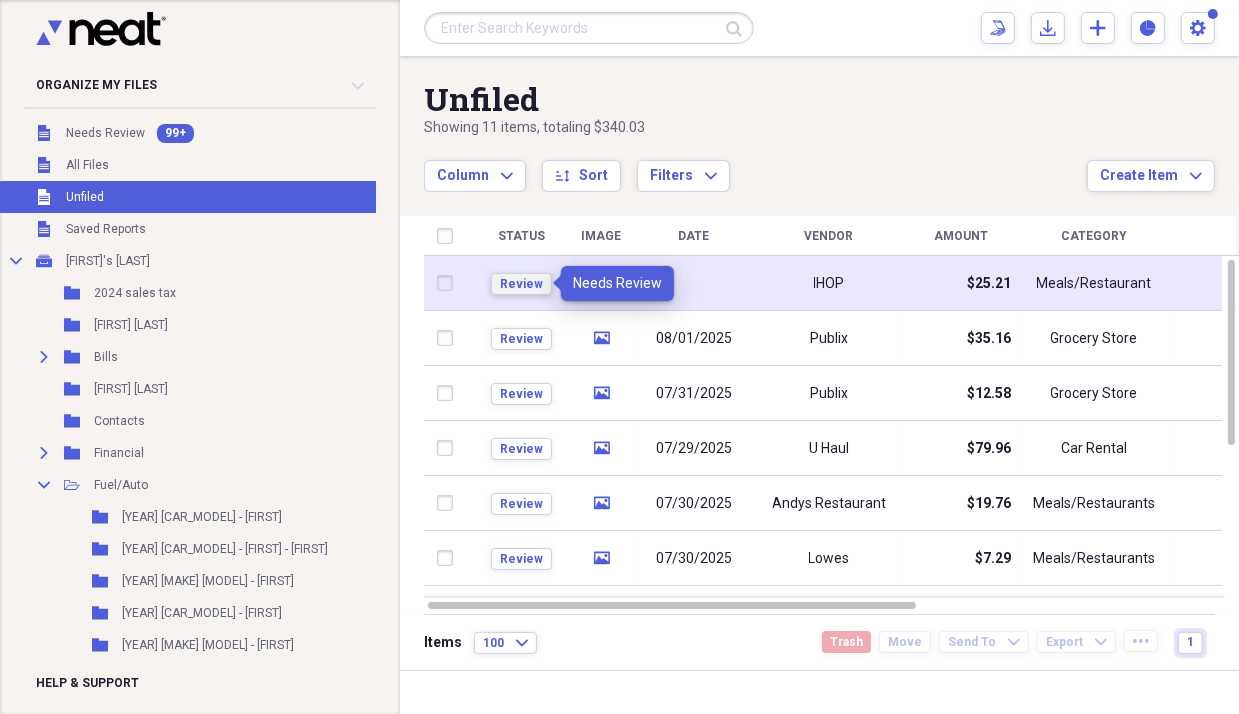 click on "Review" at bounding box center (521, 284) 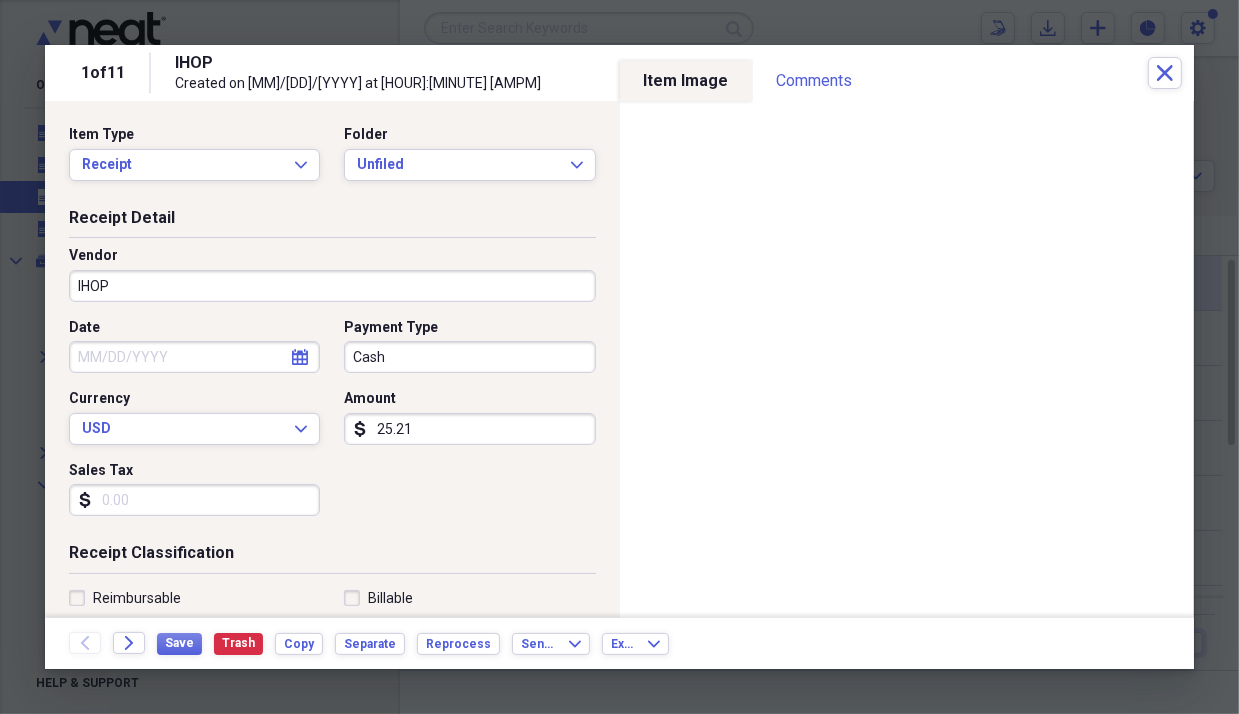 click on "25.21" at bounding box center [469, 429] 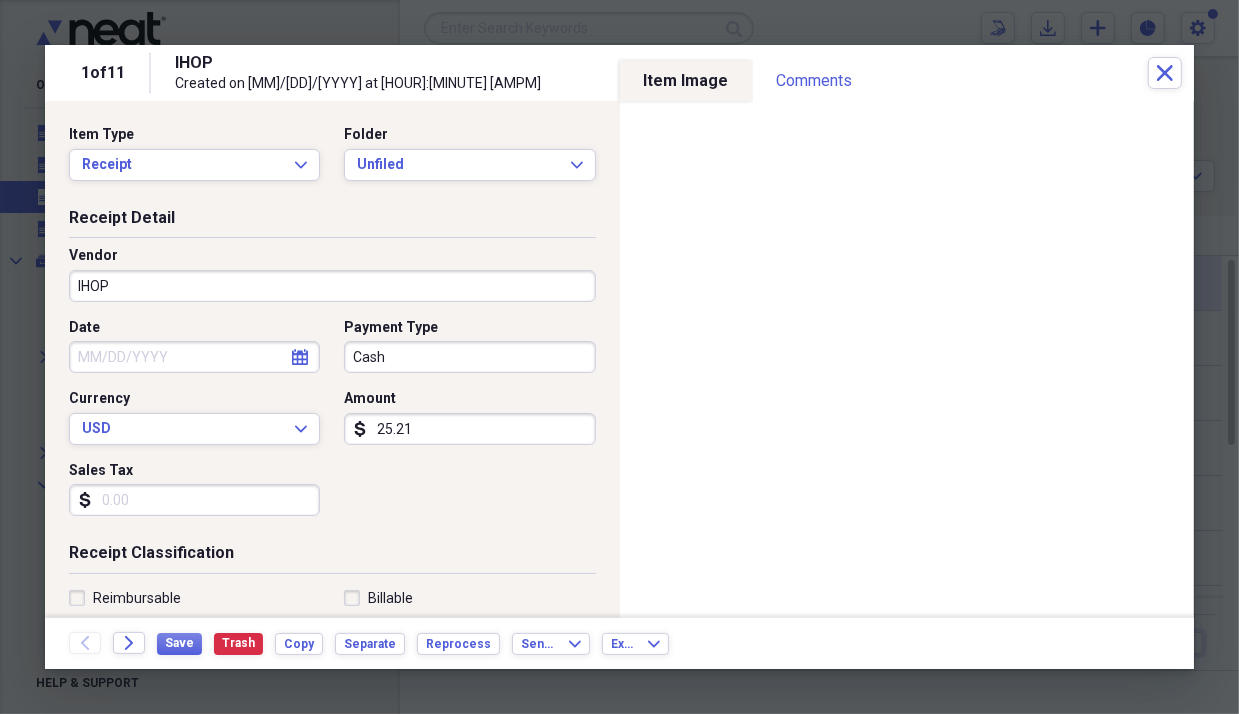 click on "25.21" at bounding box center [469, 429] 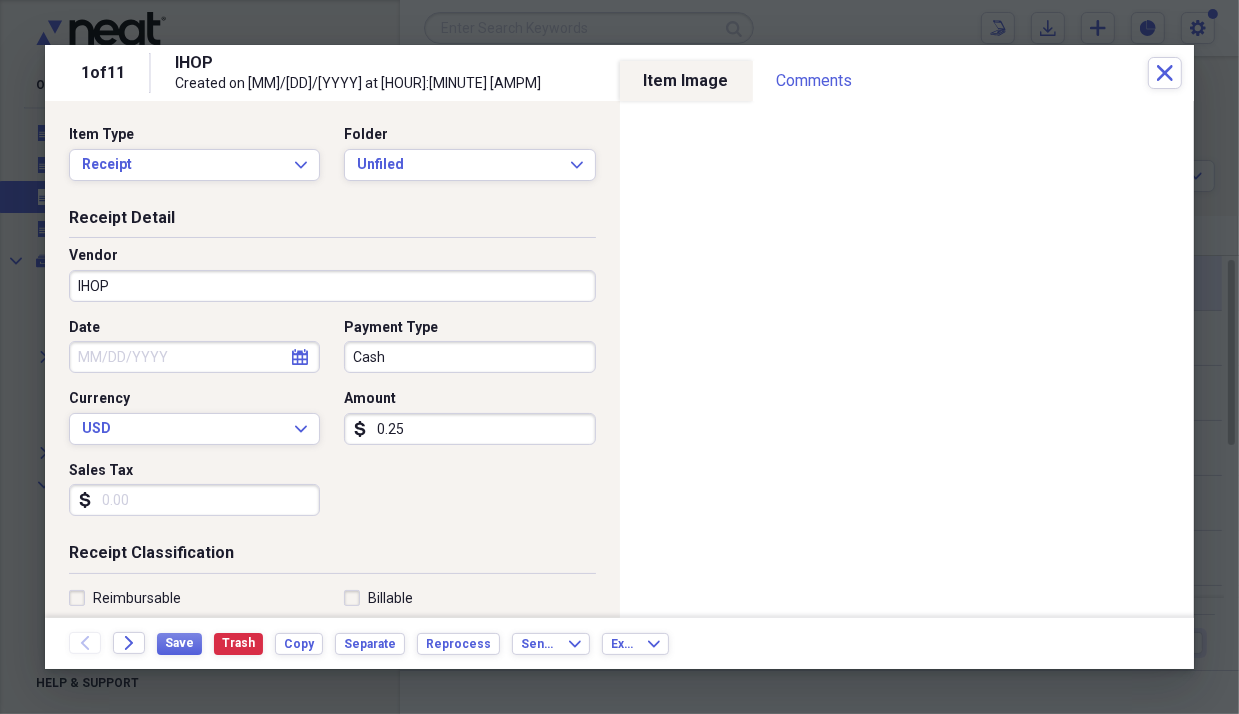 type on "0.02" 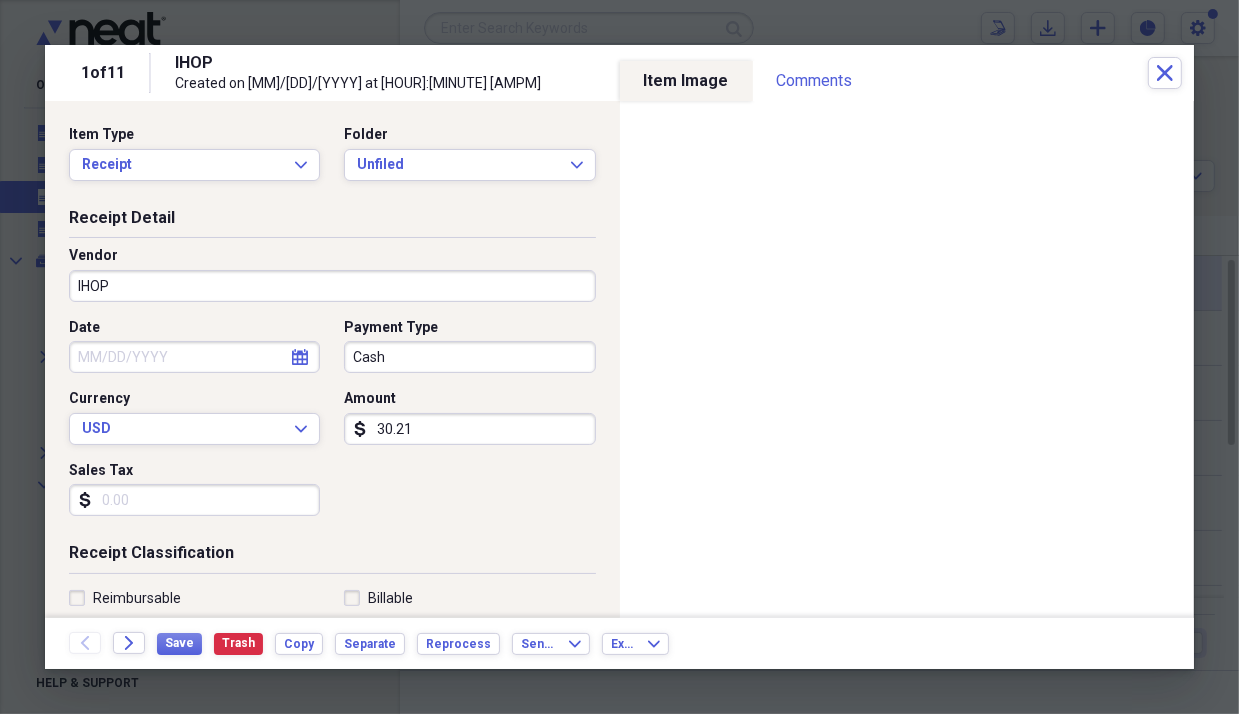 type on "30.21" 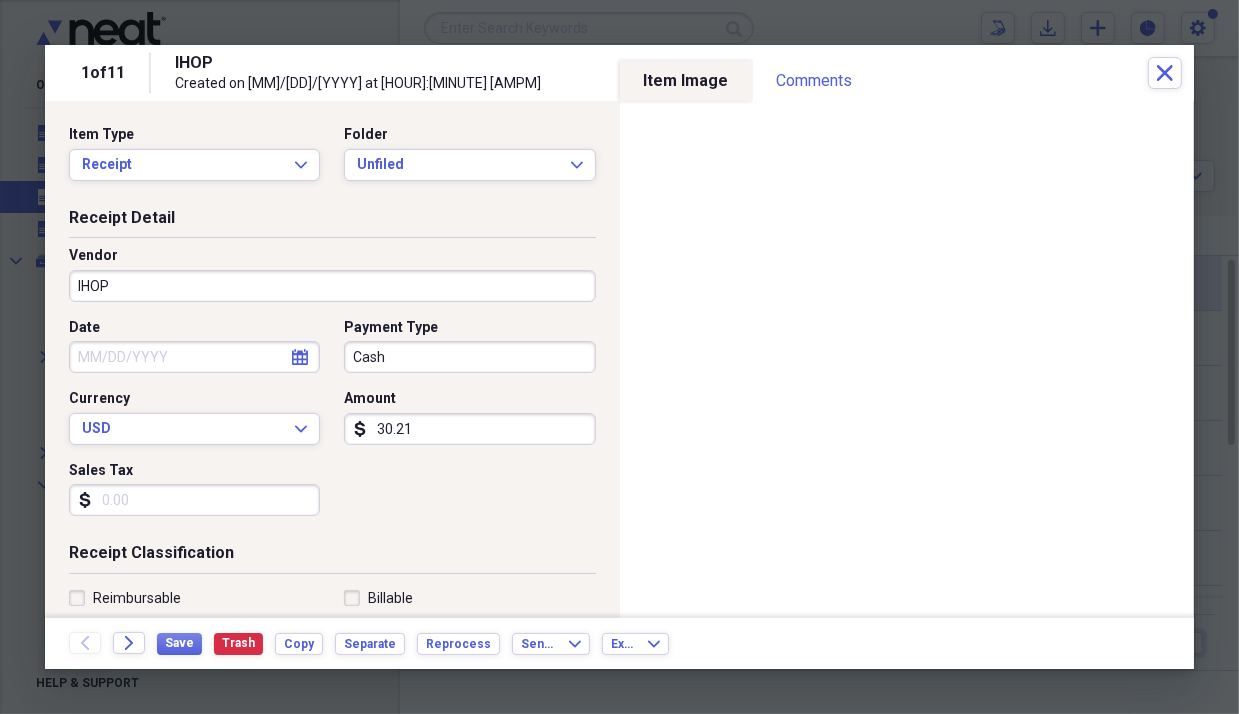 click 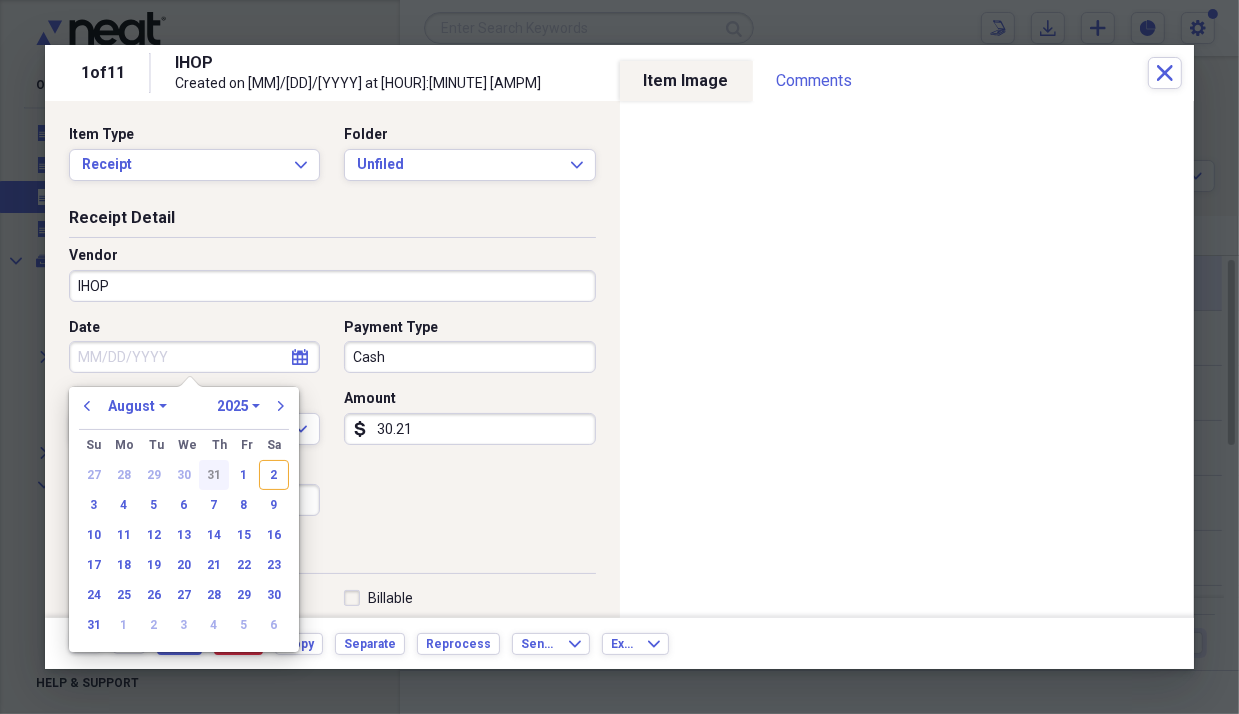 click on "31" at bounding box center (214, 475) 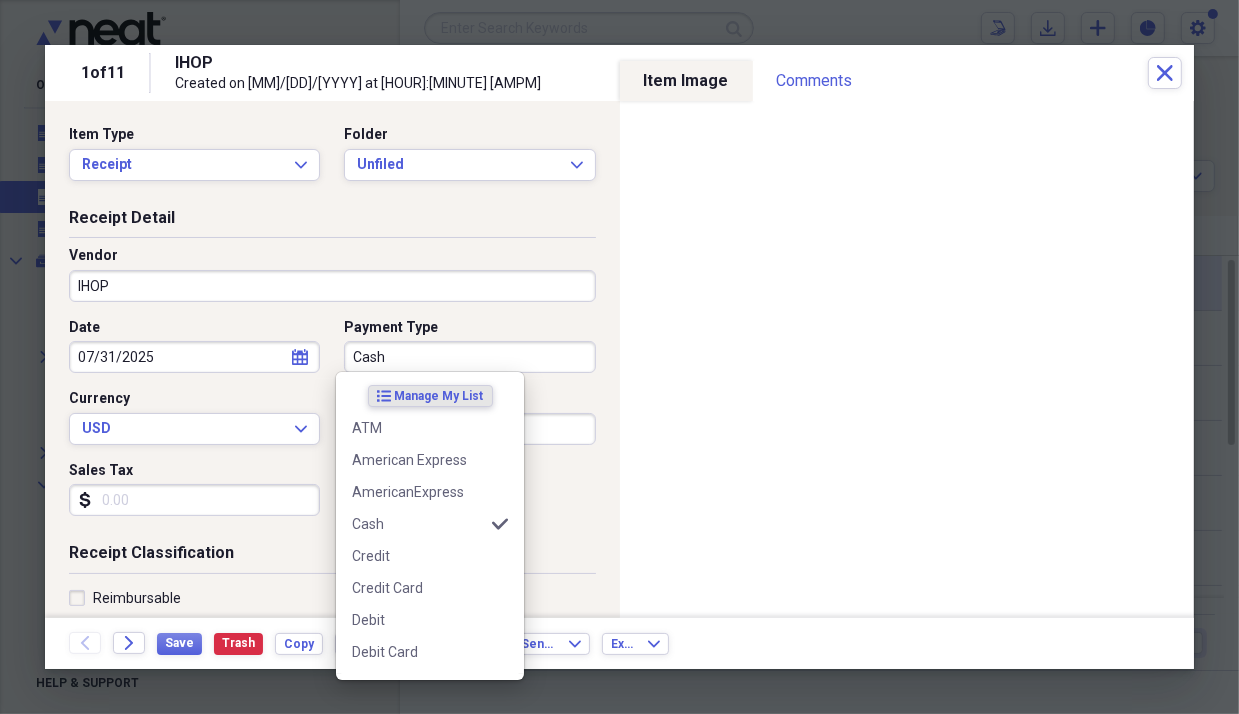 click on "Cash" at bounding box center (469, 357) 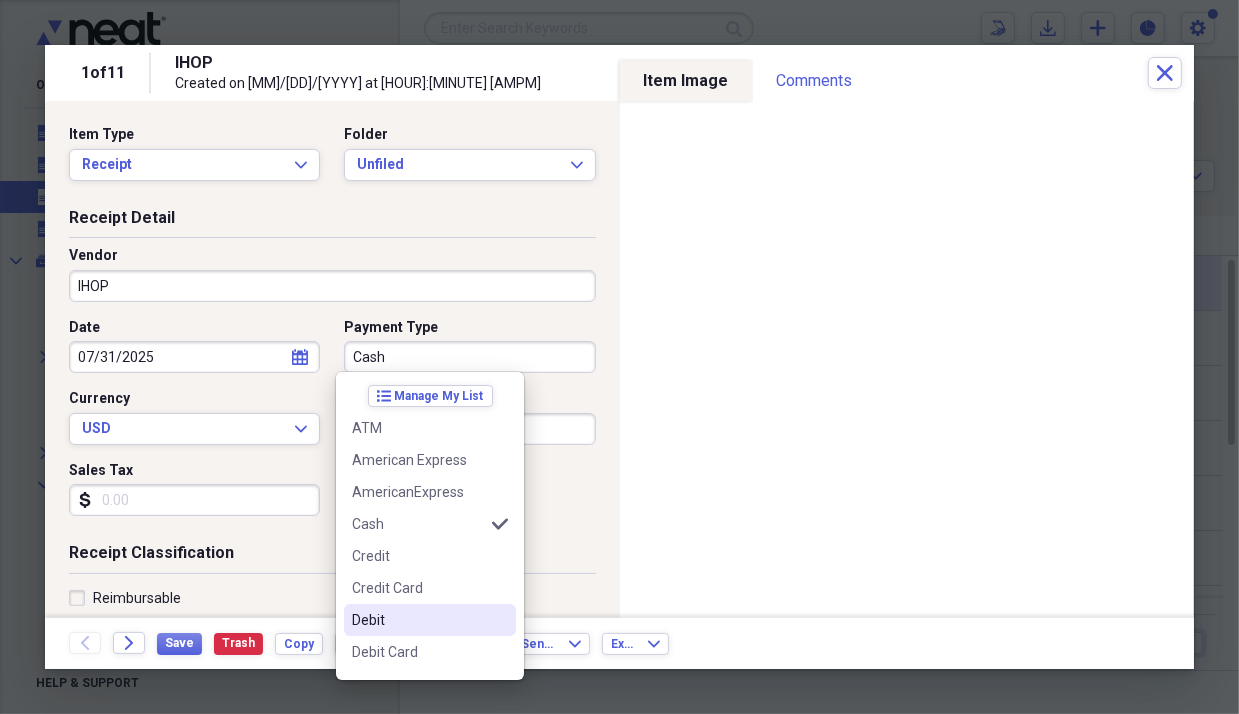 click on "Debit" at bounding box center [418, 620] 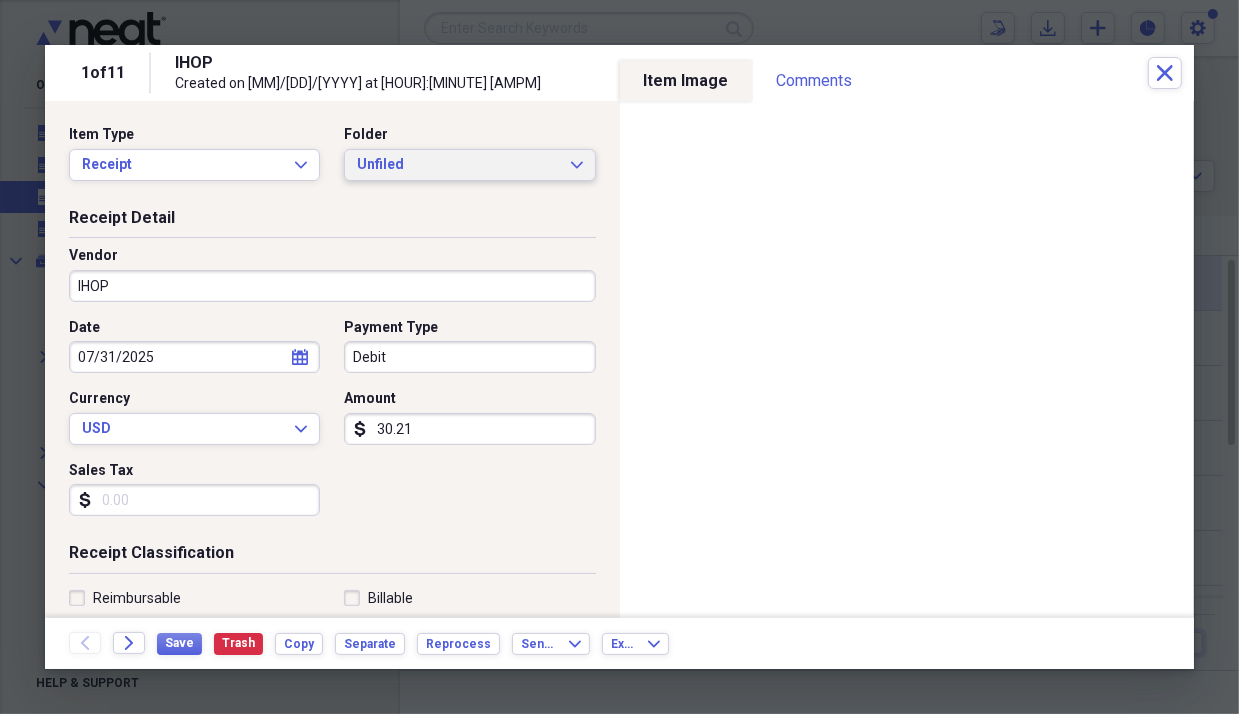 click on "Unfiled" at bounding box center (457, 165) 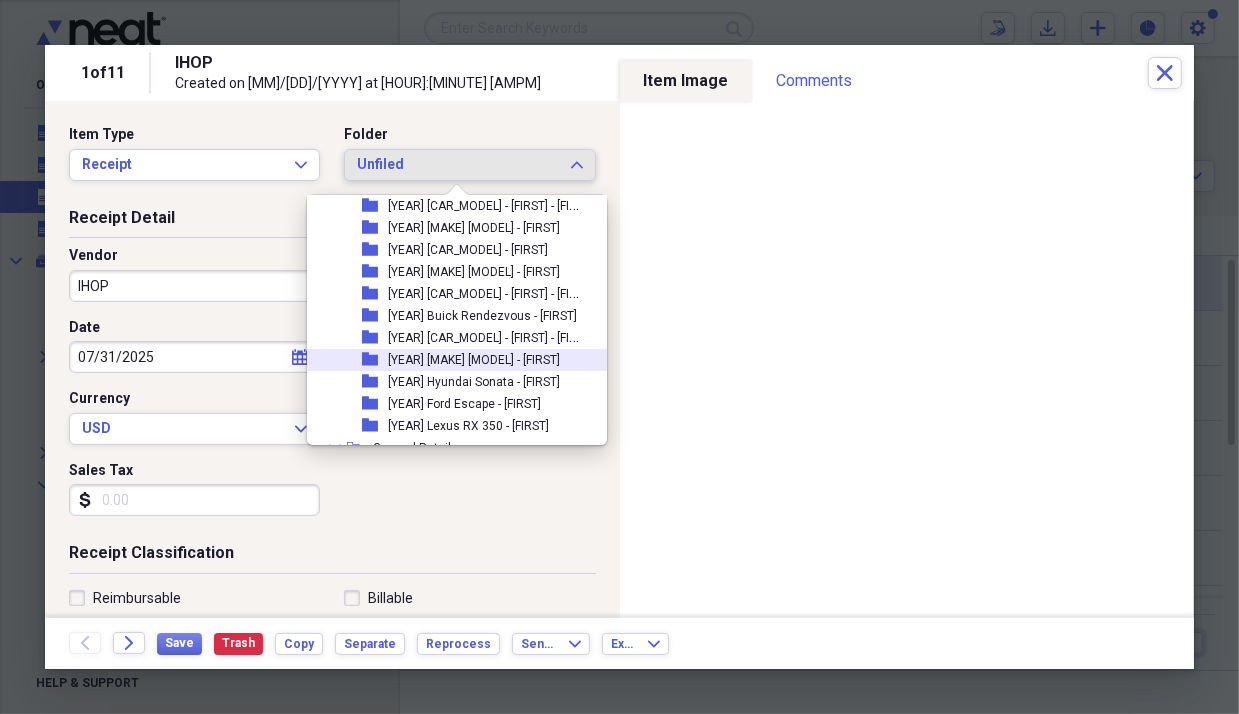 scroll, scrollTop: 100, scrollLeft: 0, axis: vertical 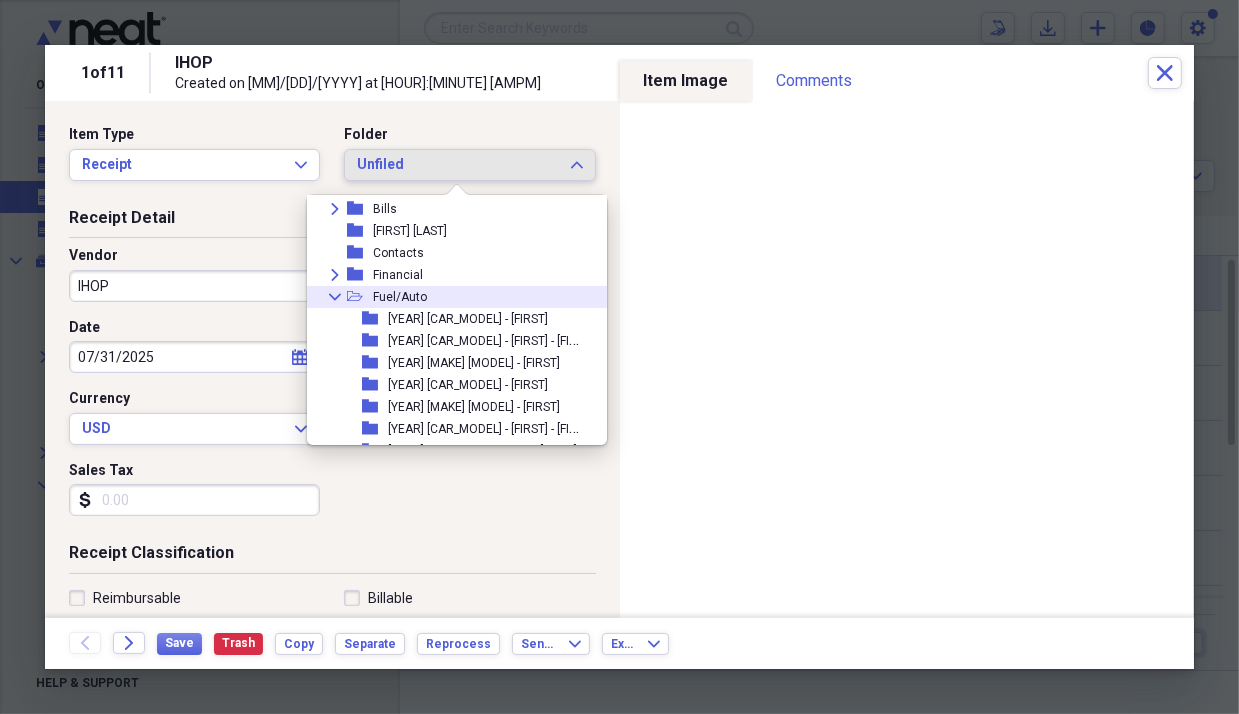 click on "Collapse" 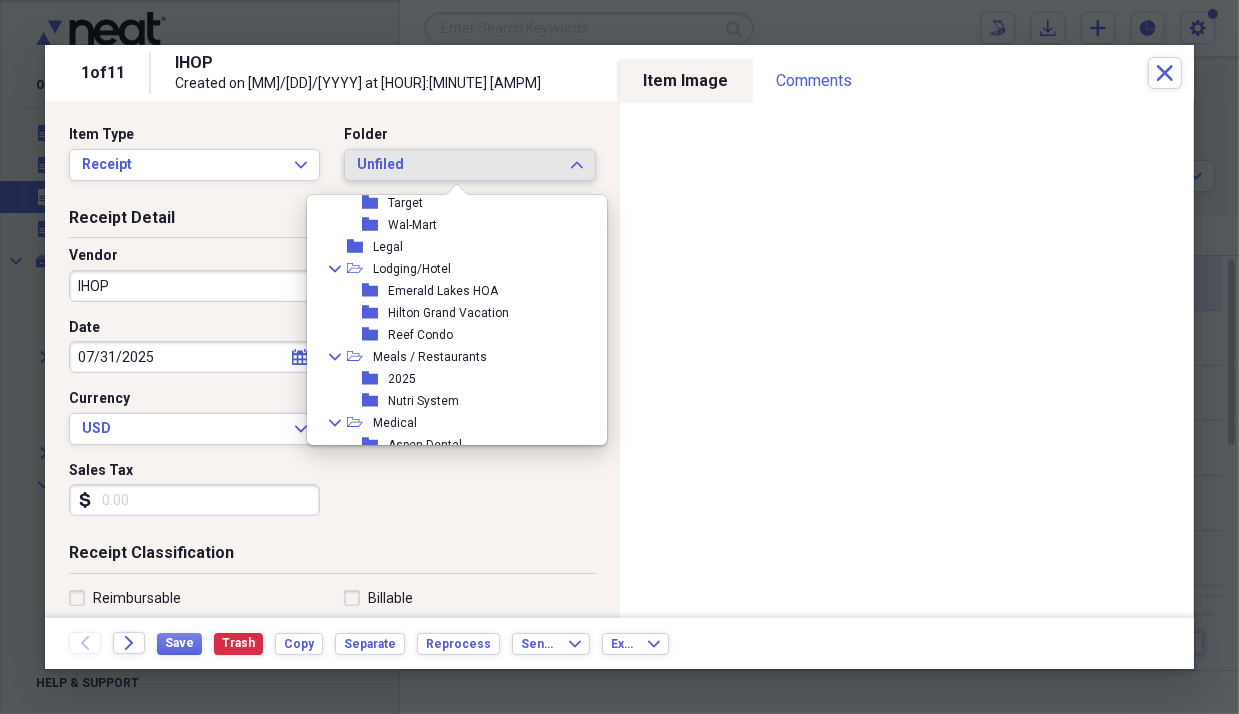 scroll, scrollTop: 800, scrollLeft: 0, axis: vertical 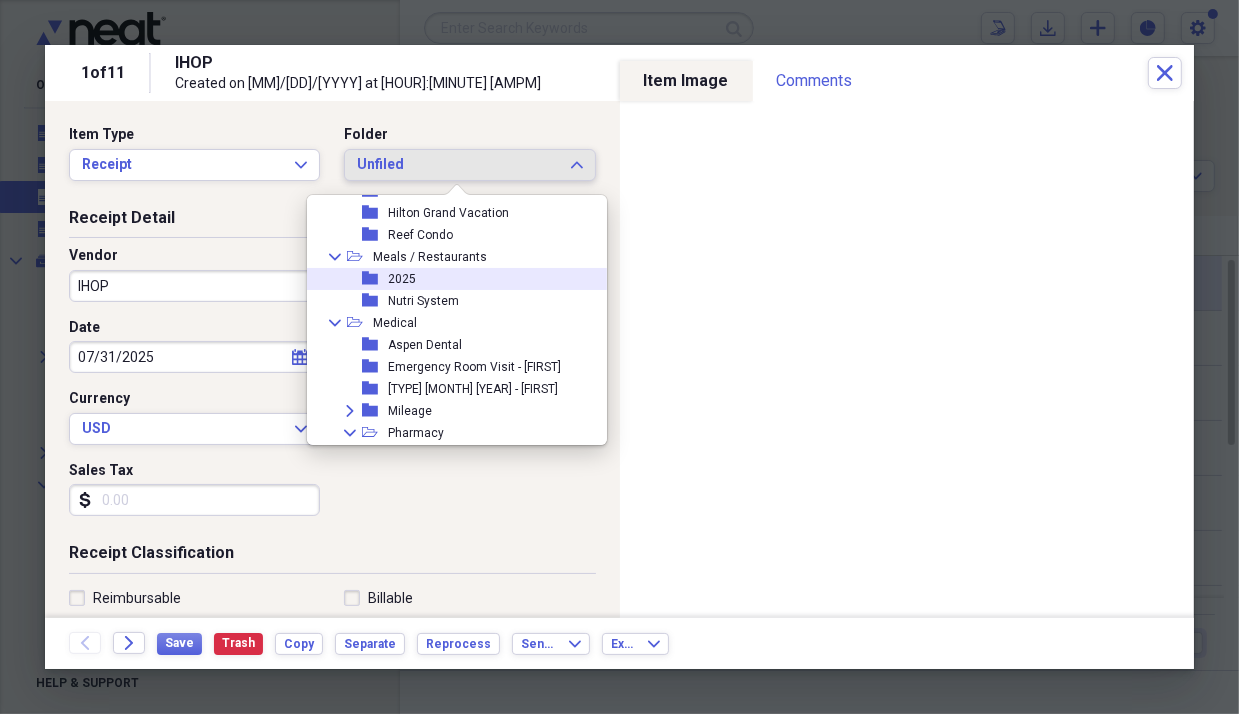 click on "2025" at bounding box center (402, 279) 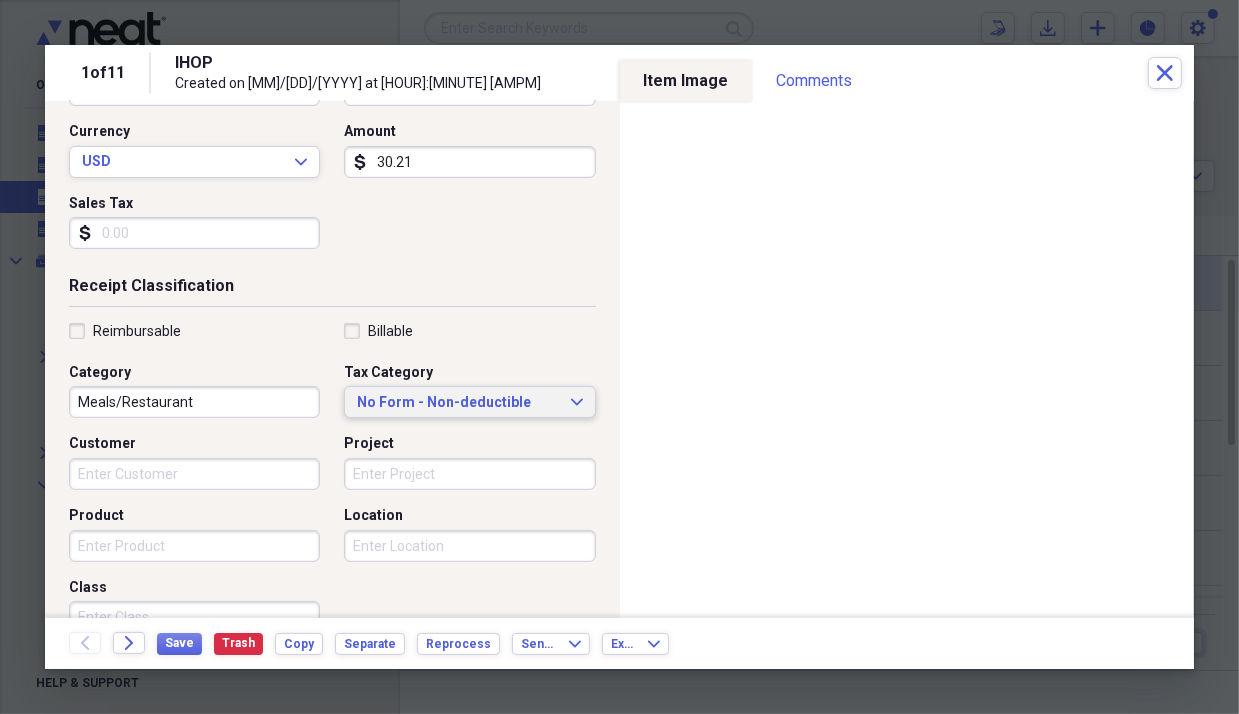 scroll, scrollTop: 300, scrollLeft: 0, axis: vertical 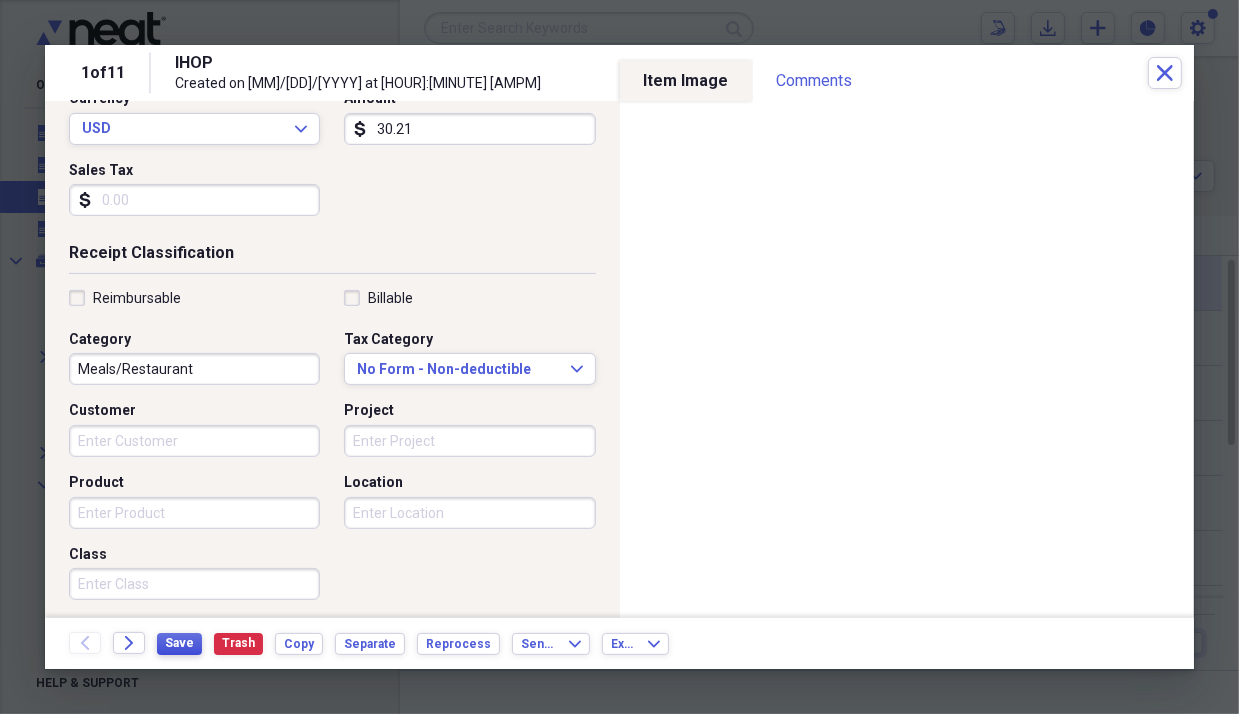click on "Save" at bounding box center [179, 643] 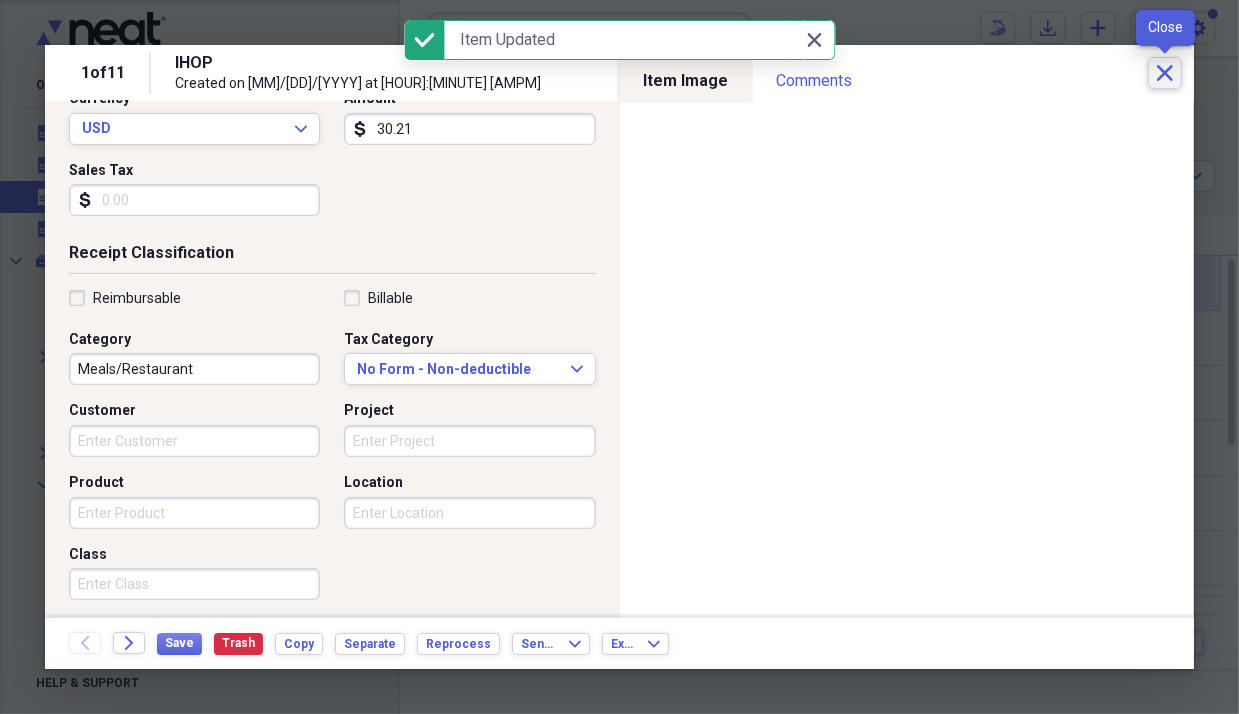 click 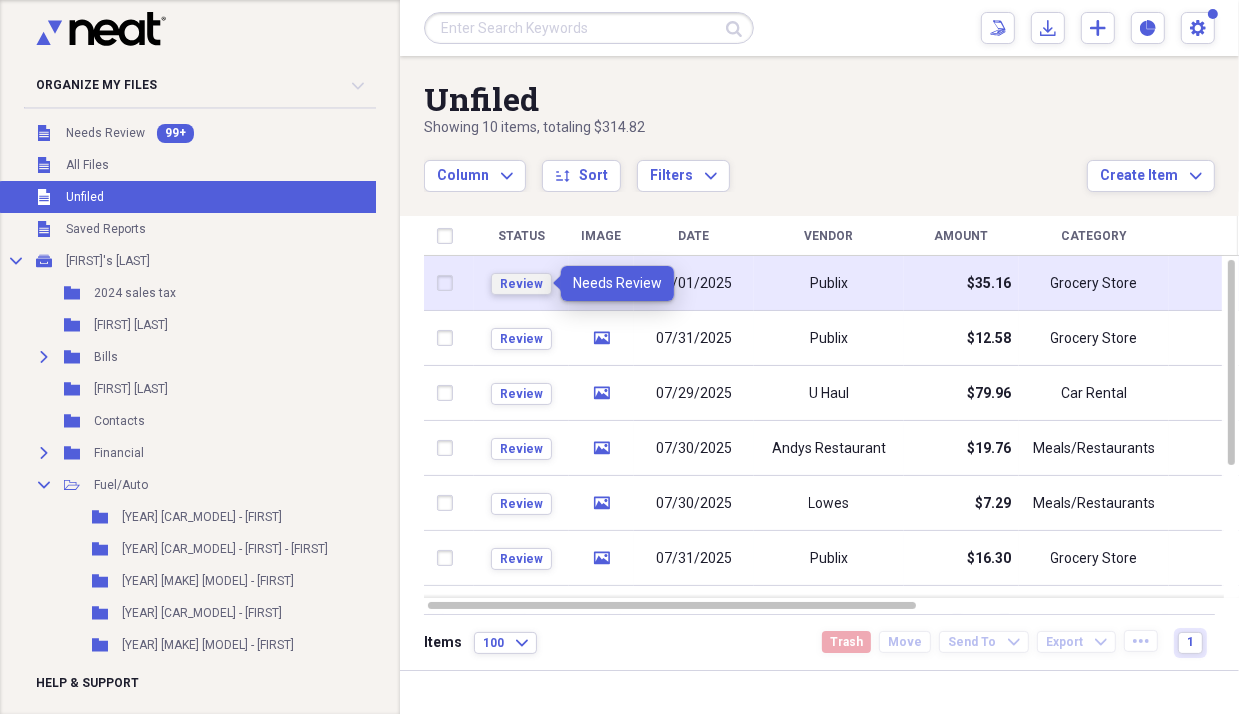 click on "Review" at bounding box center [521, 284] 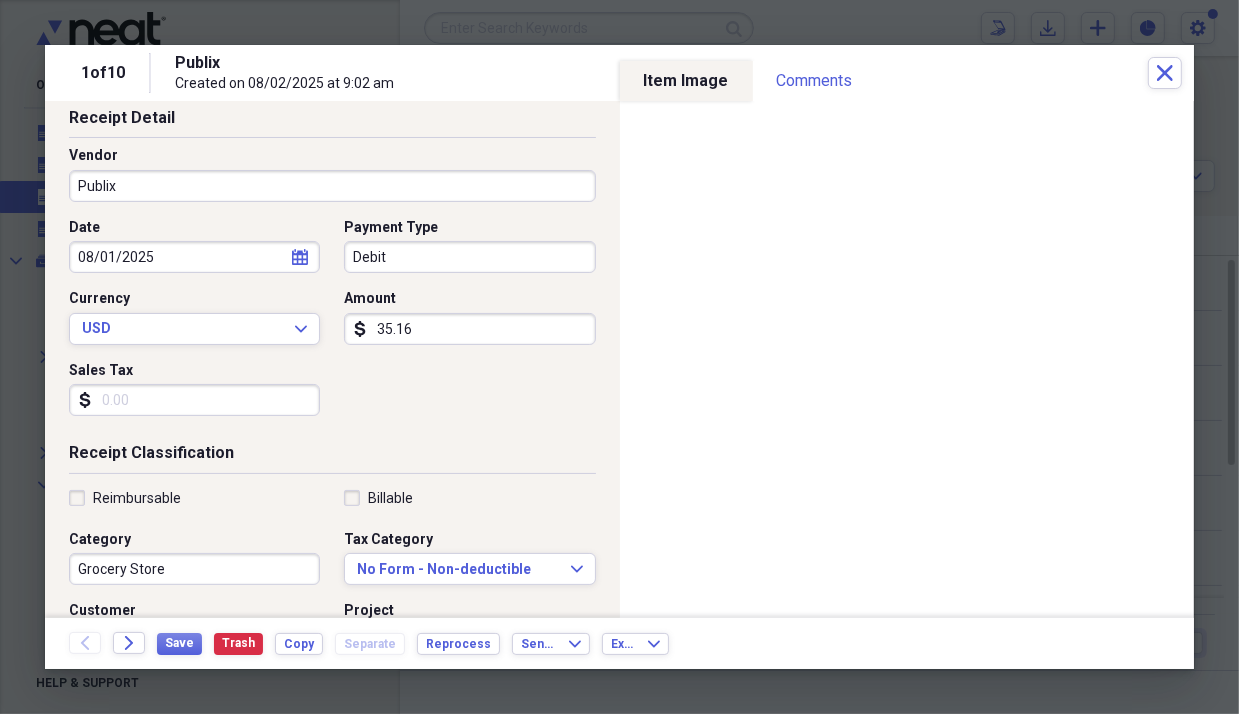 scroll, scrollTop: 200, scrollLeft: 0, axis: vertical 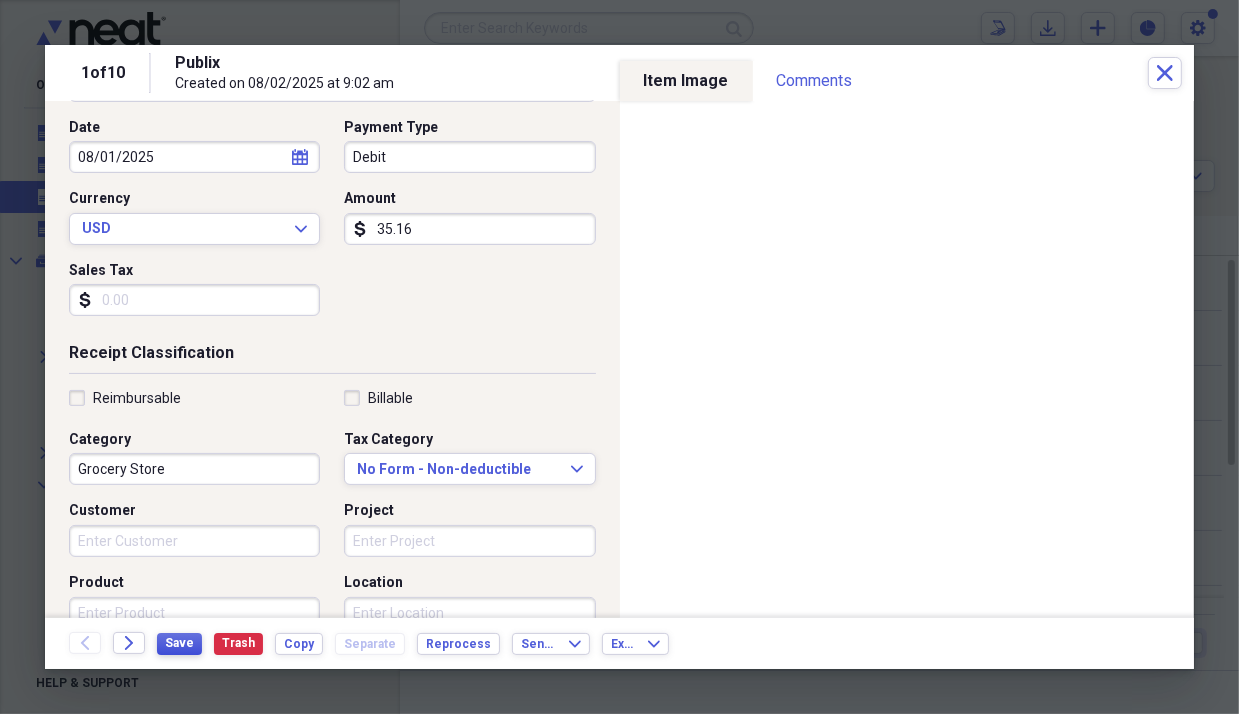 click on "Save" at bounding box center [179, 643] 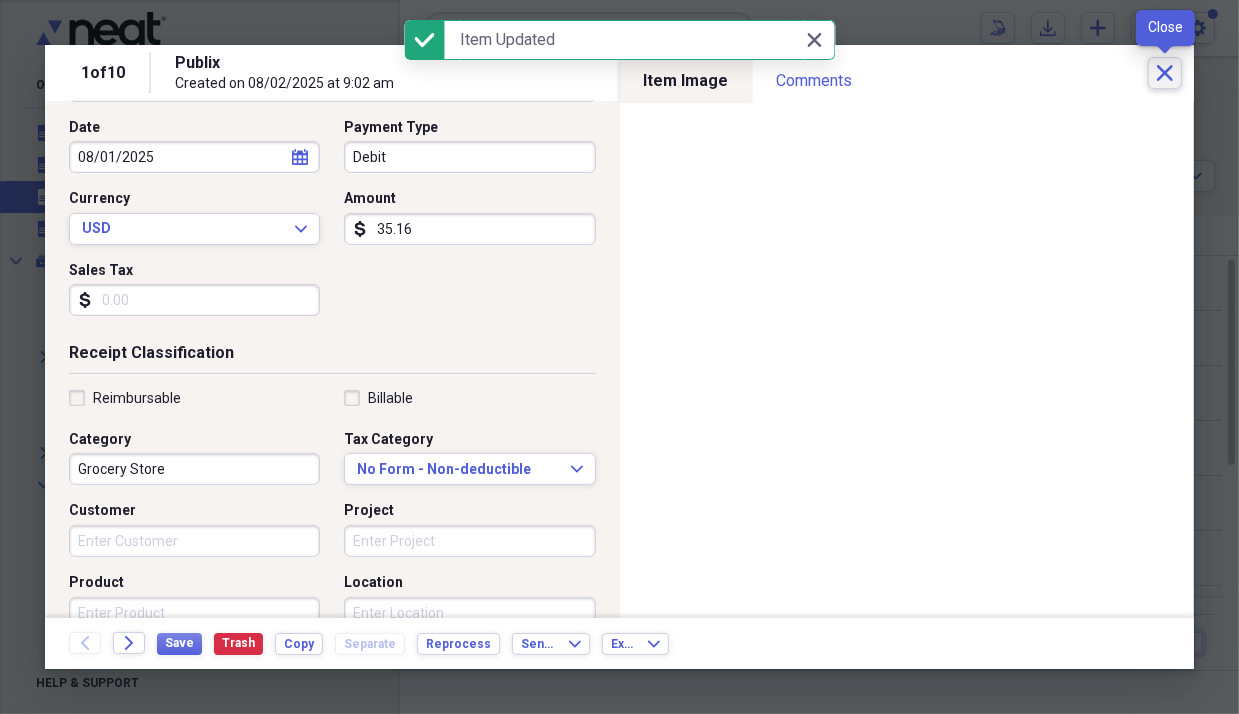 click 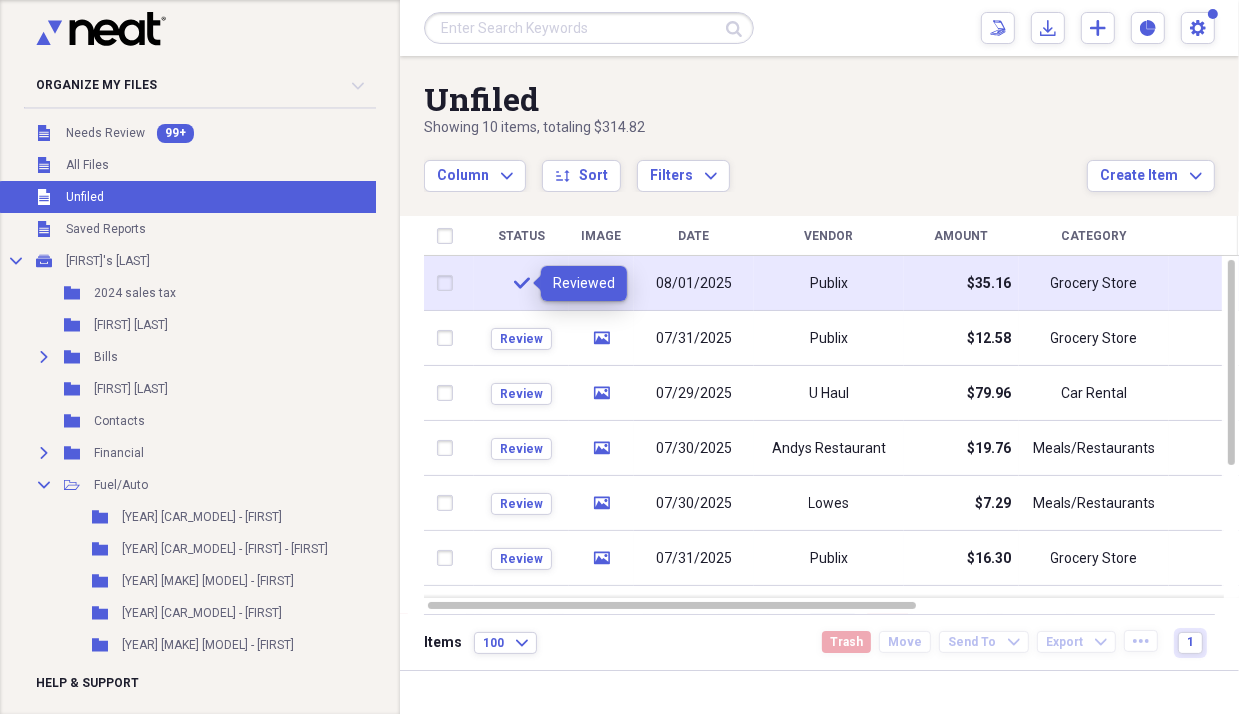 click 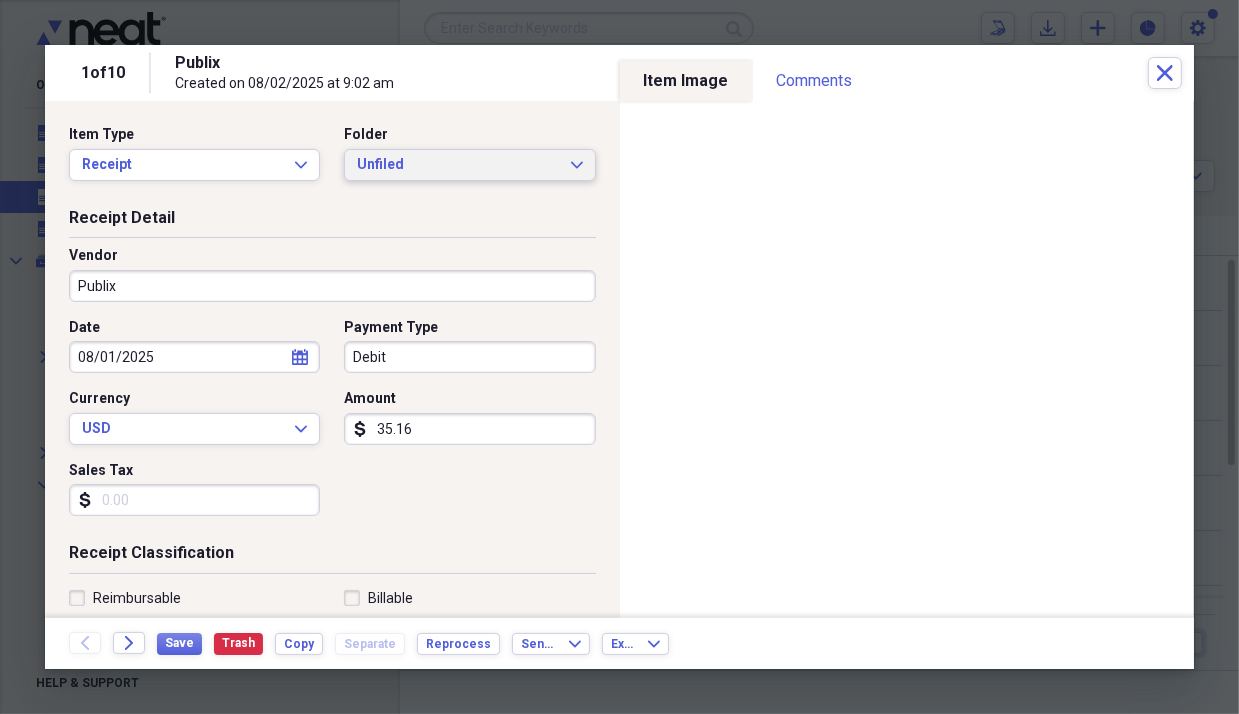 click on "Unfiled" at bounding box center (457, 165) 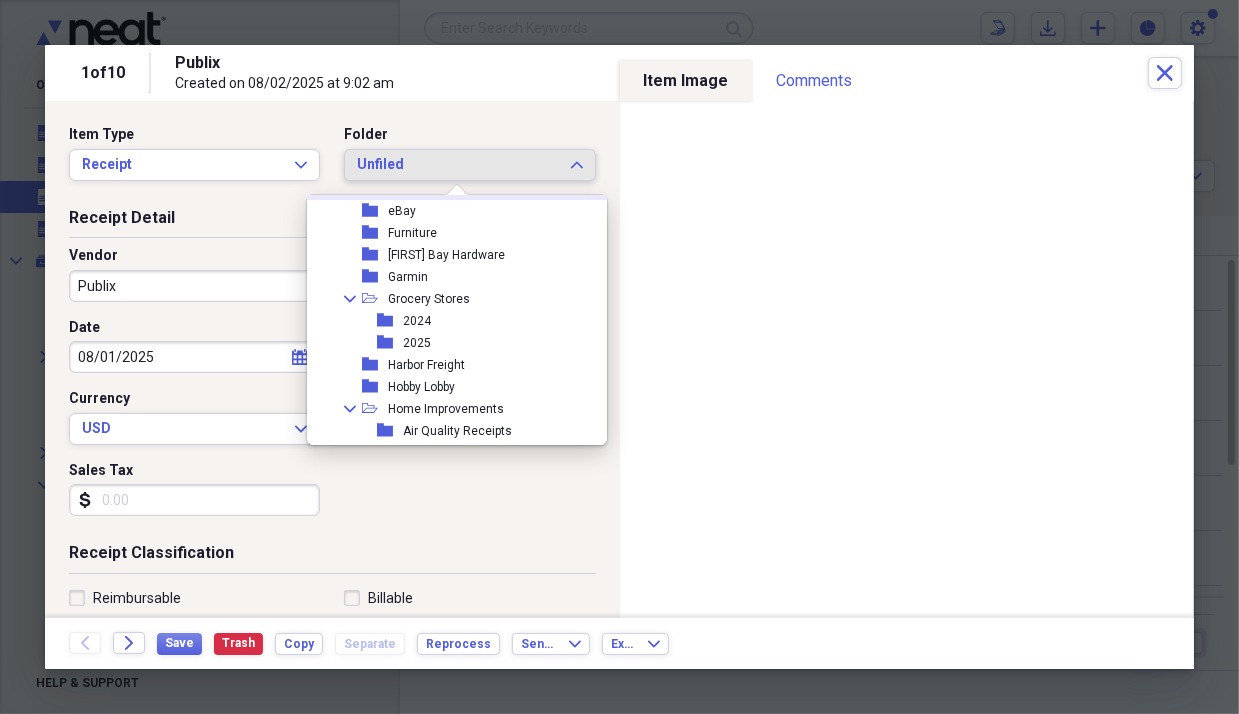 scroll, scrollTop: 300, scrollLeft: 0, axis: vertical 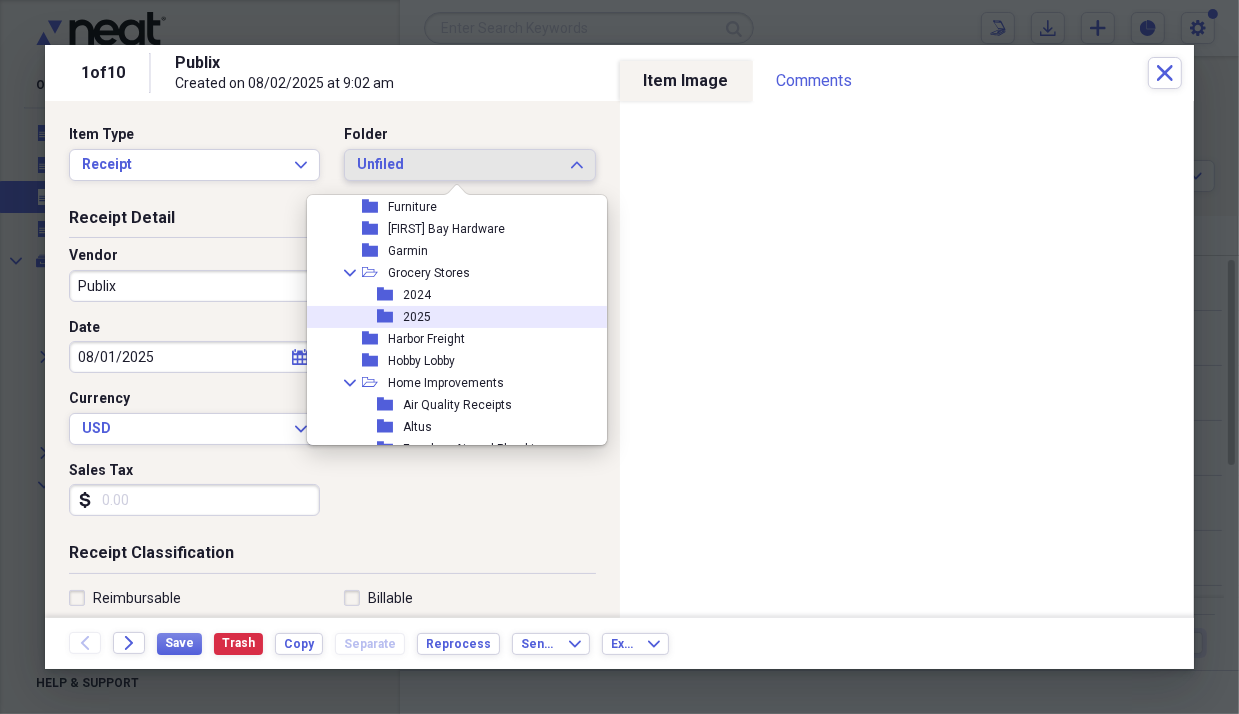 click on "2025" at bounding box center [417, 317] 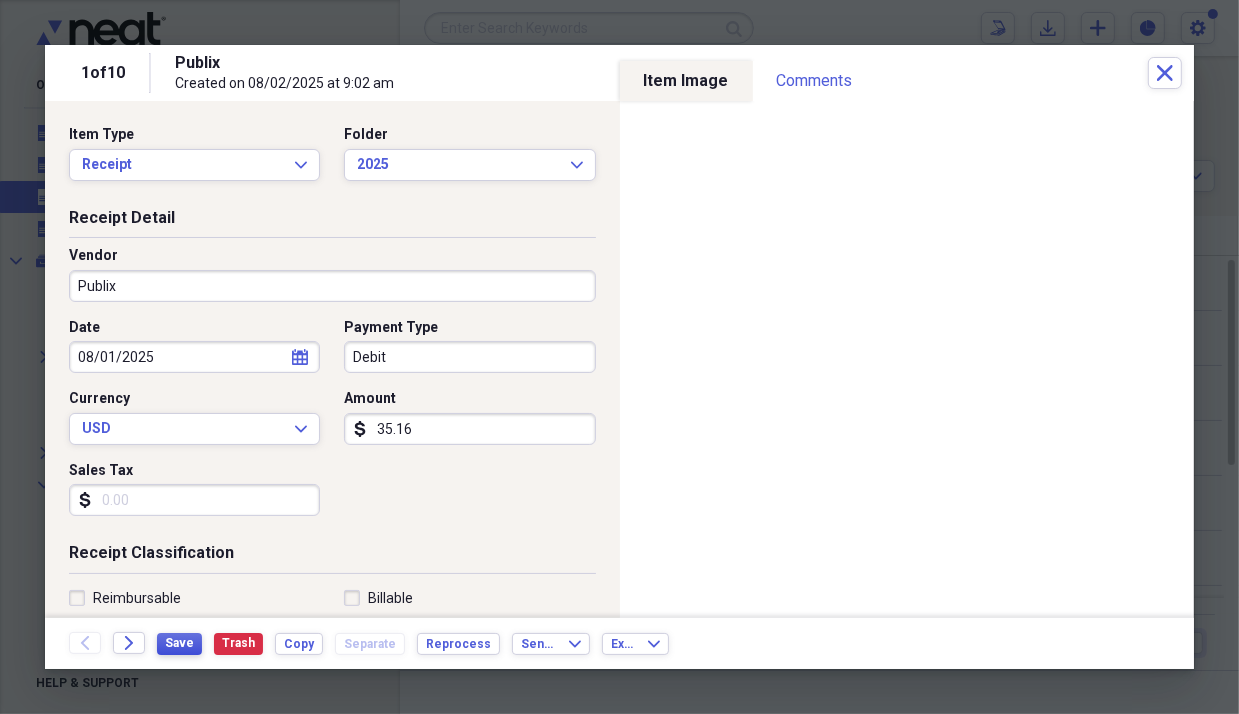 click on "Save" at bounding box center (179, 643) 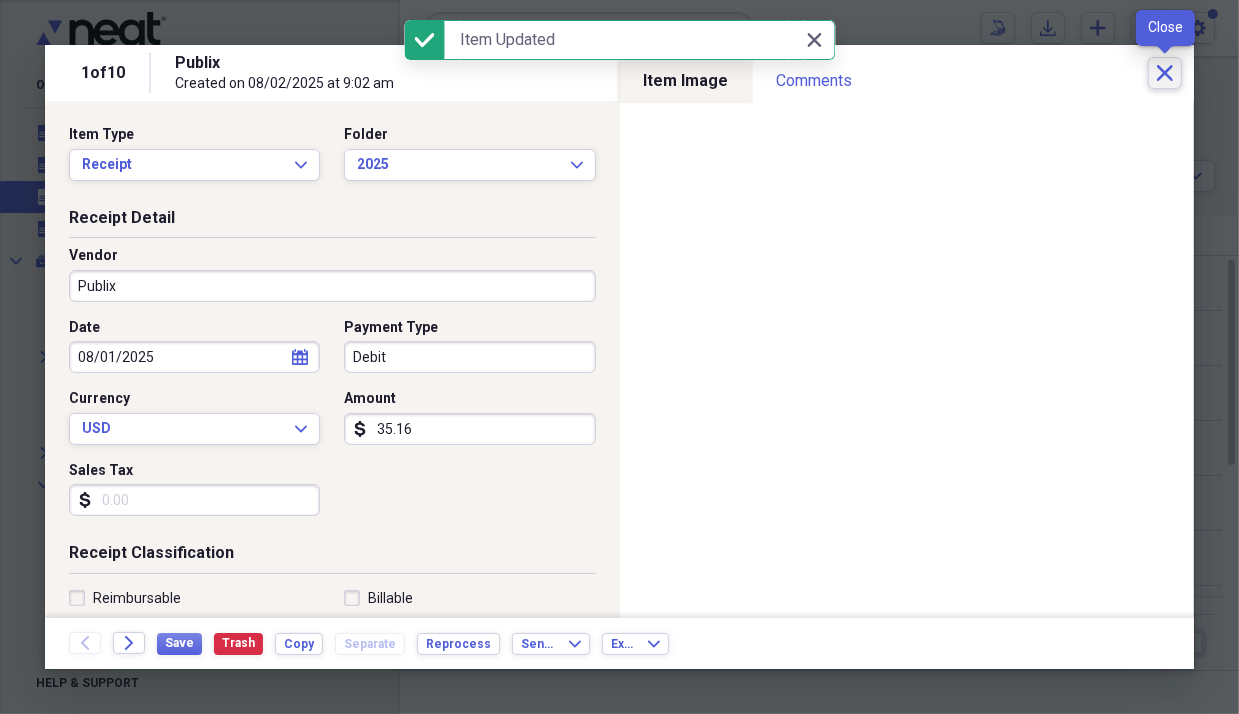 click on "Close" 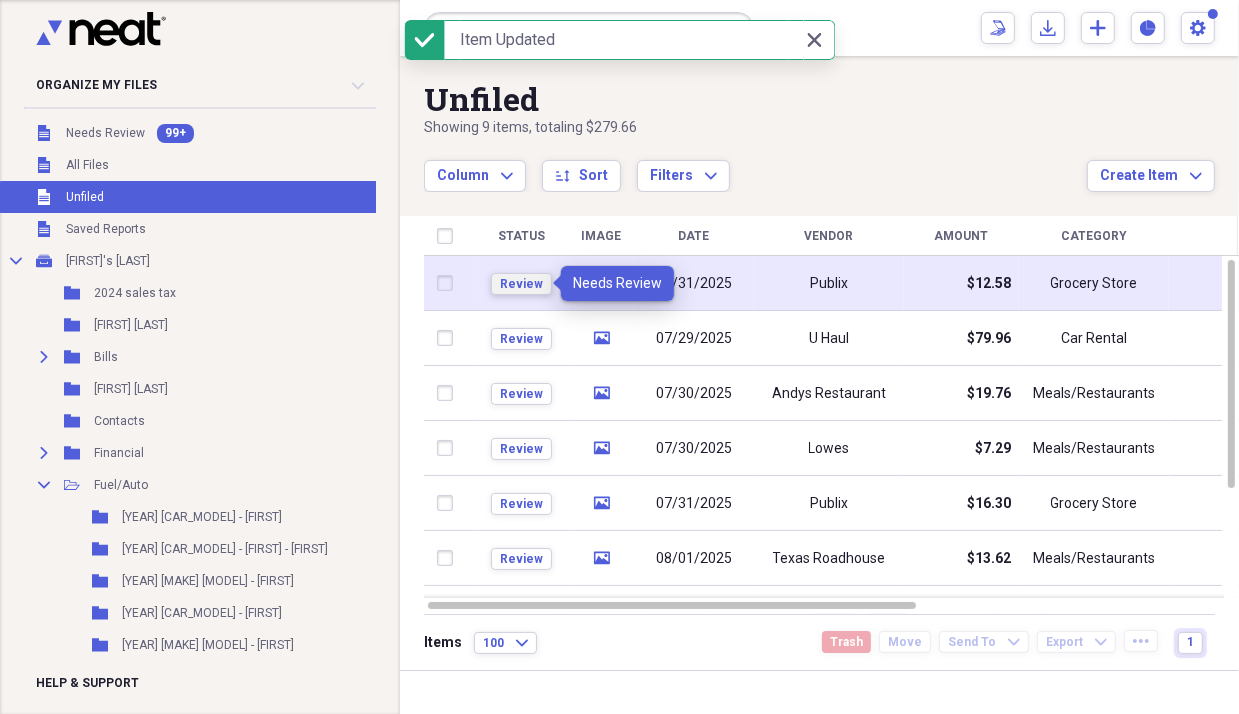 click on "Review" at bounding box center [521, 284] 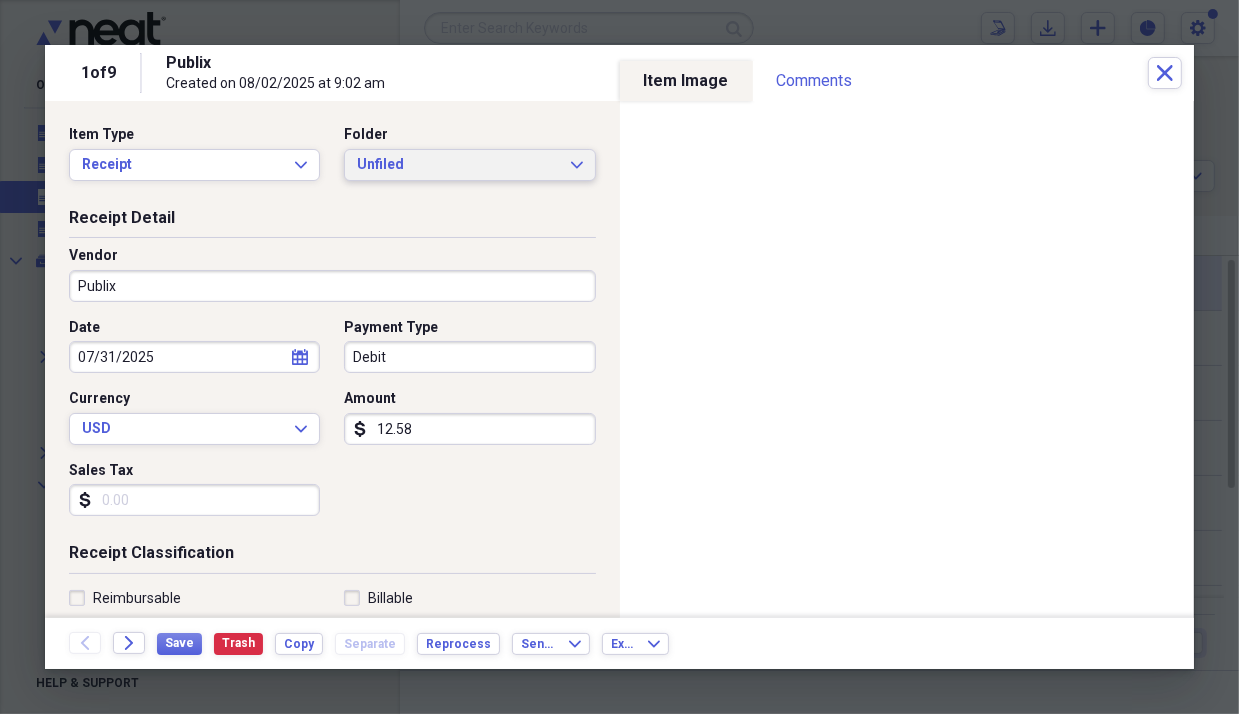click on "Unfiled" at bounding box center (457, 165) 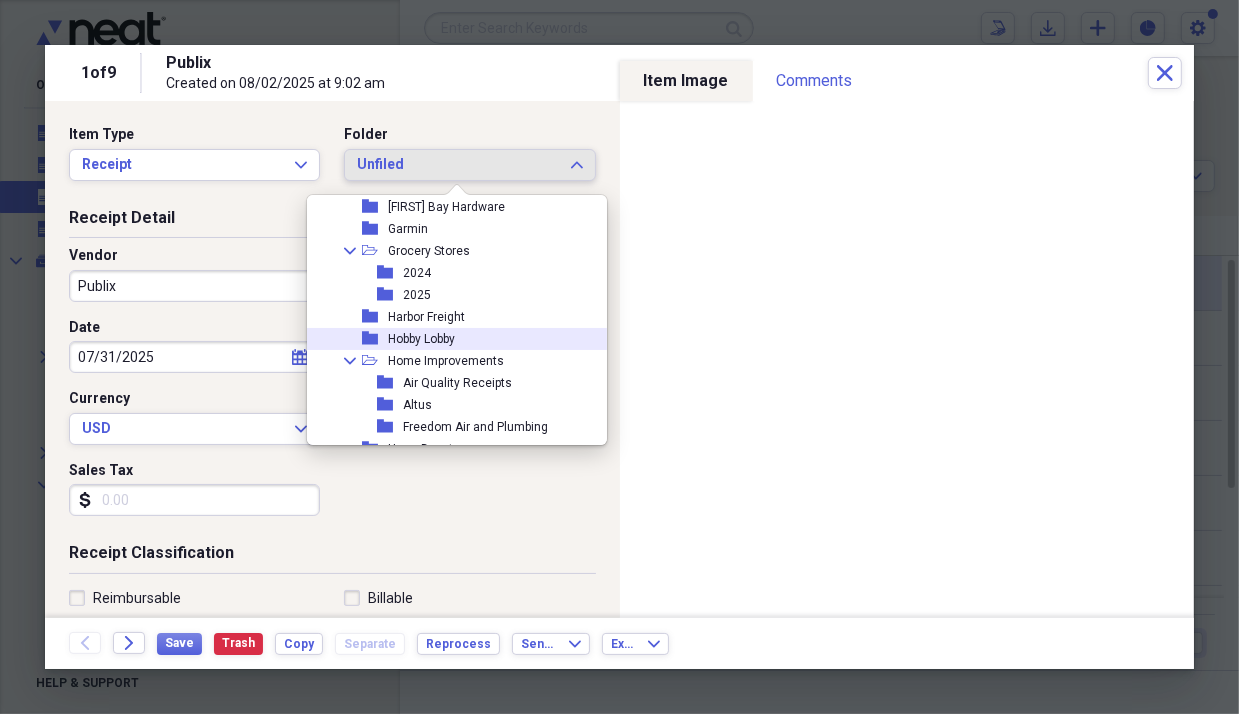 scroll, scrollTop: 300, scrollLeft: 0, axis: vertical 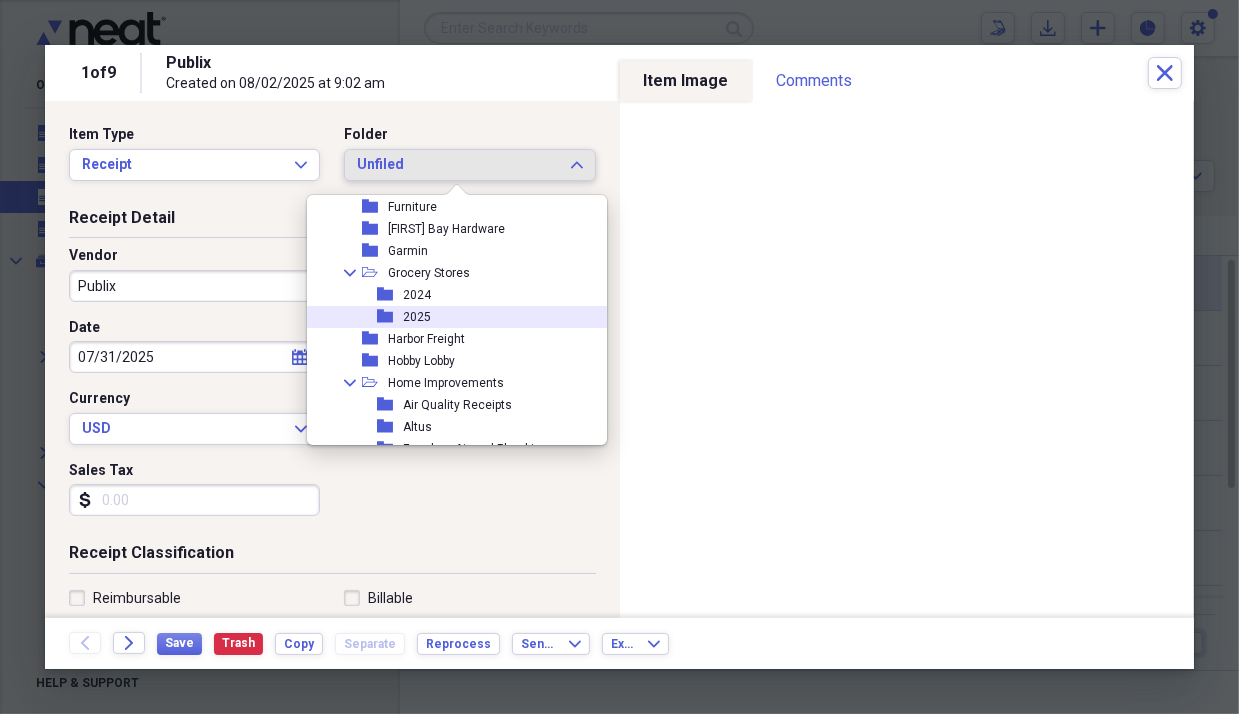 click on "2025" at bounding box center (417, 317) 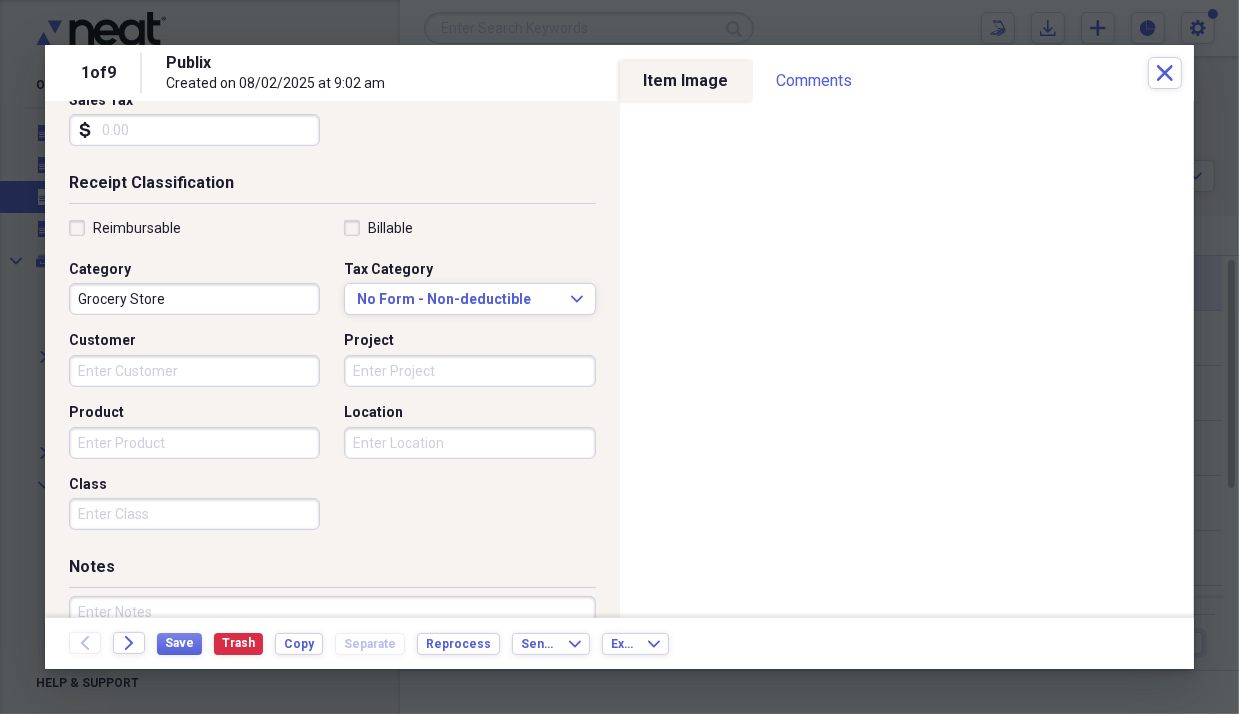 scroll, scrollTop: 400, scrollLeft: 0, axis: vertical 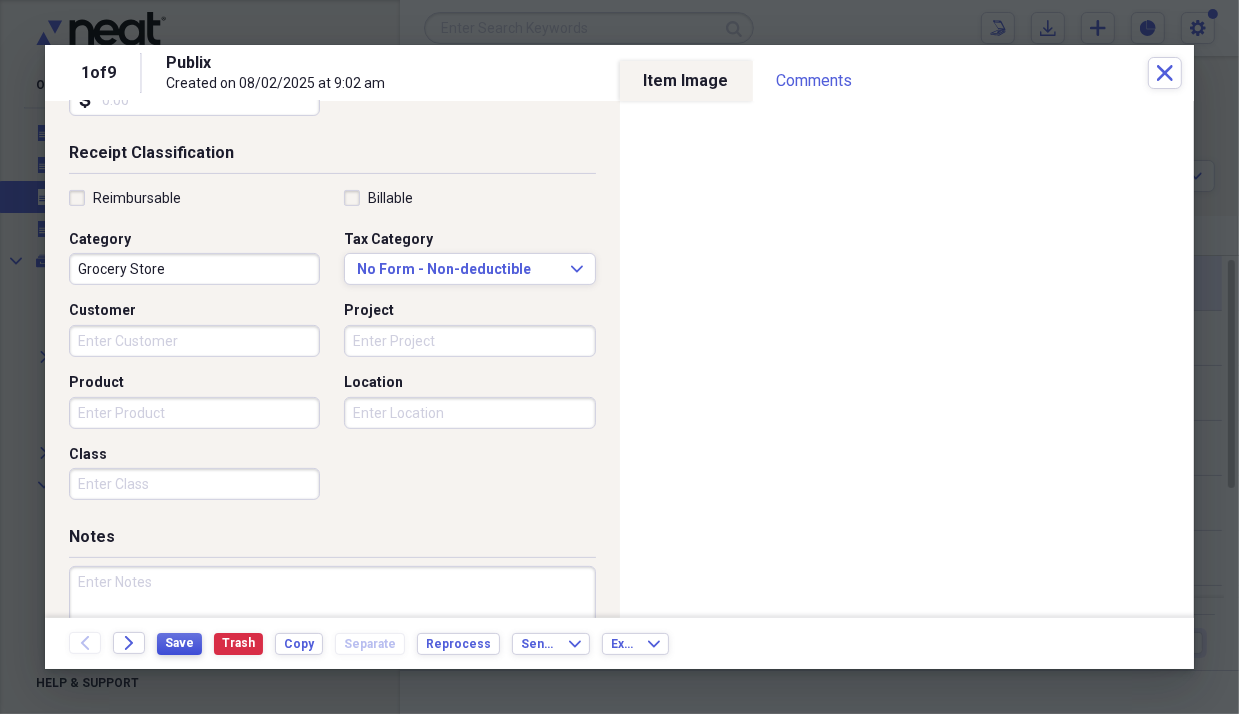 click on "Save" at bounding box center [179, 643] 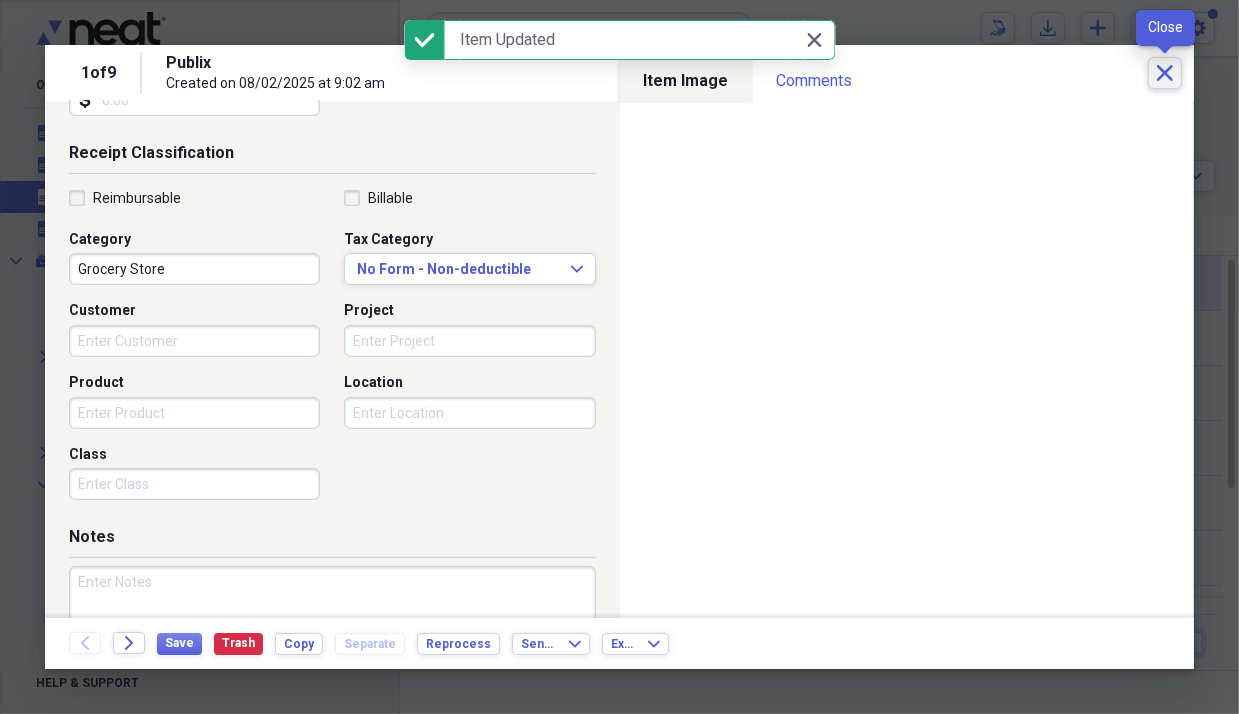 click 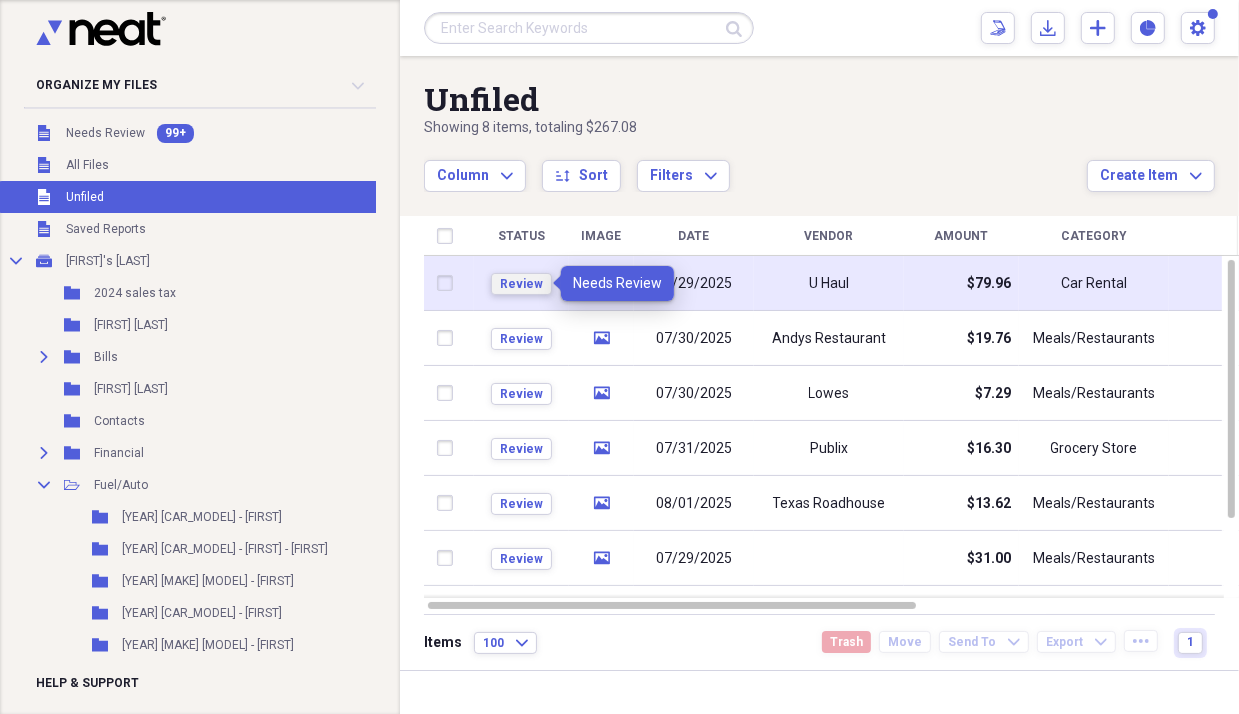 click on "Review" at bounding box center [521, 284] 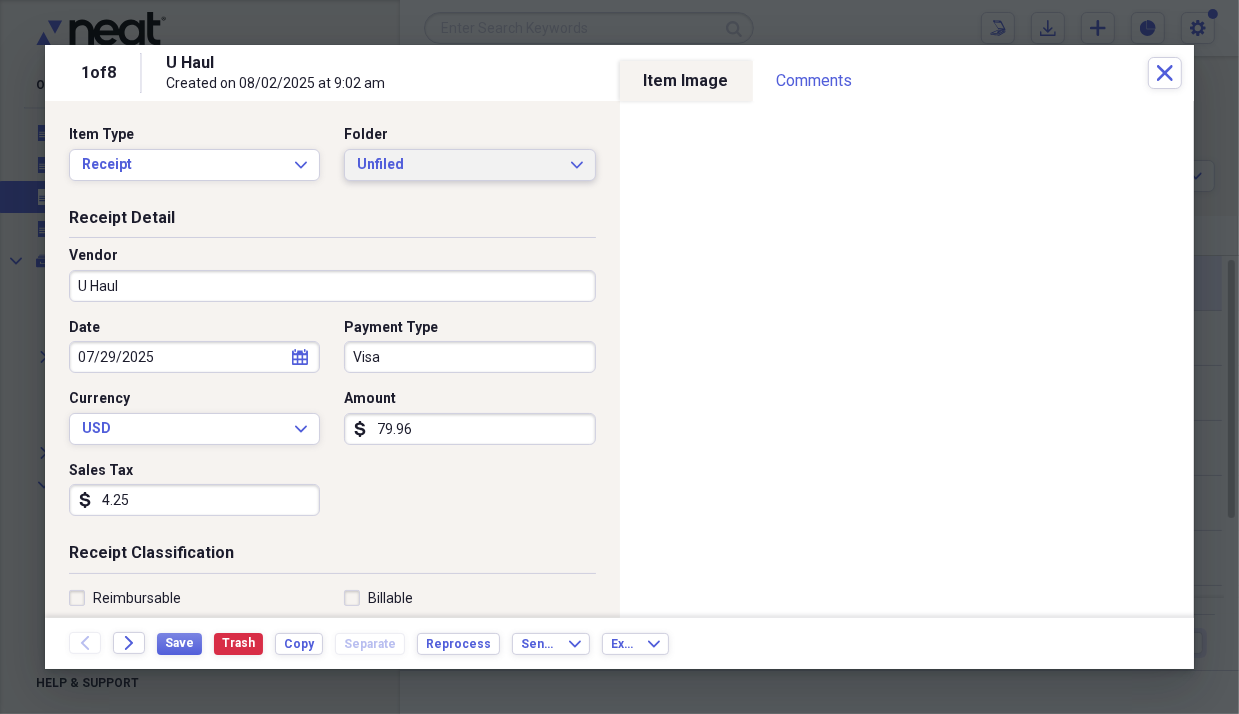 click on "Unfiled" at bounding box center (457, 165) 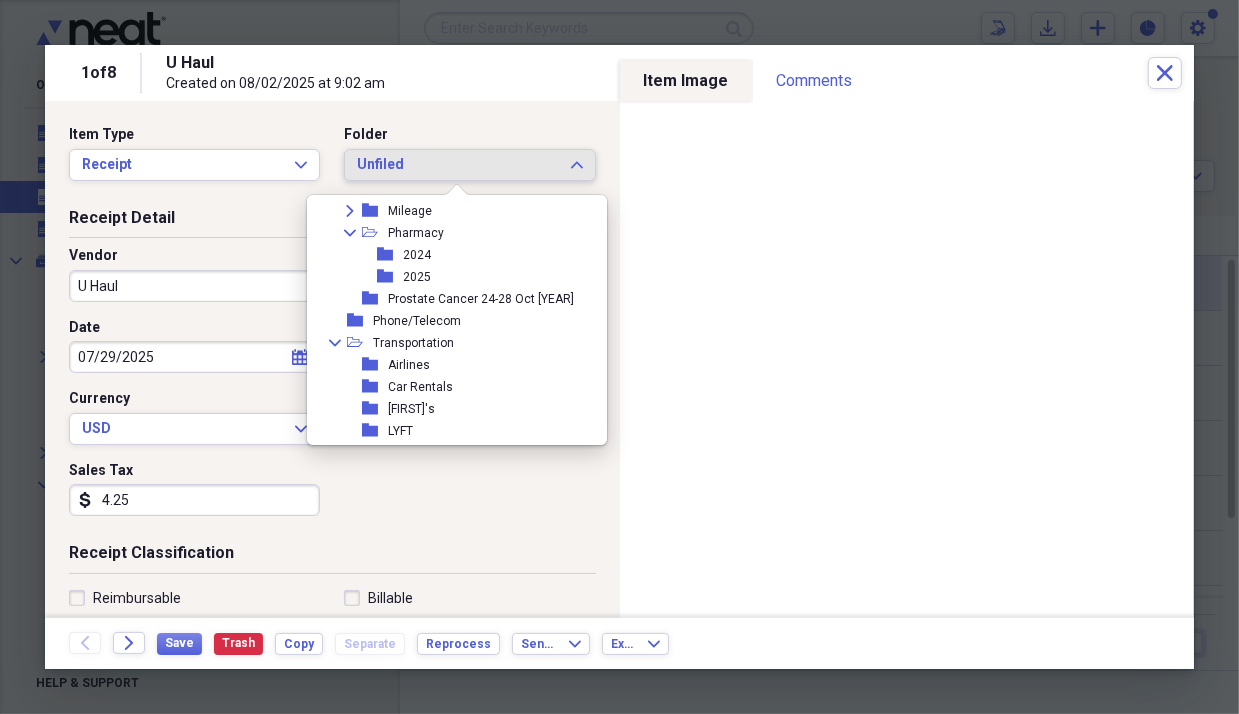 scroll, scrollTop: 1100, scrollLeft: 0, axis: vertical 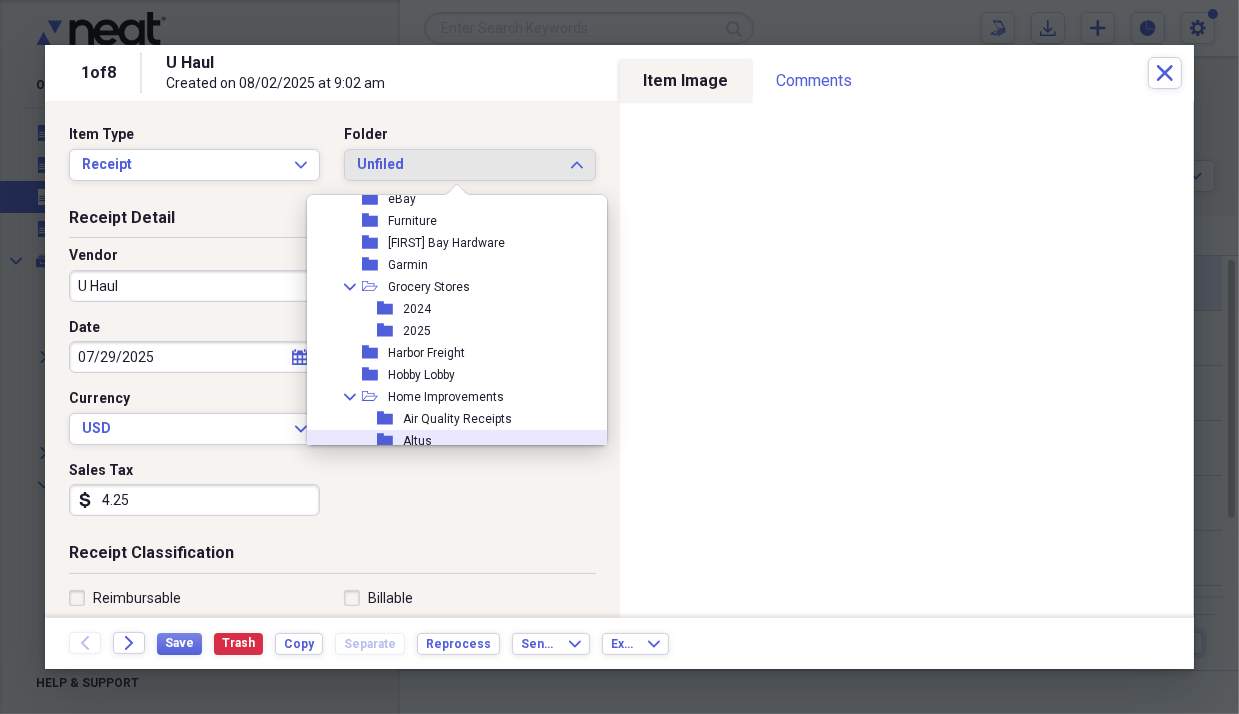 click on "Date [MM]/[DD]/[YYYY] calendar Calendar Payment Type [BRAND] Currency [CURRENCY] Expand Amount dollar-sign [PRICE] Sales Tax dollar-sign [PRICE]" at bounding box center [332, 425] 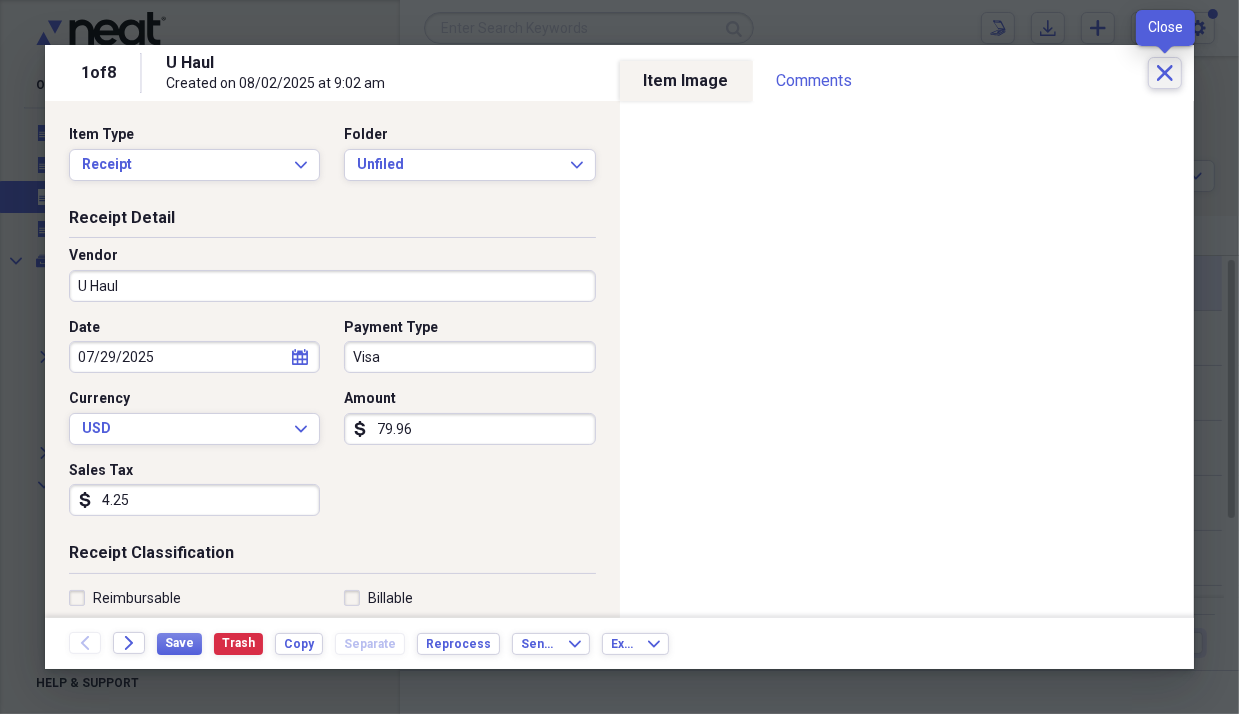 click 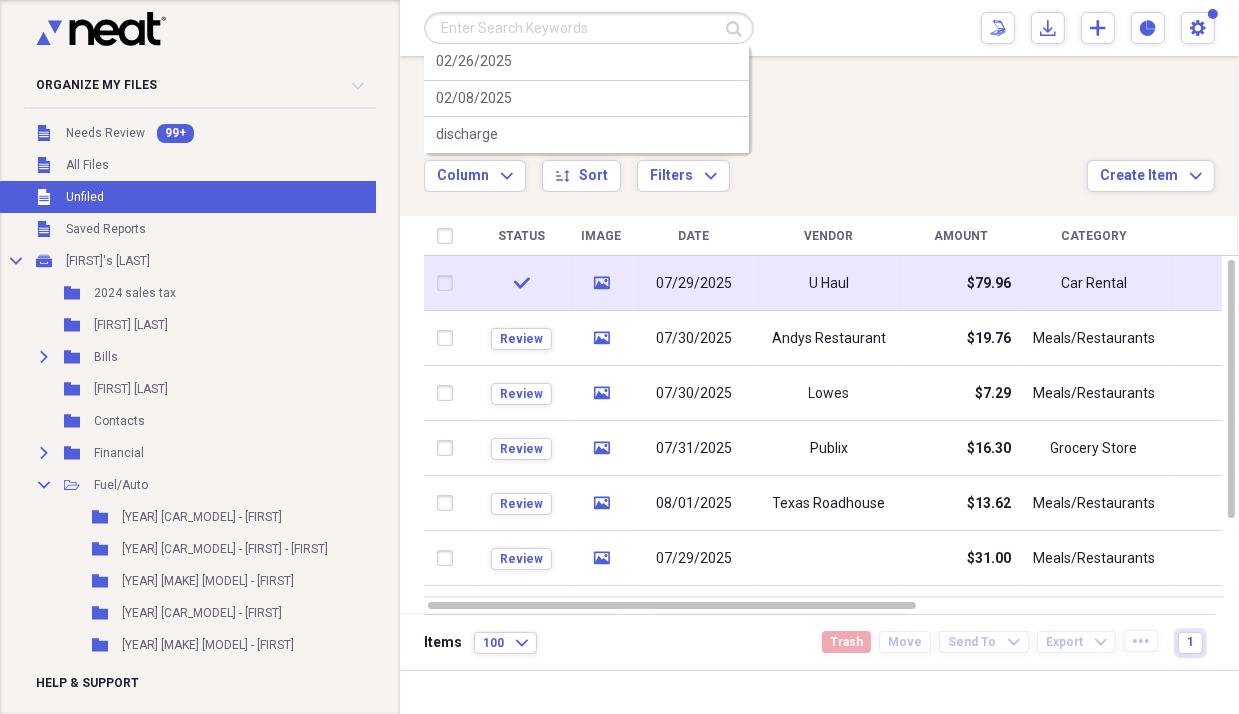 click at bounding box center [589, 28] 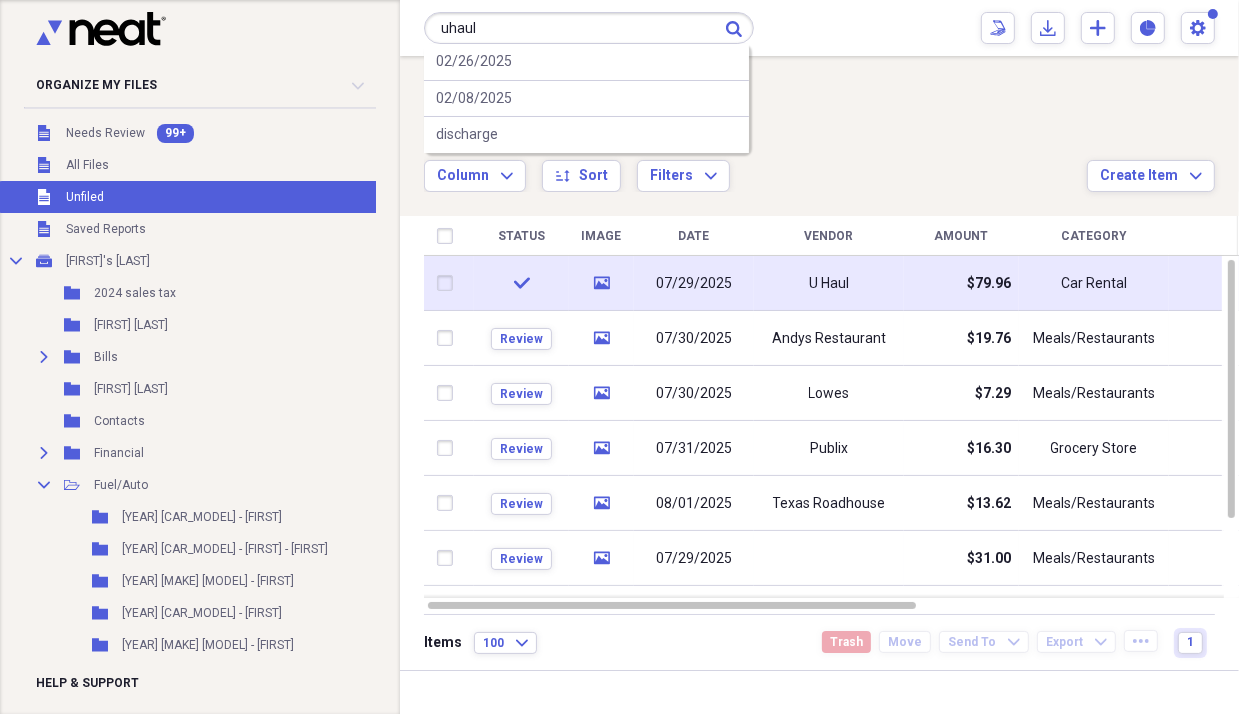 type on "uhaul" 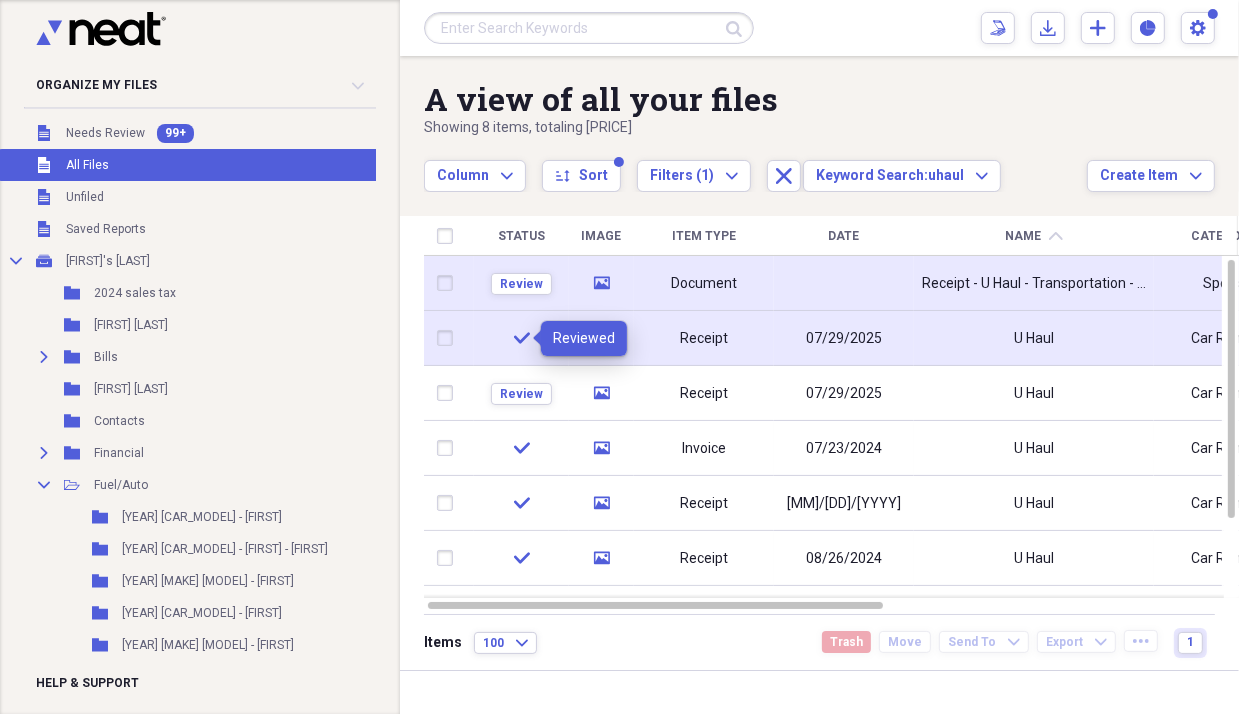 click on "check" 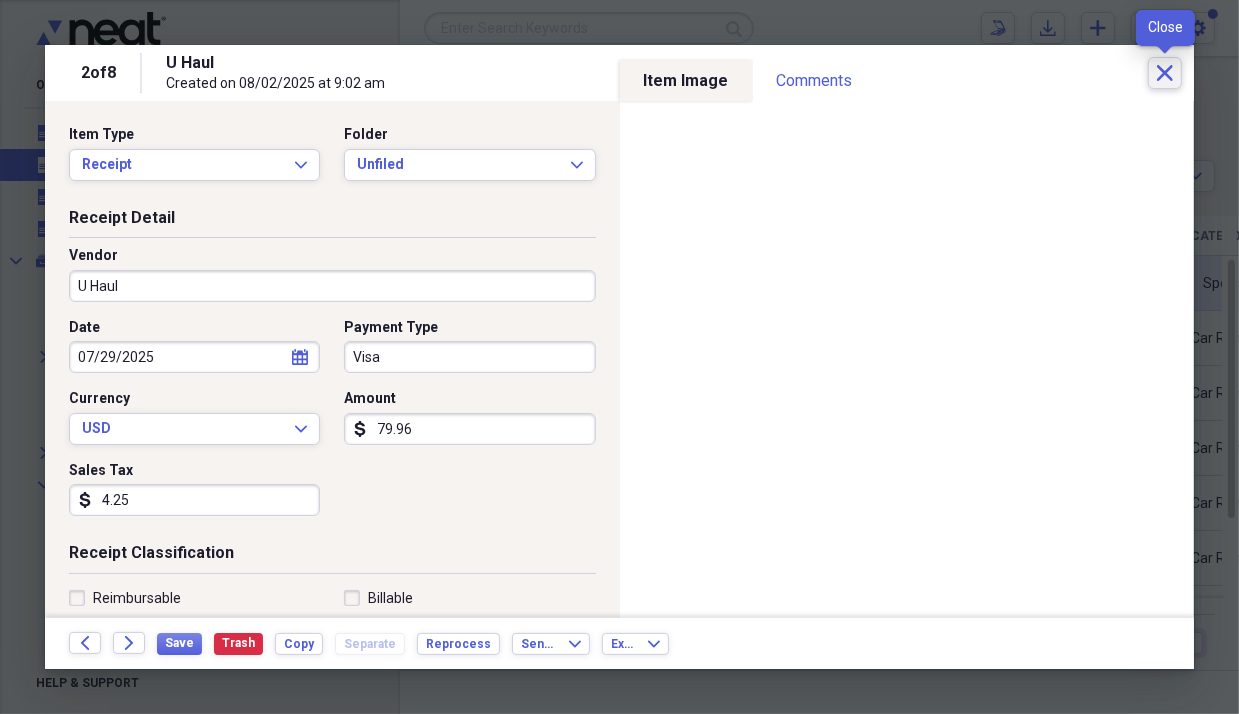 click on "Close" 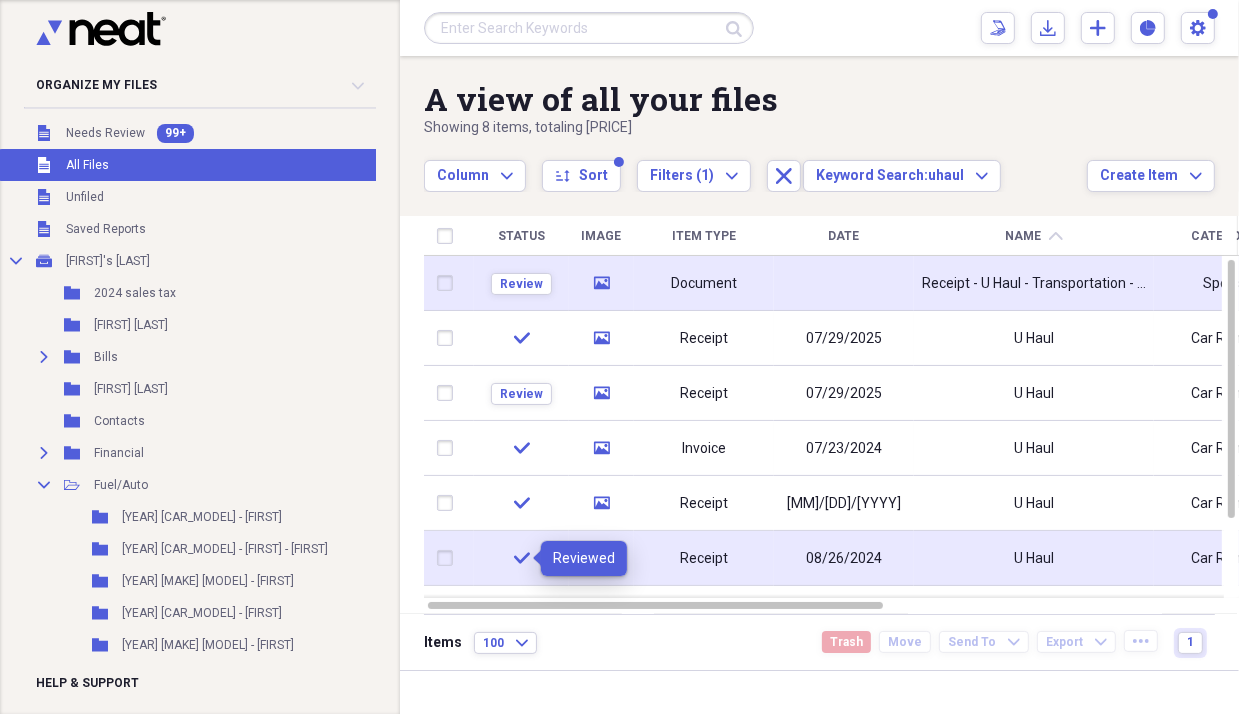 click on "check" 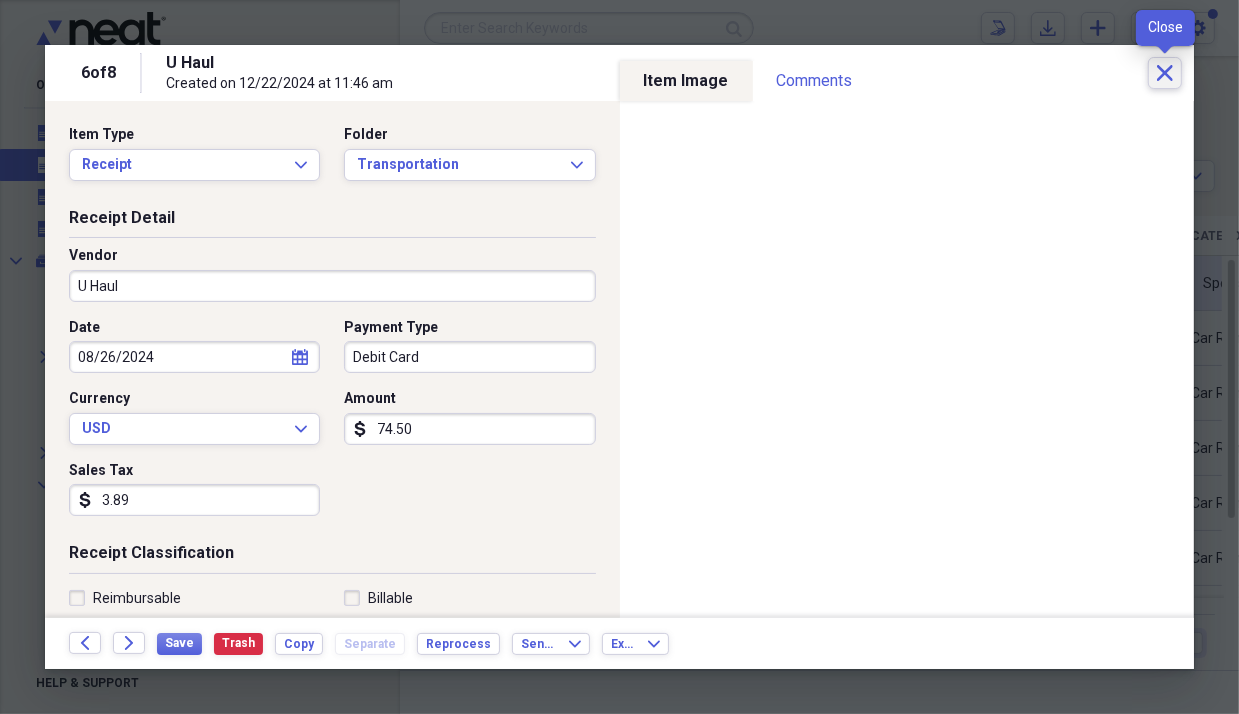 click 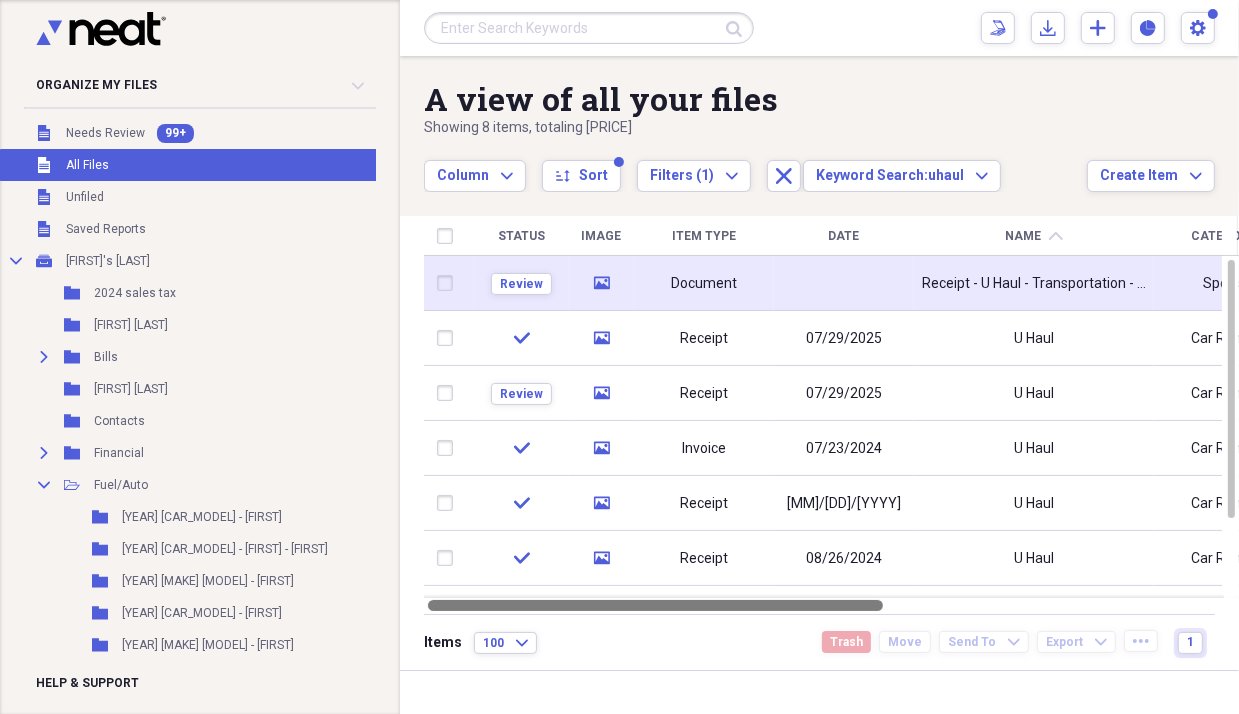 drag, startPoint x: 826, startPoint y: 603, endPoint x: 756, endPoint y: 626, distance: 73.68175 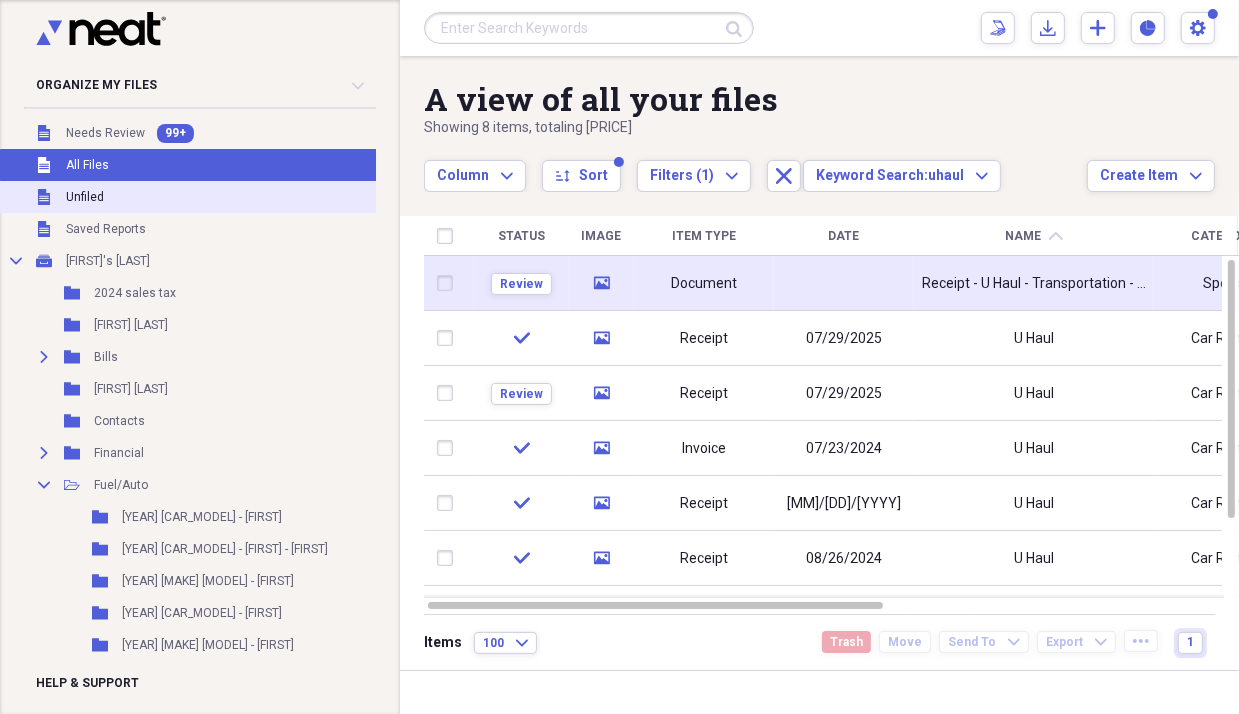 click on "Unfiled" at bounding box center (85, 197) 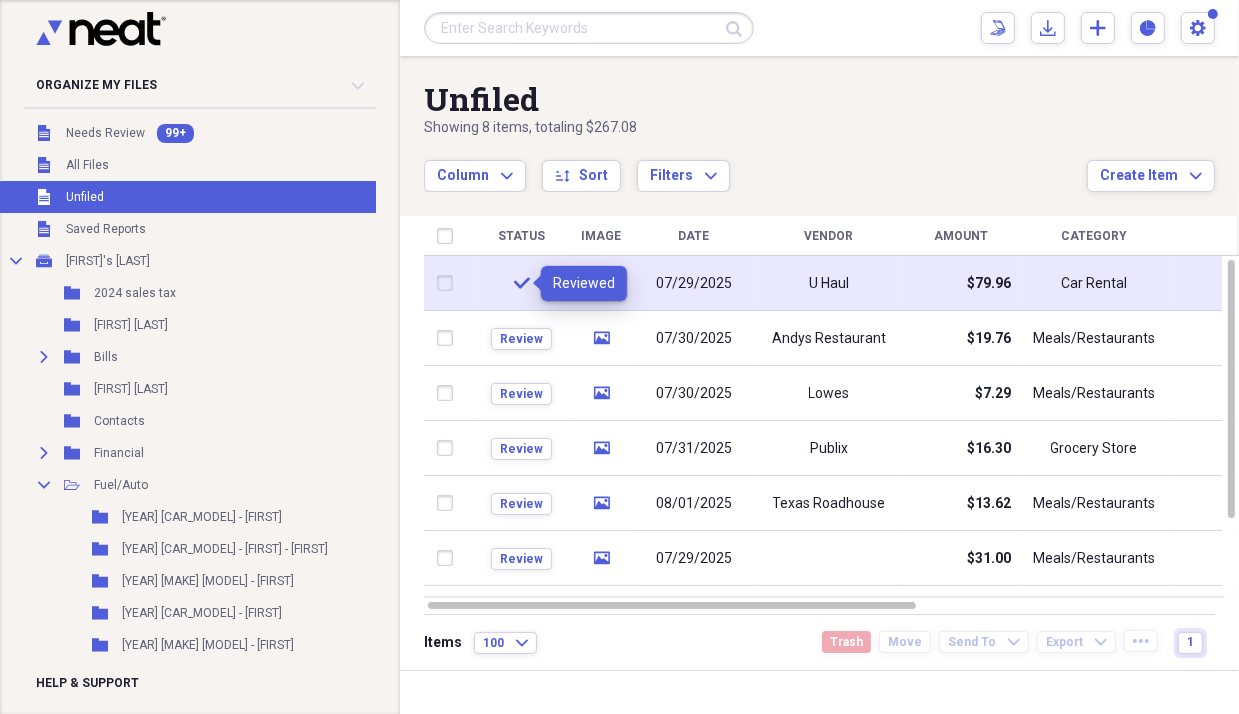 click 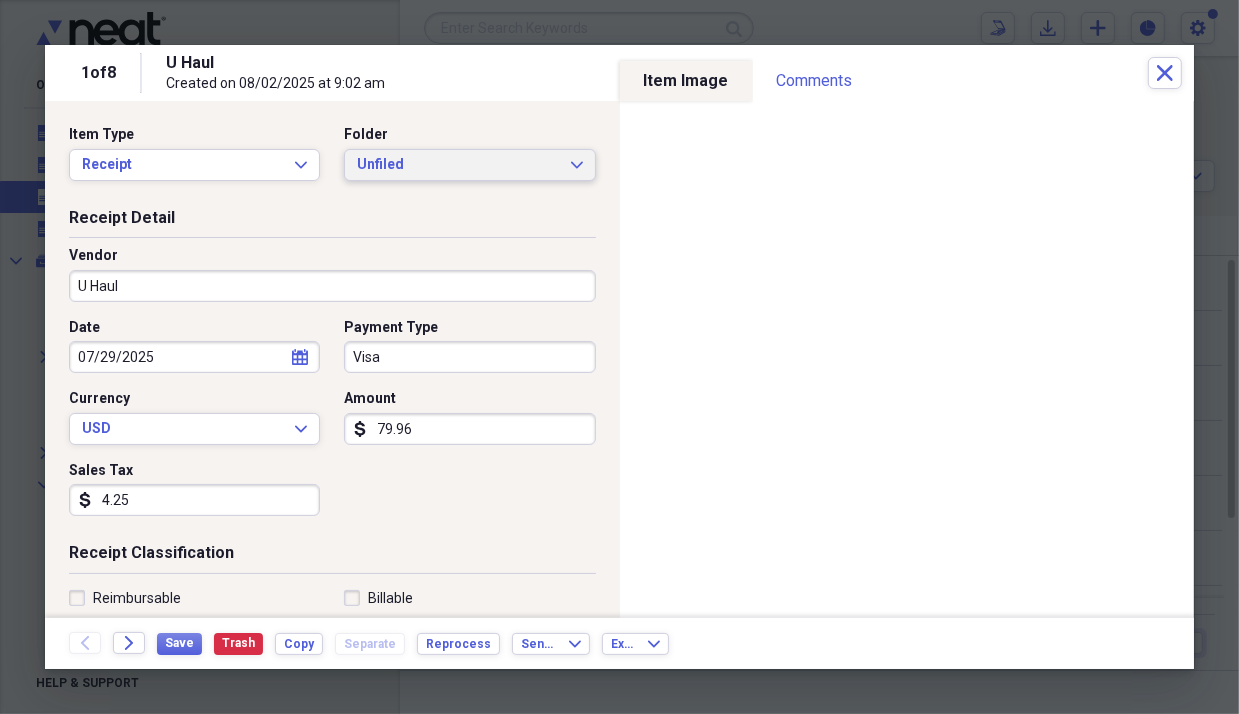 click on "Unfiled" at bounding box center (457, 165) 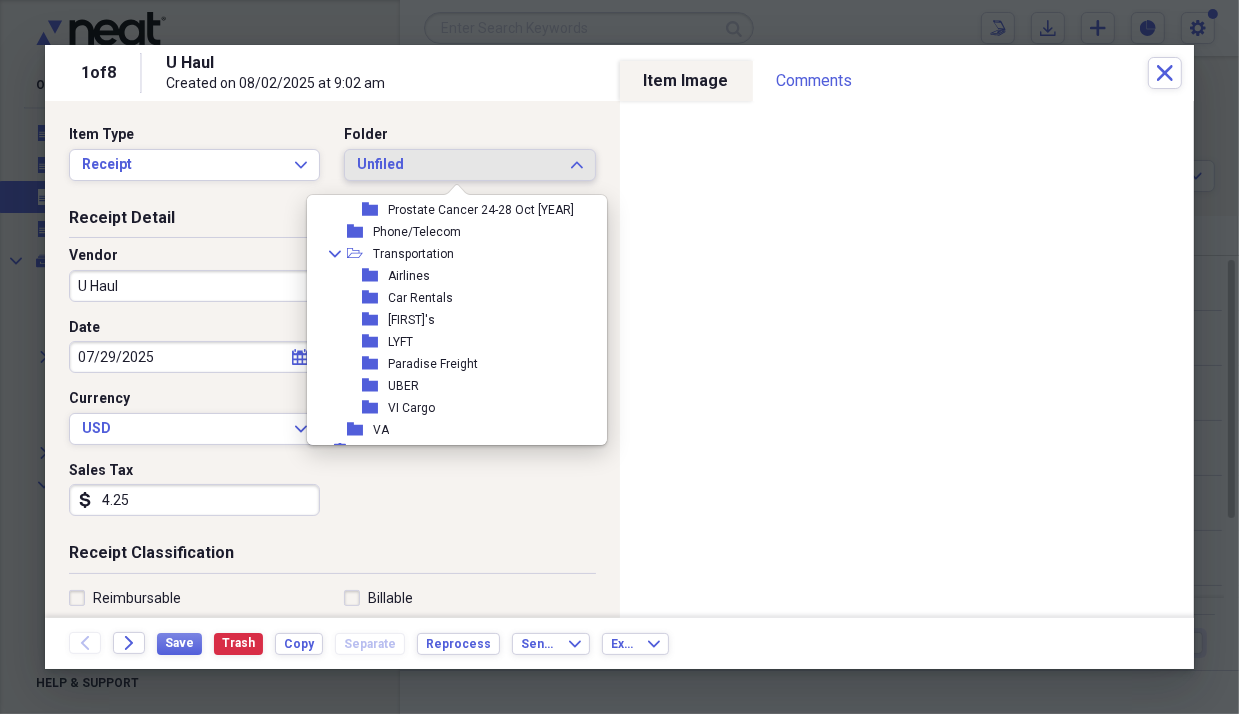 scroll, scrollTop: 1100, scrollLeft: 0, axis: vertical 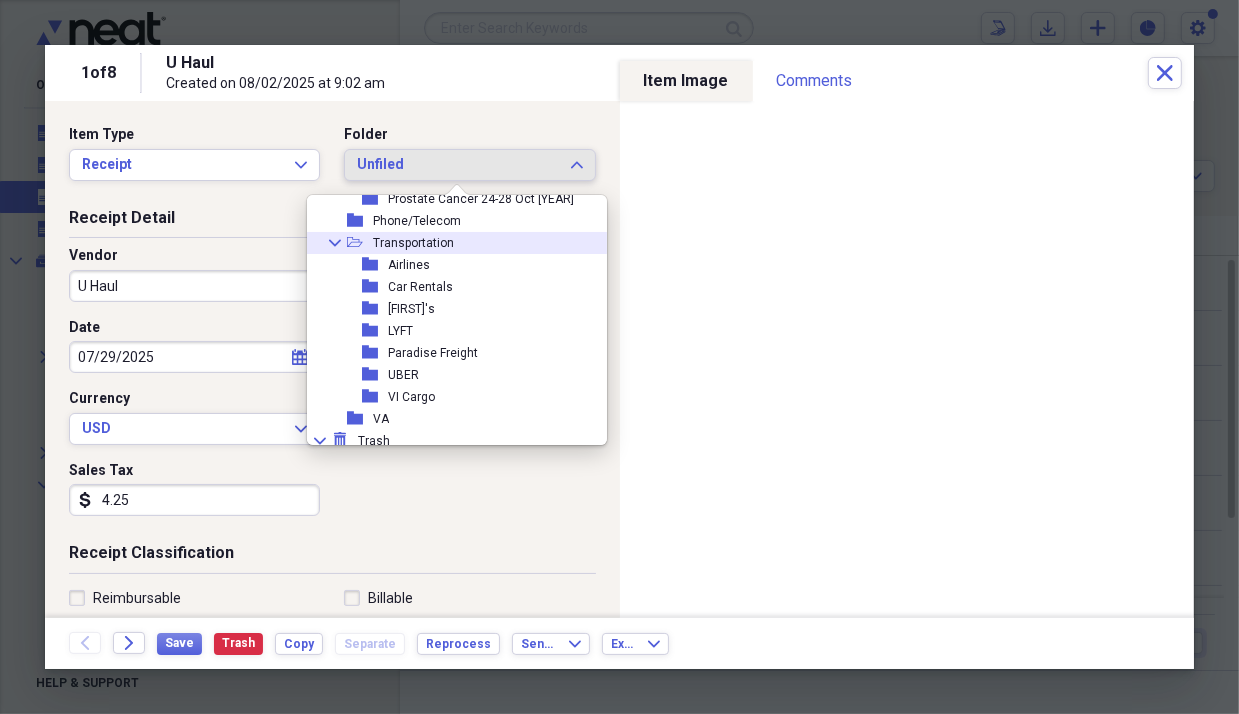 click on "Transportation" at bounding box center (413, 243) 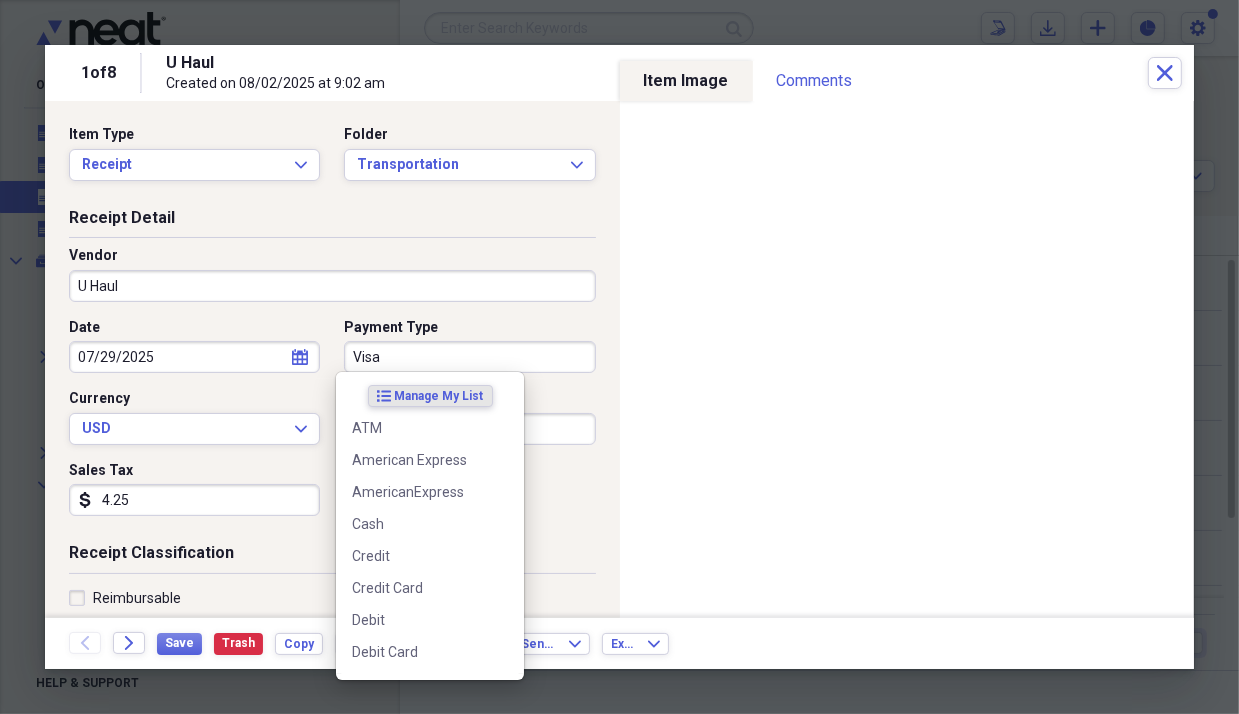 click on "Visa" at bounding box center [469, 357] 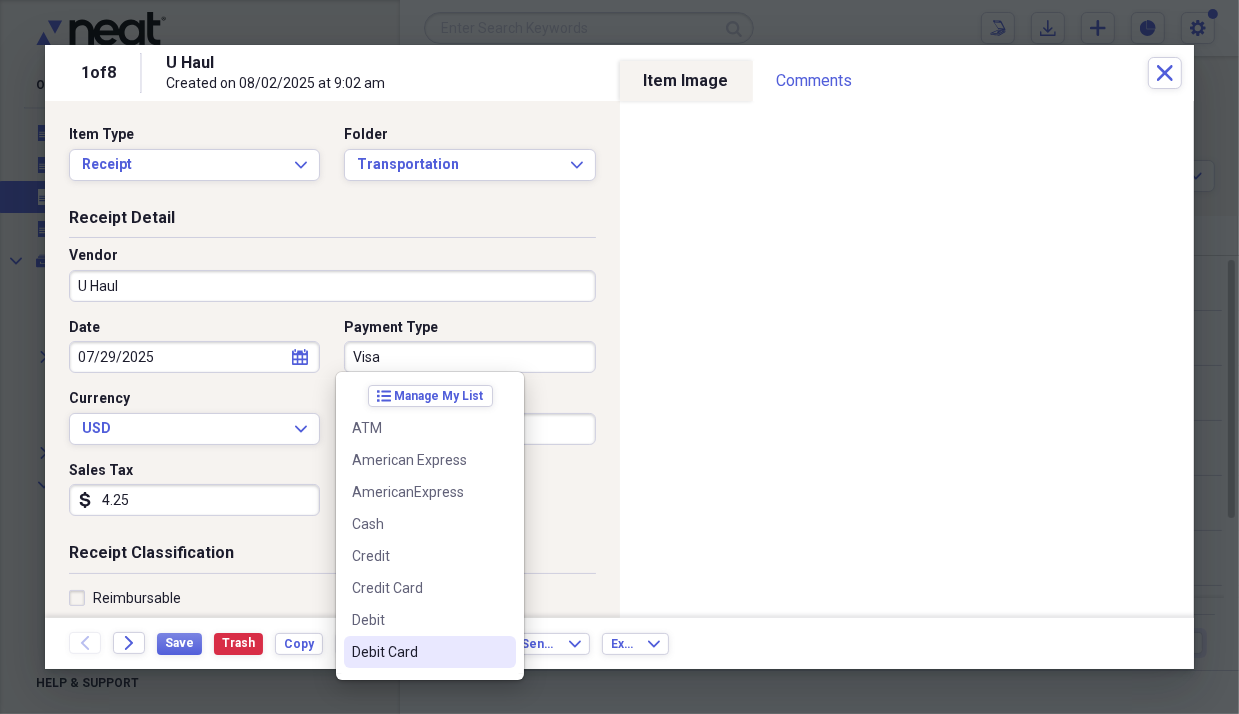 click on "Debit Card" at bounding box center [418, 652] 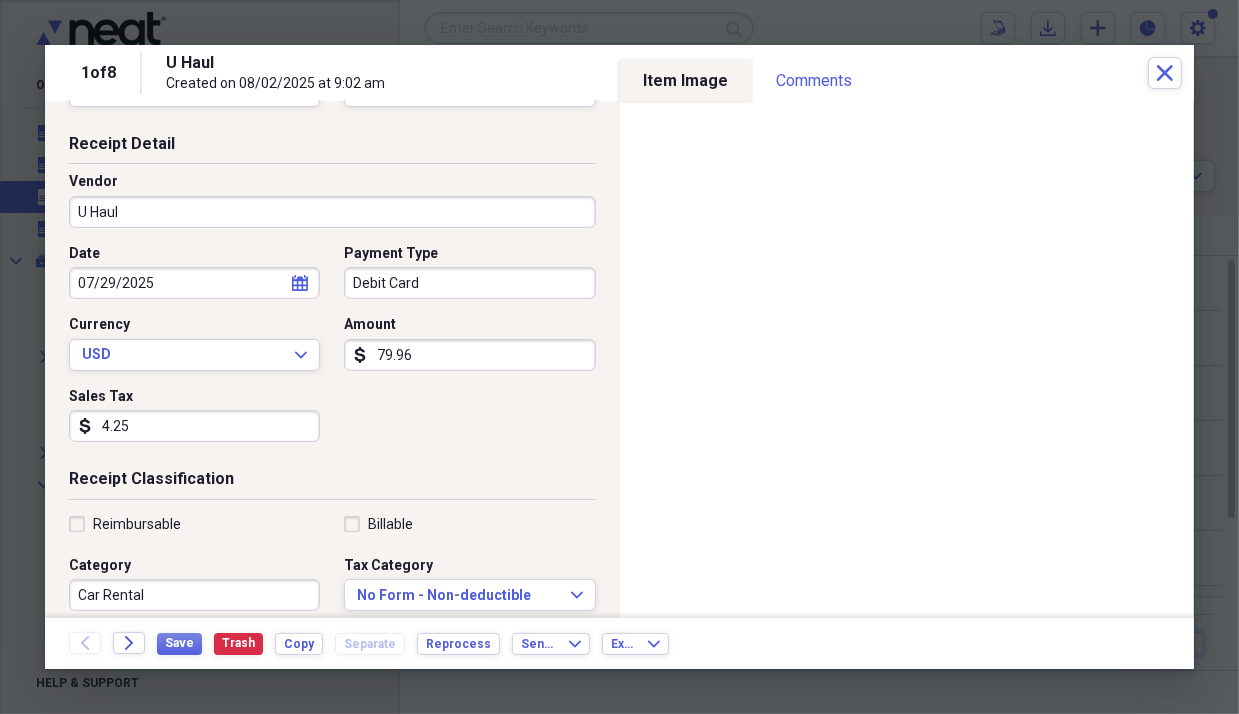 scroll, scrollTop: 100, scrollLeft: 0, axis: vertical 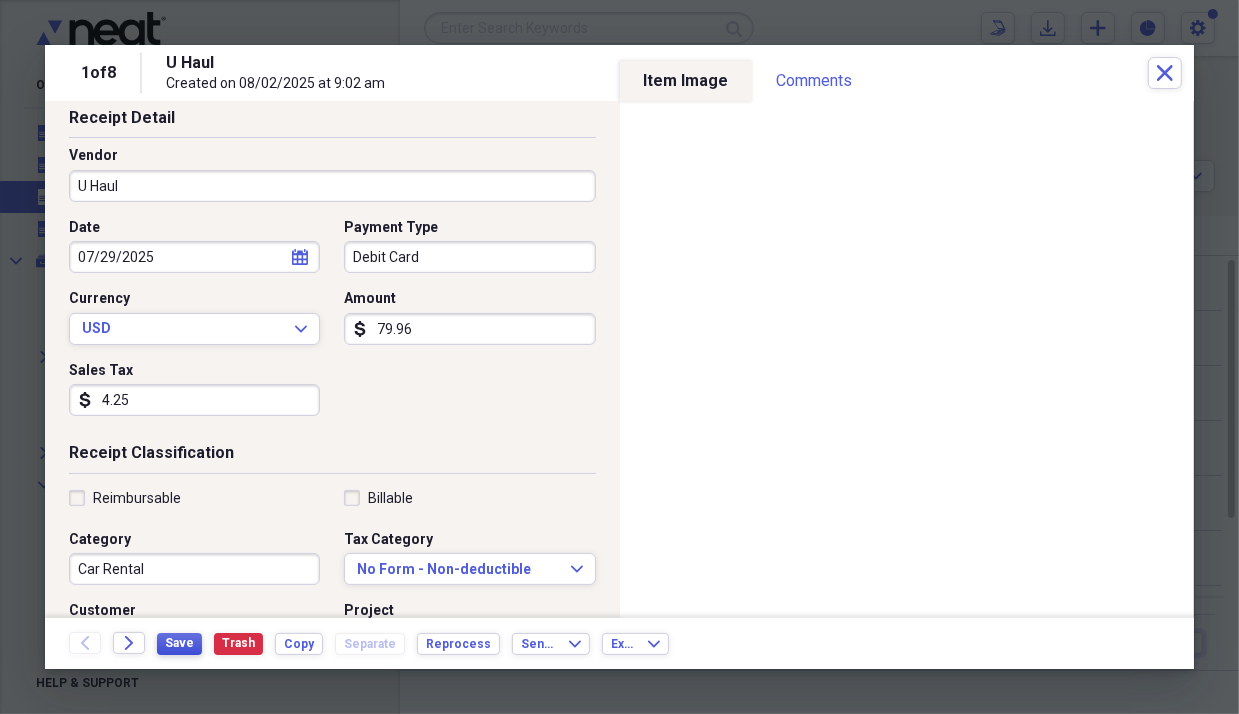 click on "Save" at bounding box center [179, 643] 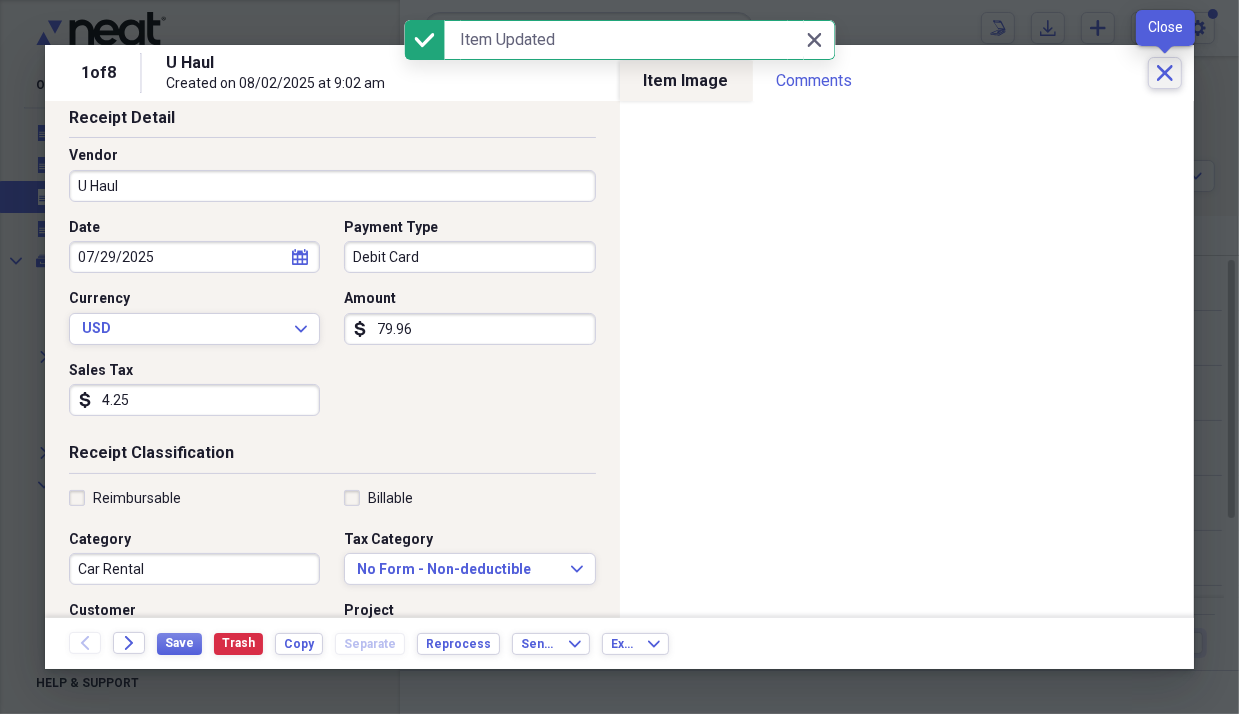 click 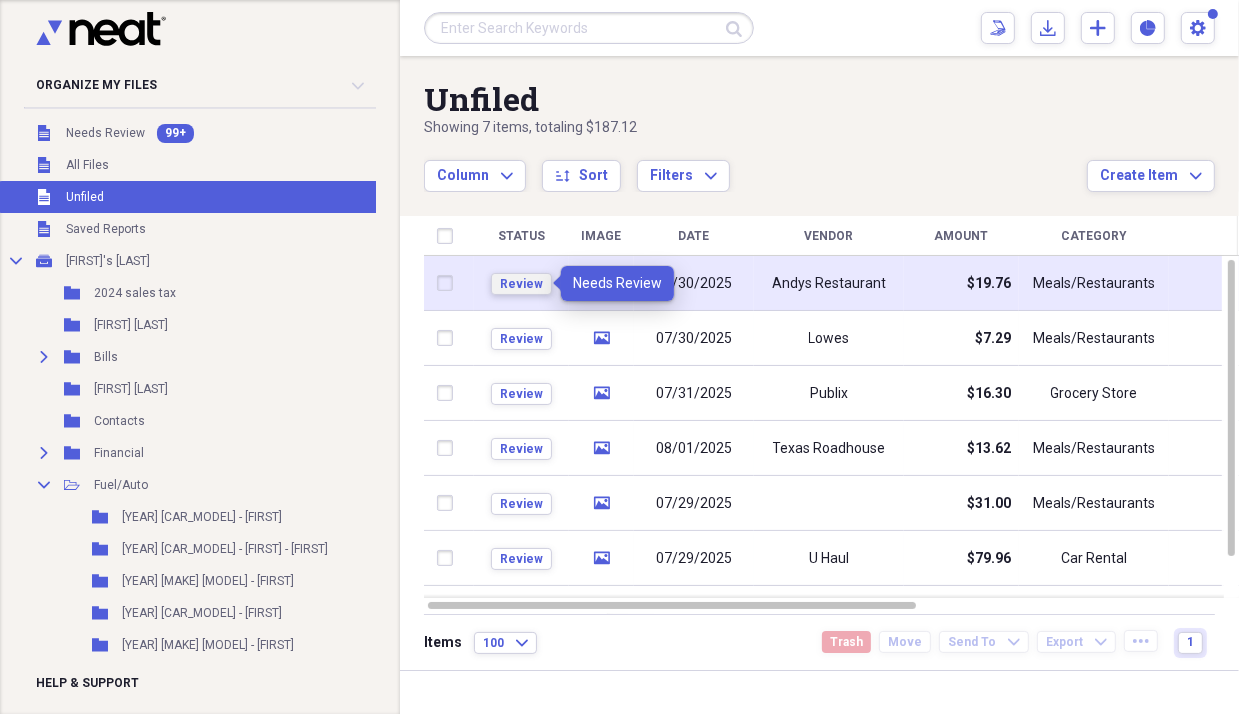 click on "Review" at bounding box center (521, 284) 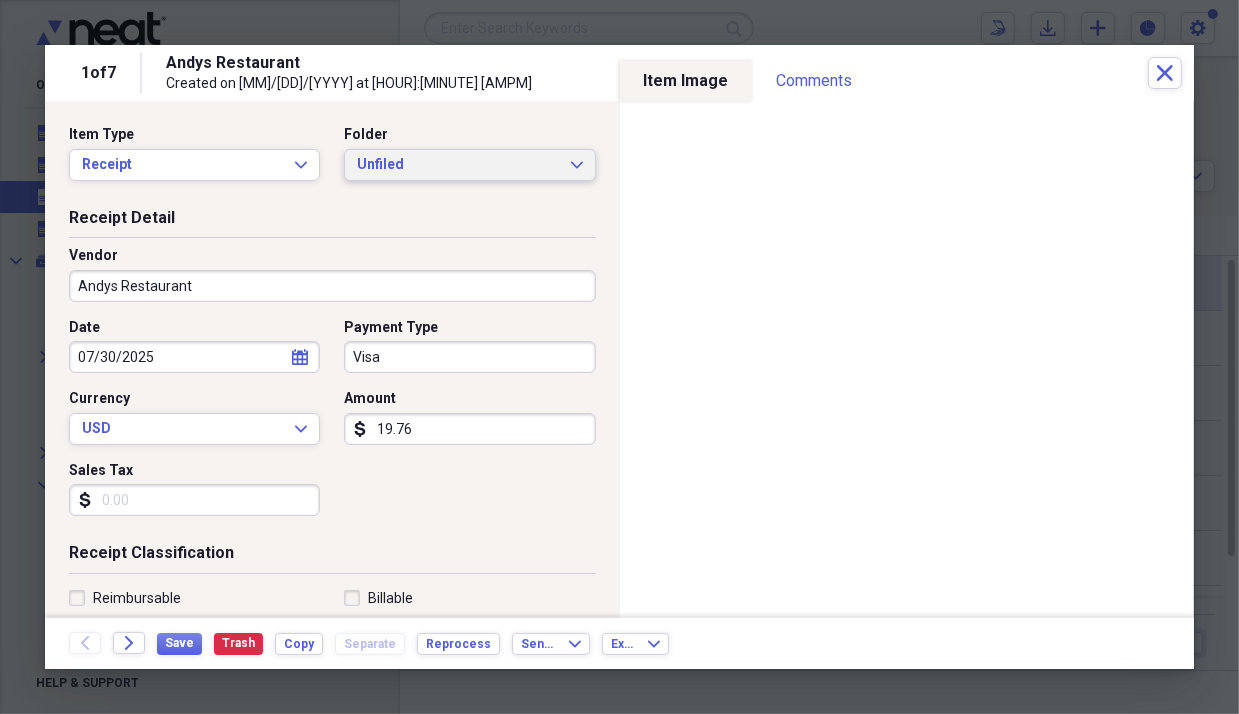 click on "Unfiled" at bounding box center [457, 165] 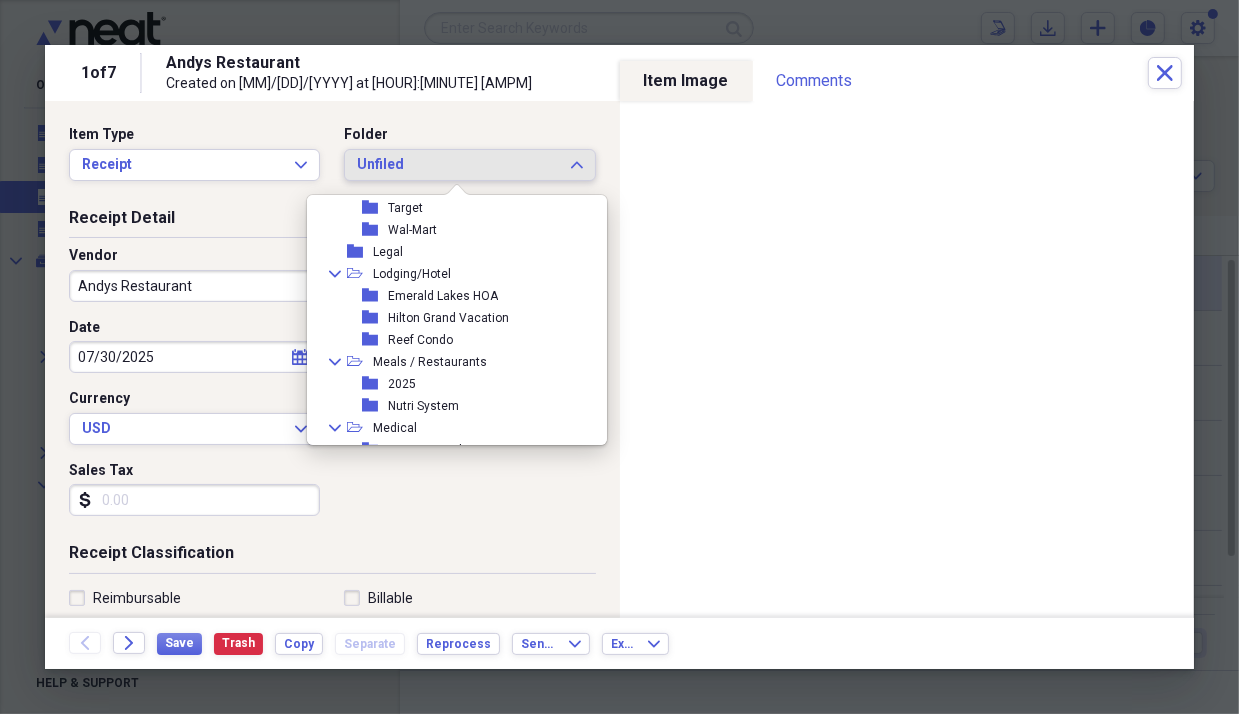 scroll, scrollTop: 700, scrollLeft: 0, axis: vertical 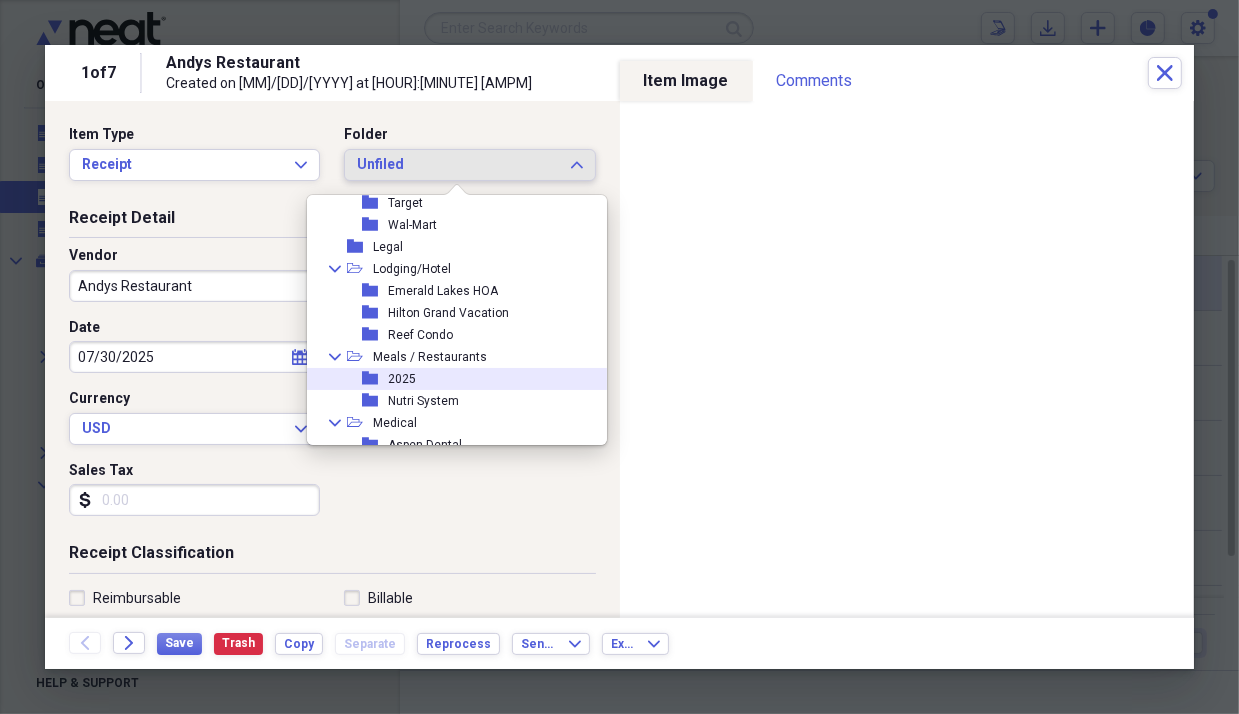 click on "2025" at bounding box center [402, 379] 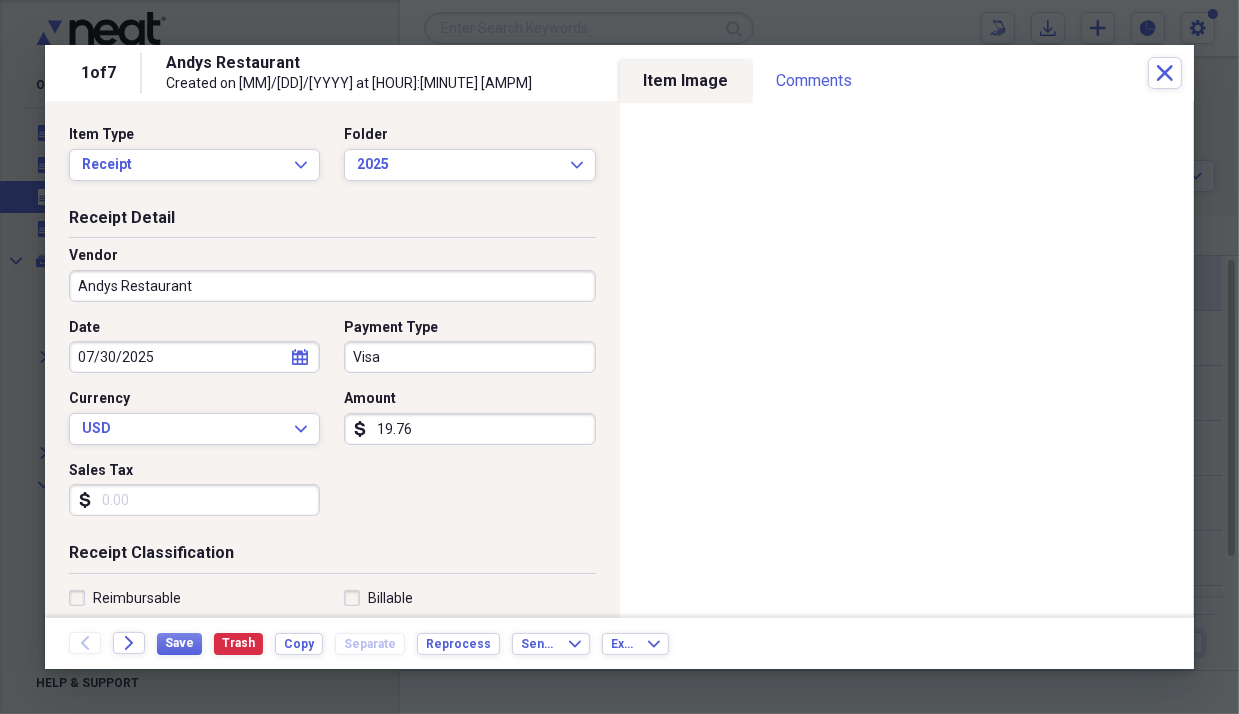 click on "Andys Restaurant" at bounding box center [332, 286] 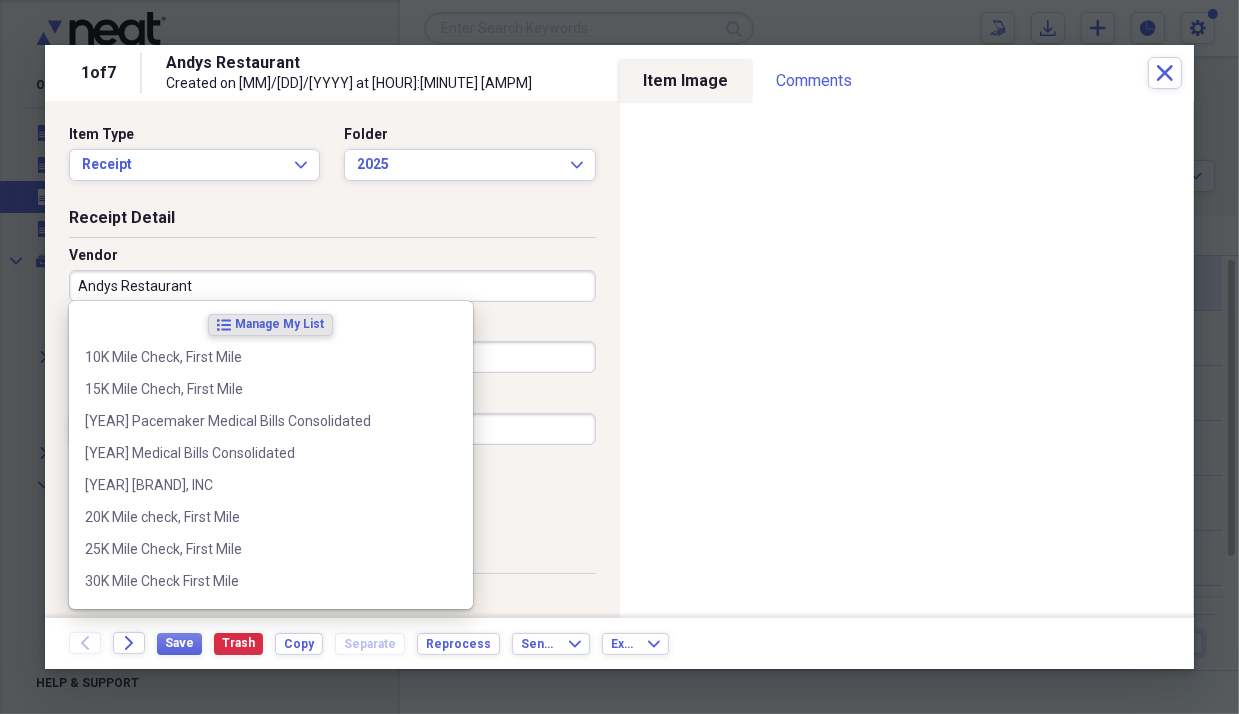 click on "Andys Restaurant" at bounding box center [332, 286] 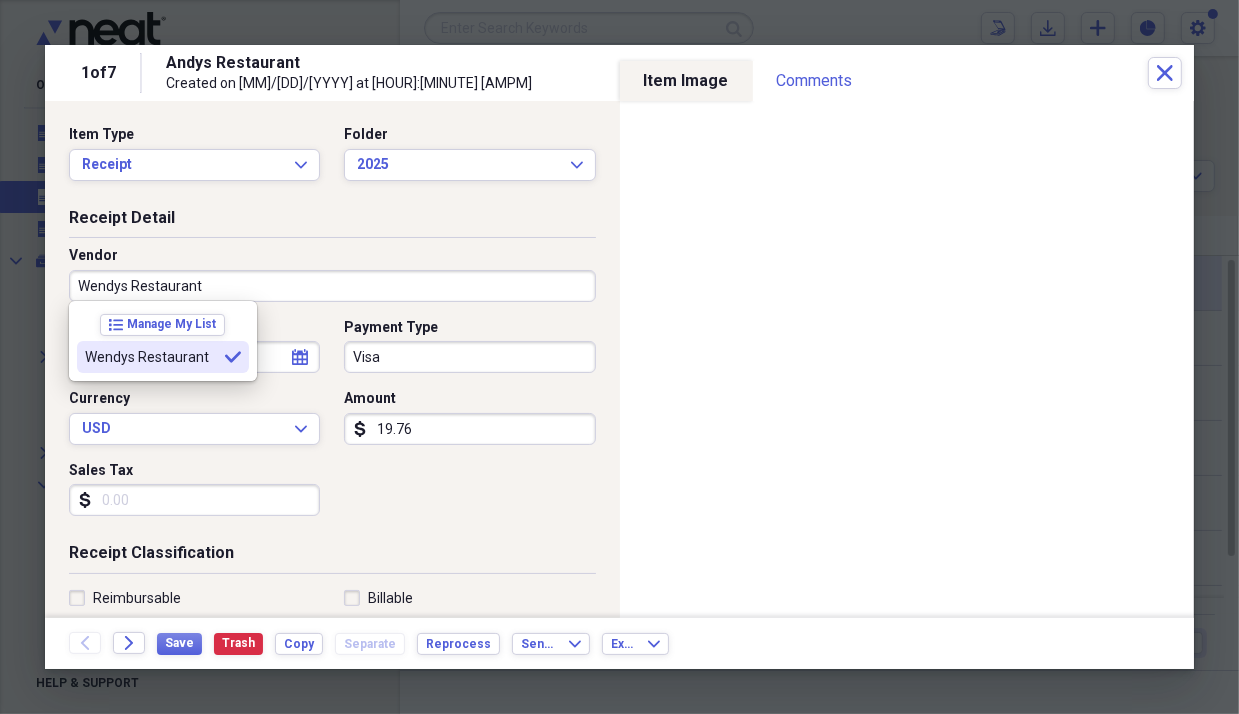 type on "Wendys Restaurant" 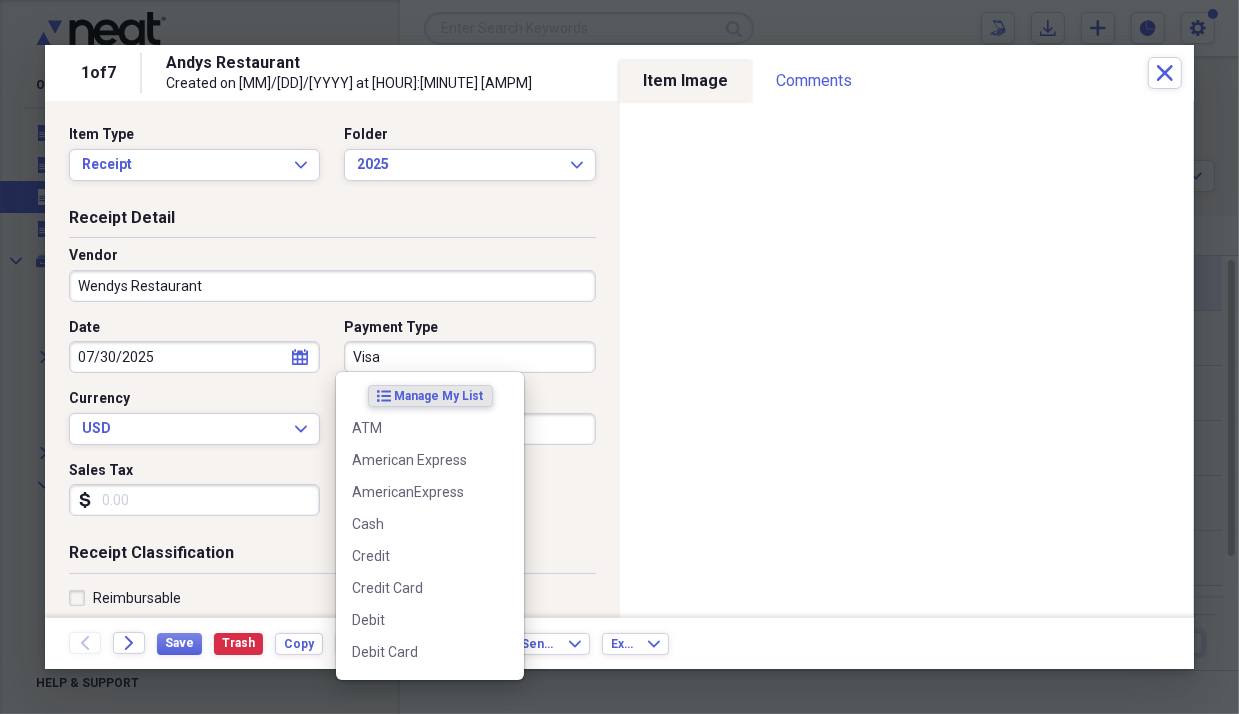click on "Visa" at bounding box center [469, 357] 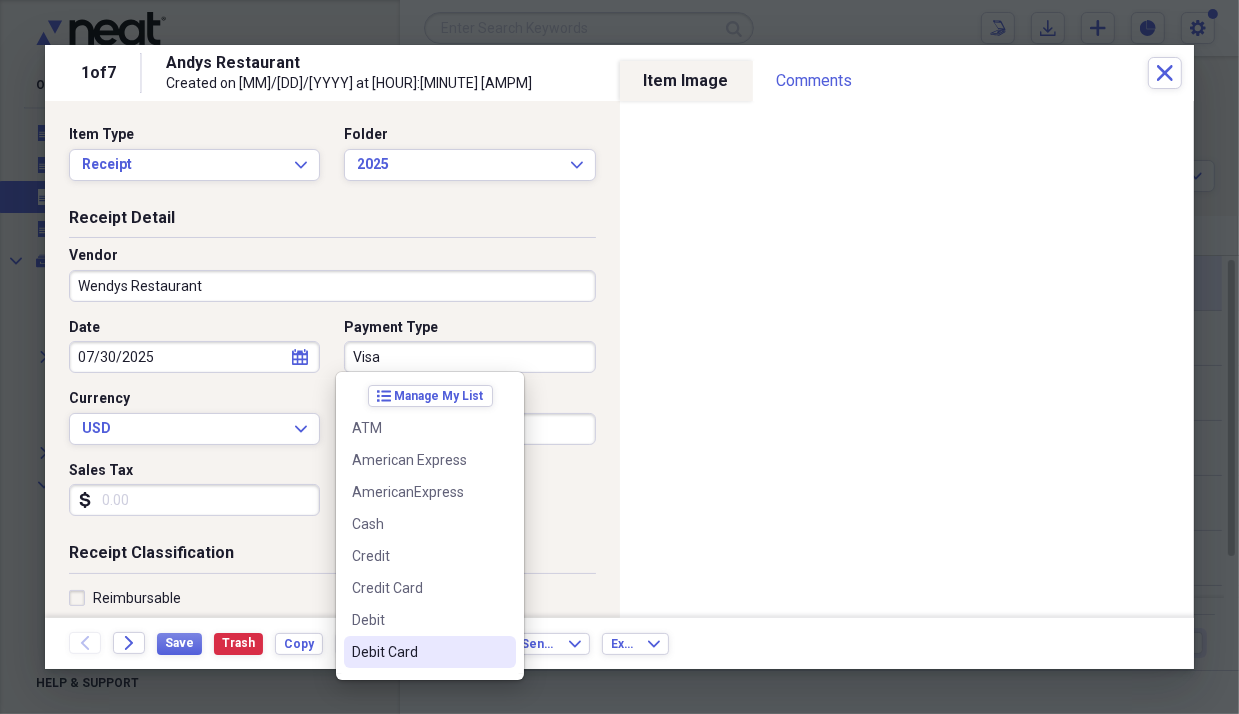 click on "Debit Card" at bounding box center (430, 652) 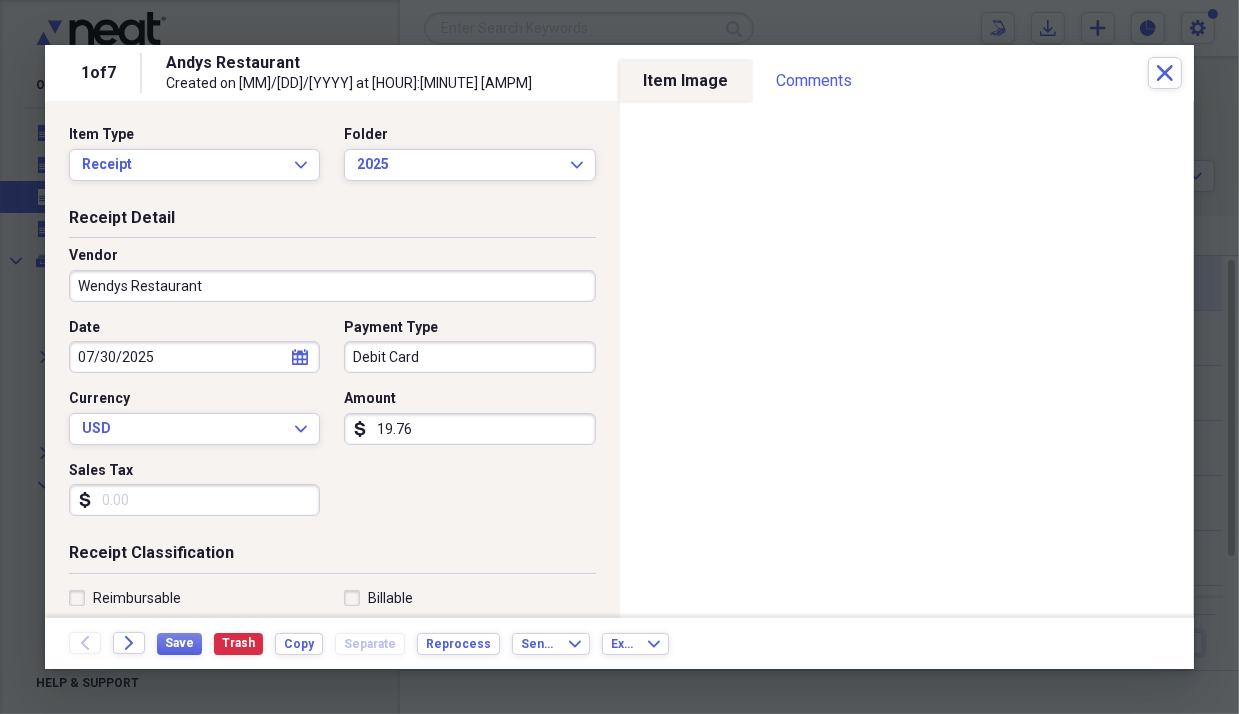 click on "Sales Tax" at bounding box center [194, 500] 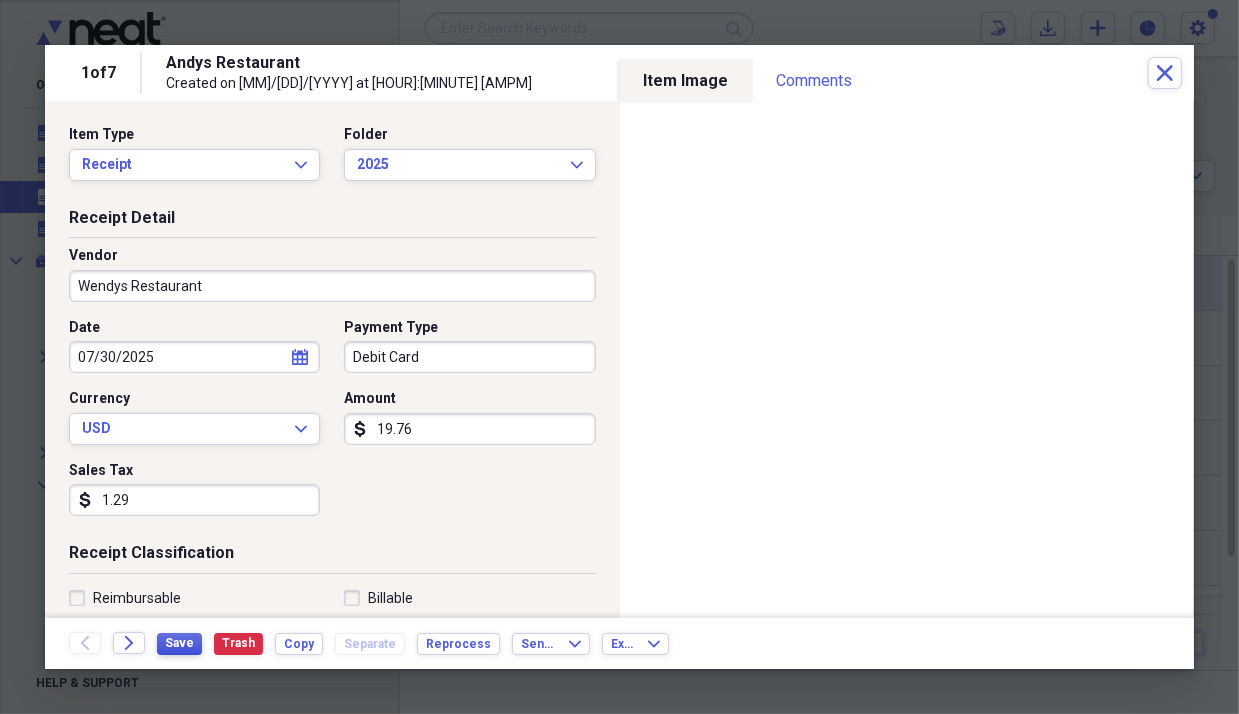 type on "1.29" 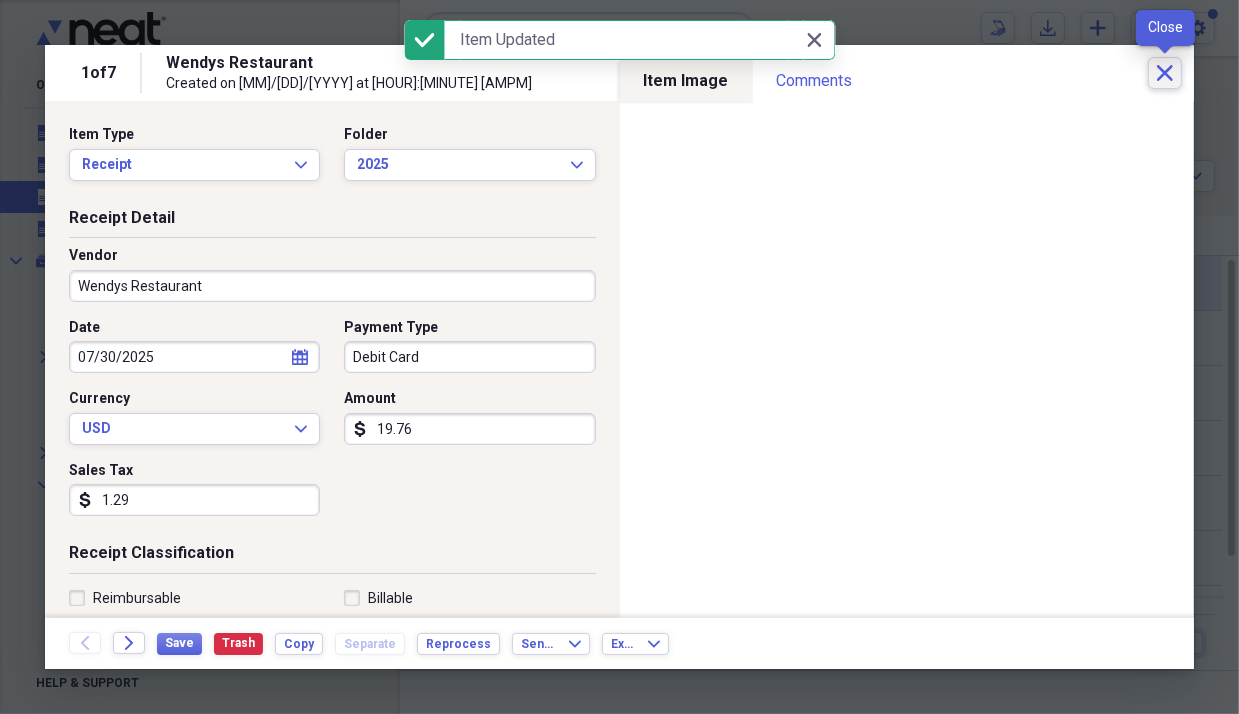 click on "Close" 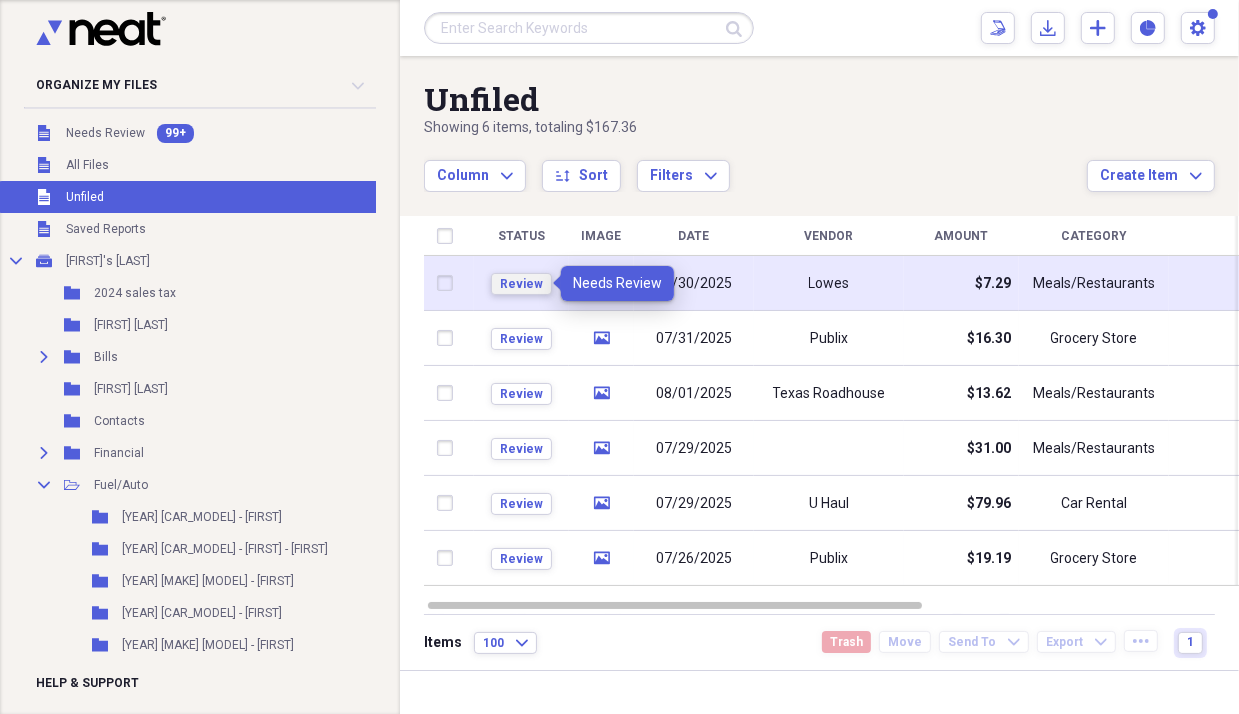 click on "Review" at bounding box center (521, 284) 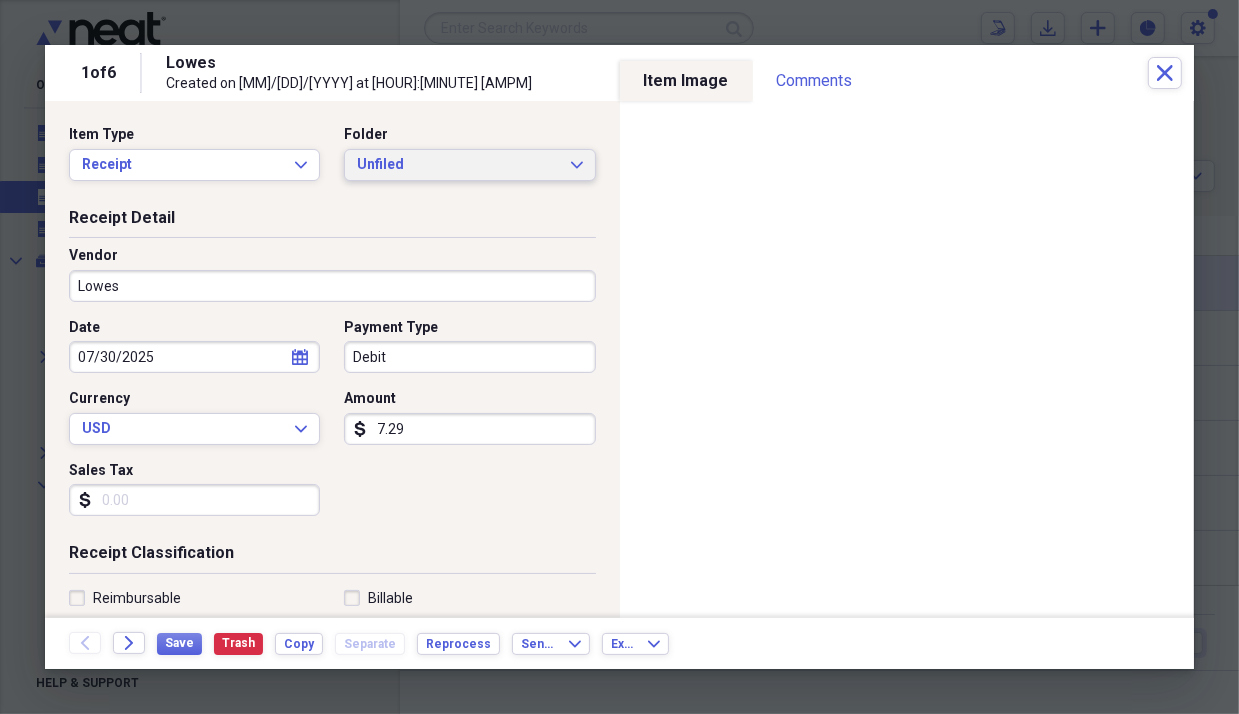 click on "Unfiled" at bounding box center [457, 165] 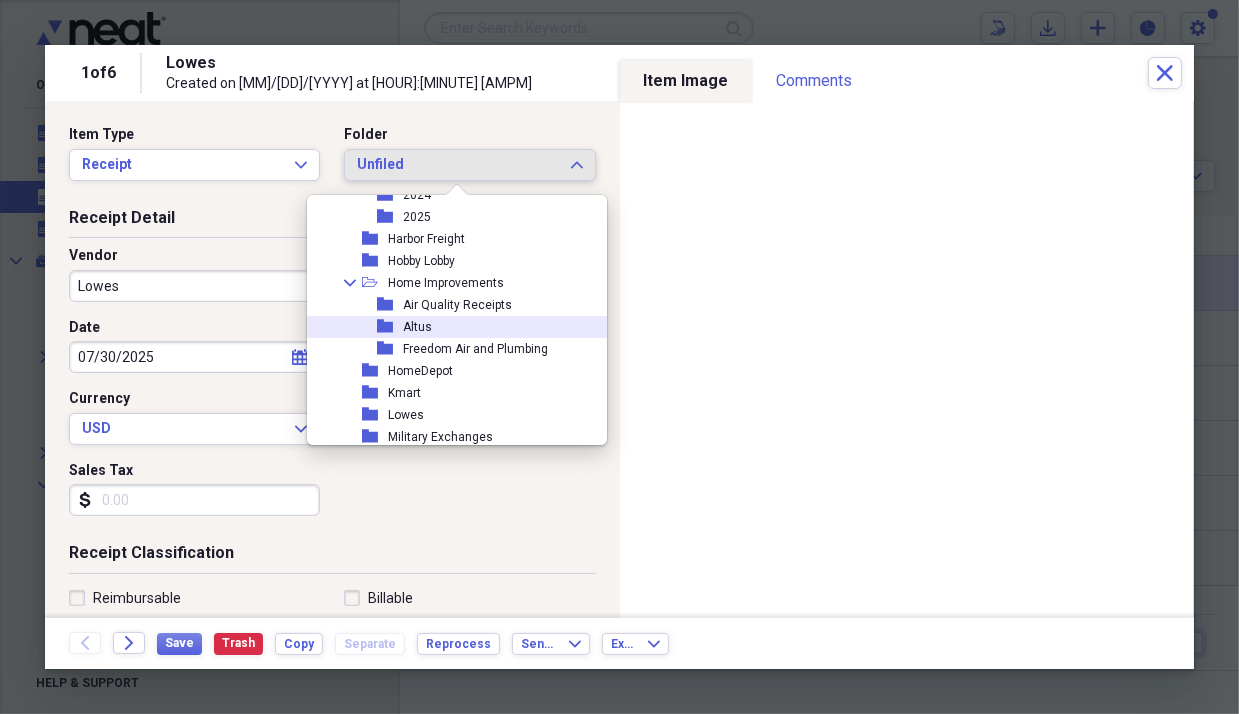 scroll, scrollTop: 500, scrollLeft: 0, axis: vertical 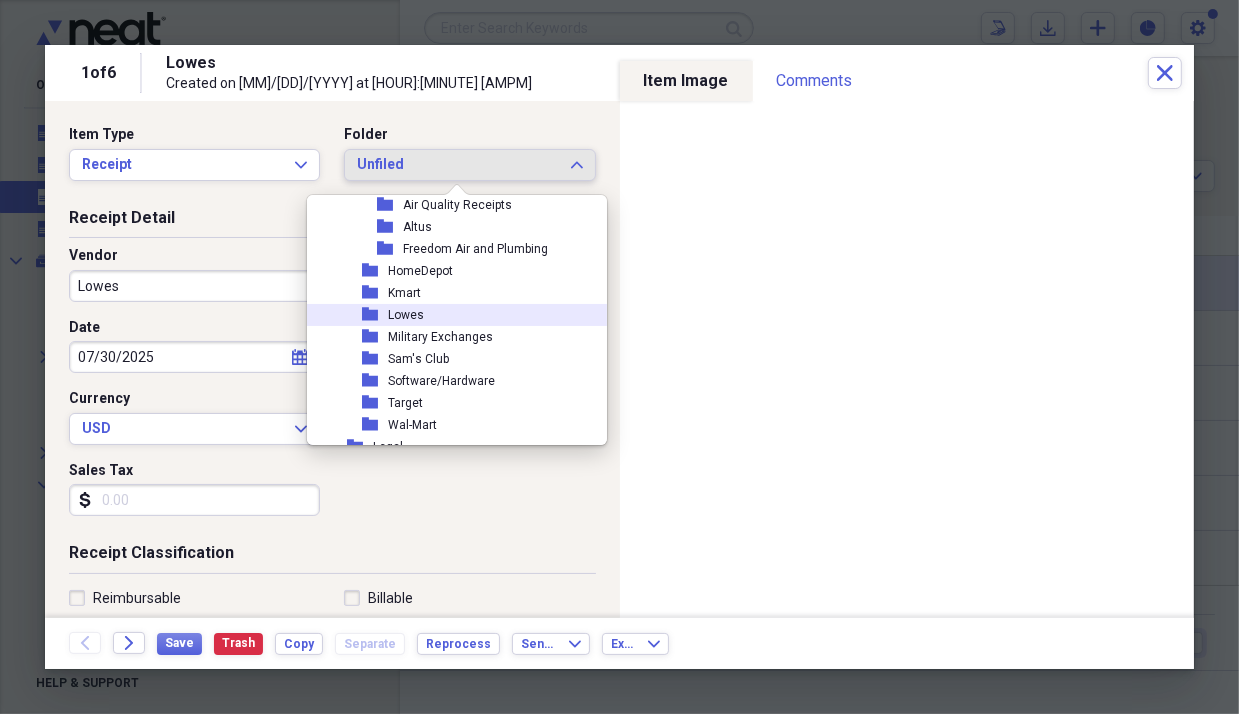 click on "Lowes" at bounding box center [406, 315] 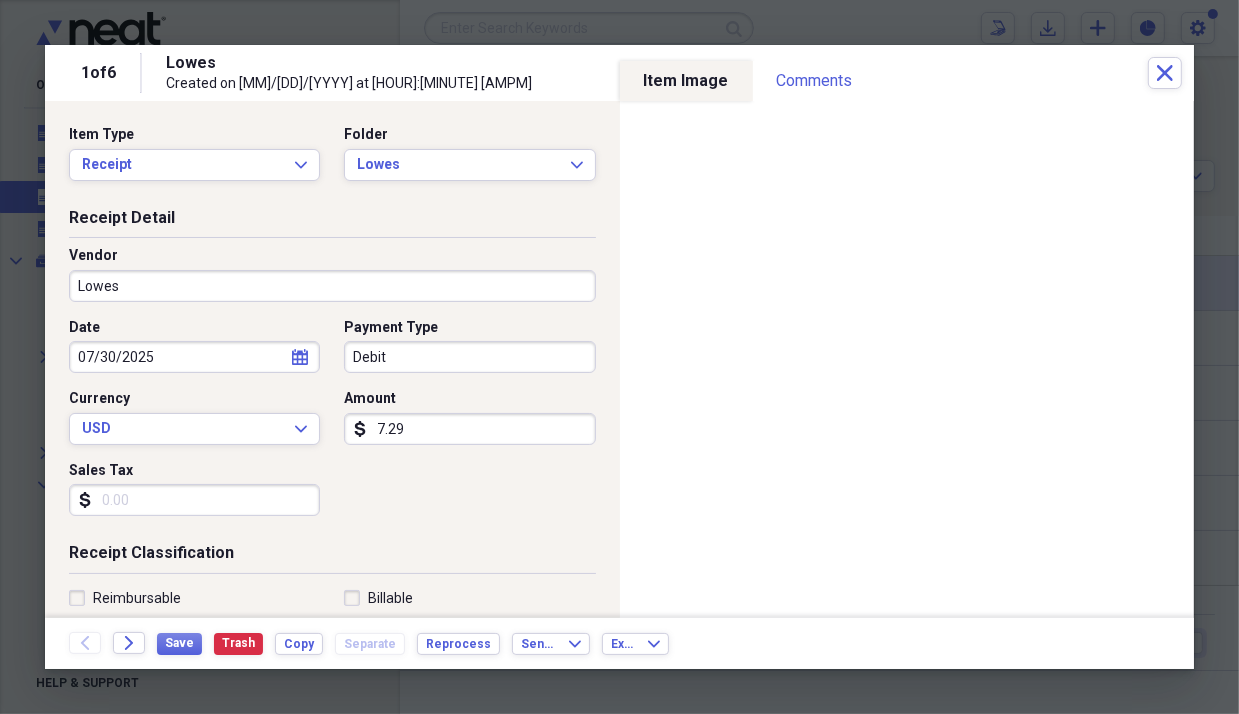 click on "Sales Tax" at bounding box center (194, 500) 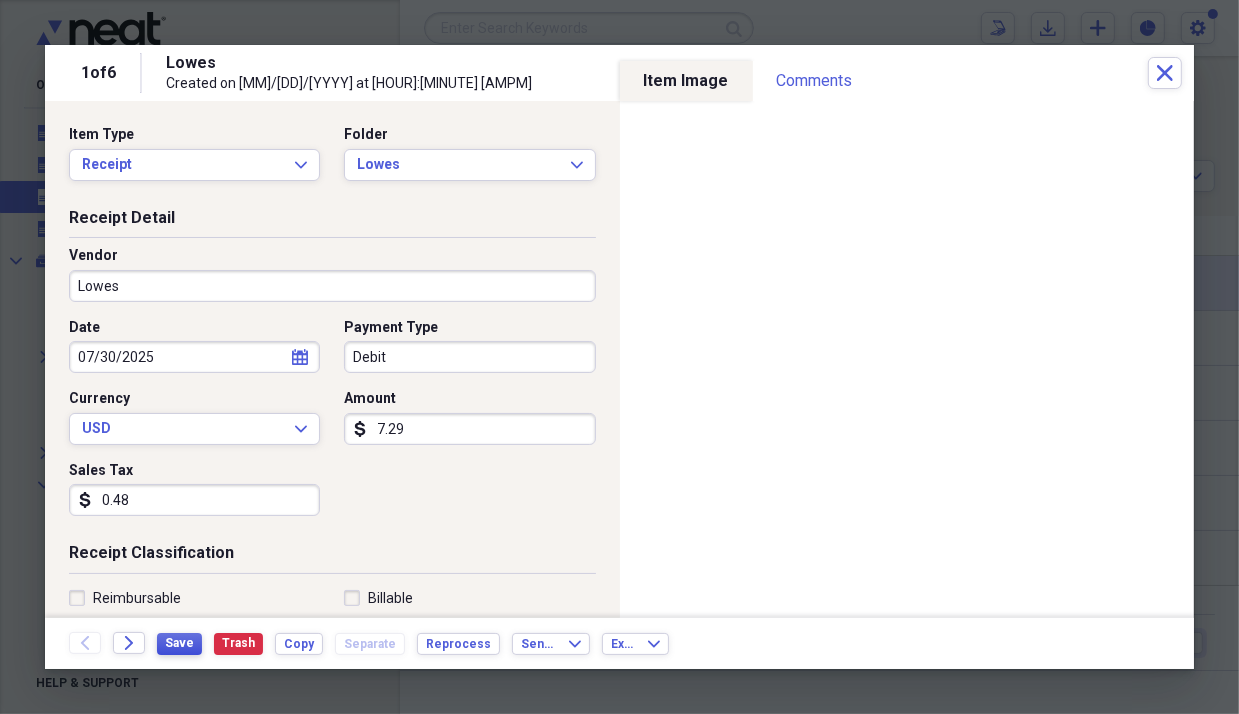 type on "0.48" 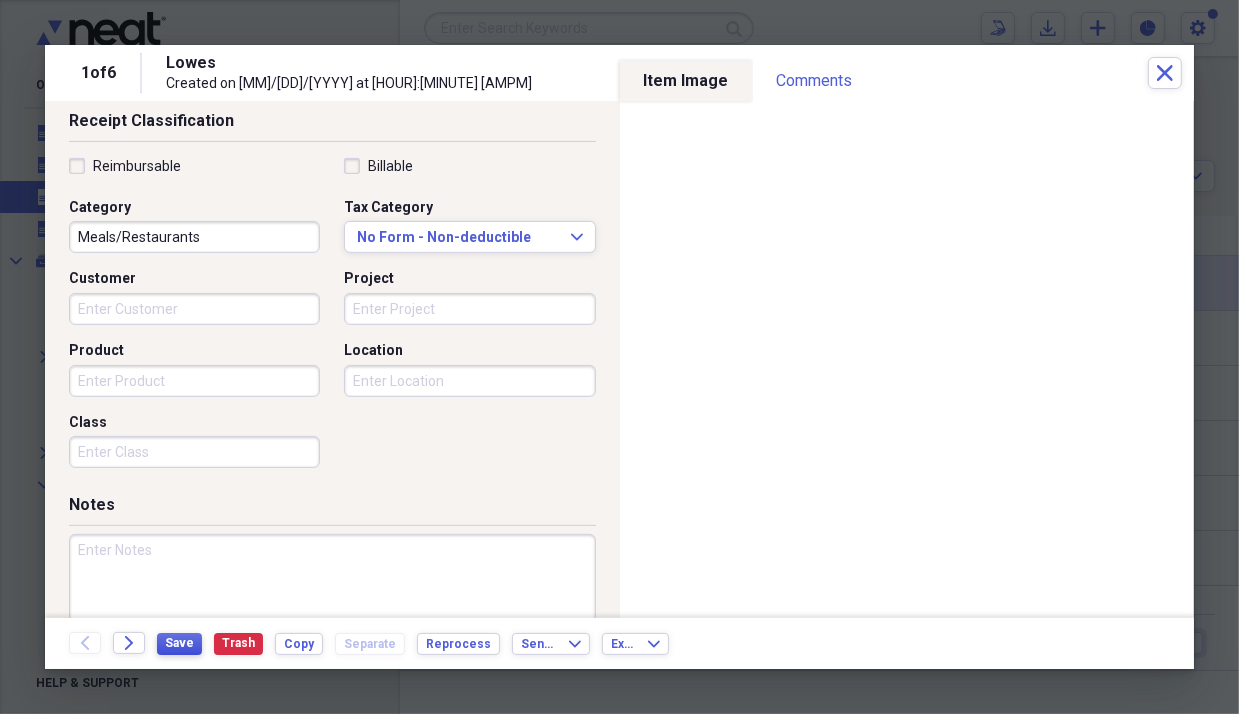 scroll, scrollTop: 496, scrollLeft: 0, axis: vertical 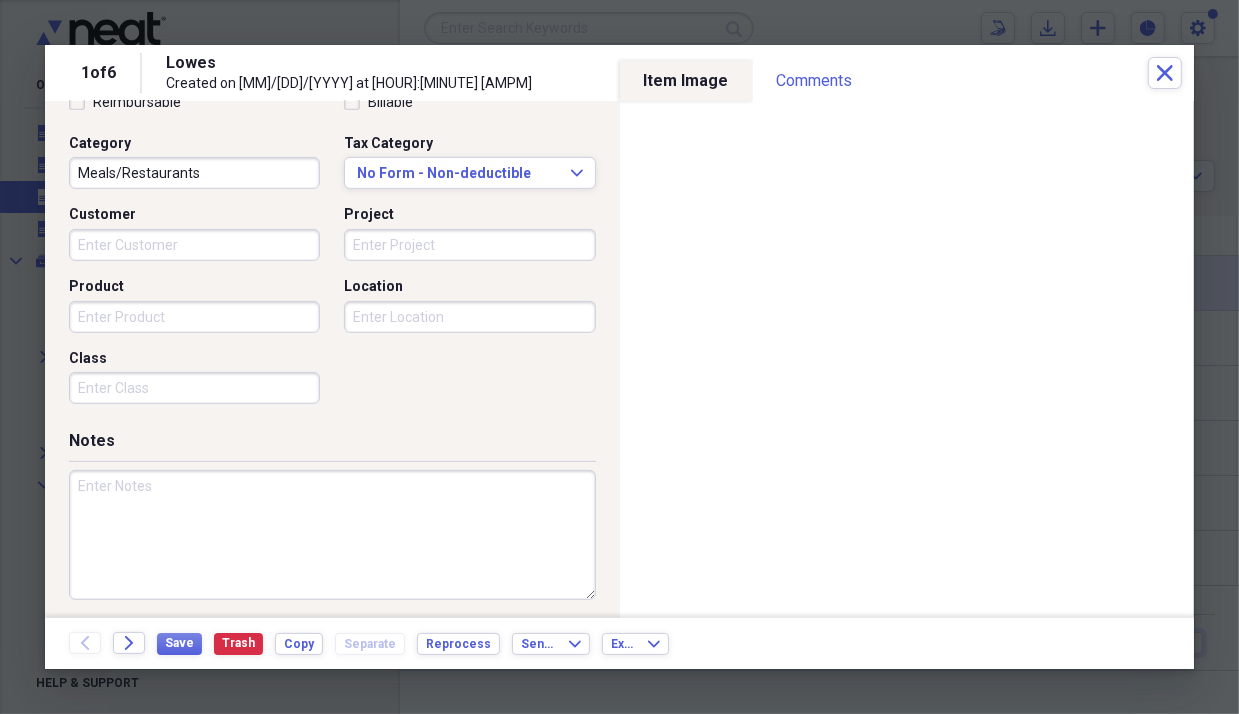 click at bounding box center [332, 535] 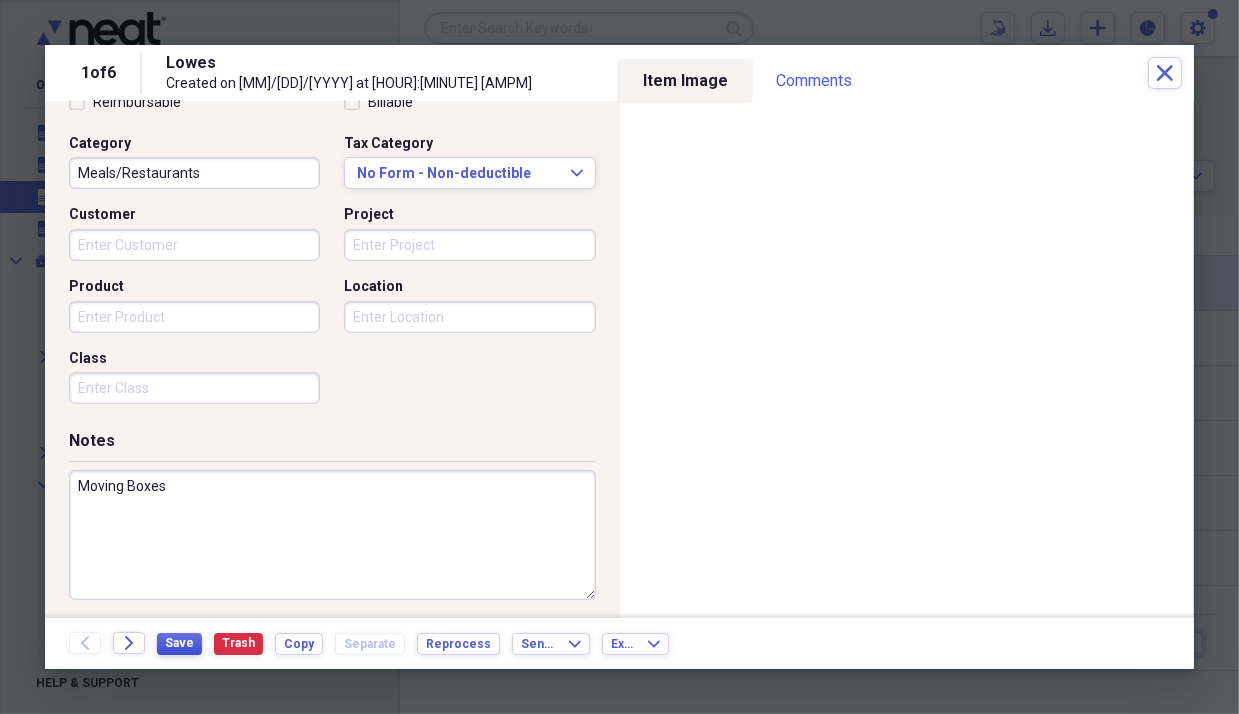 type on "Moving Boxes" 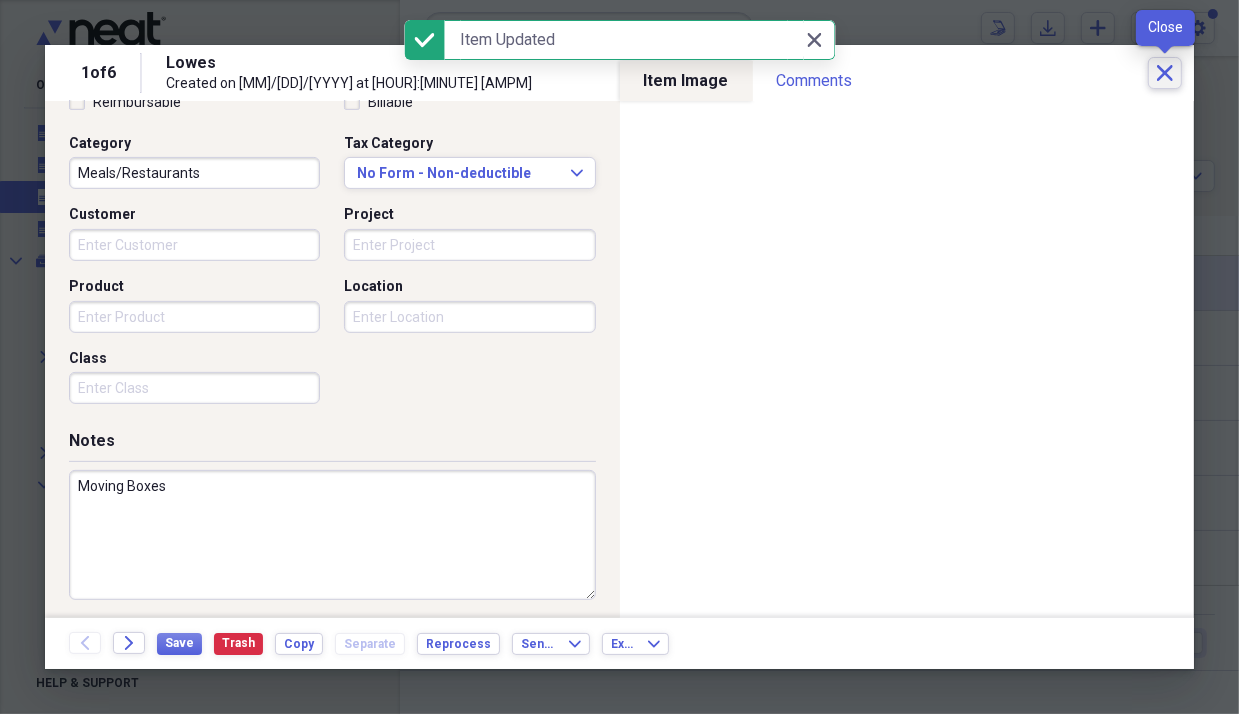 click on "Close" 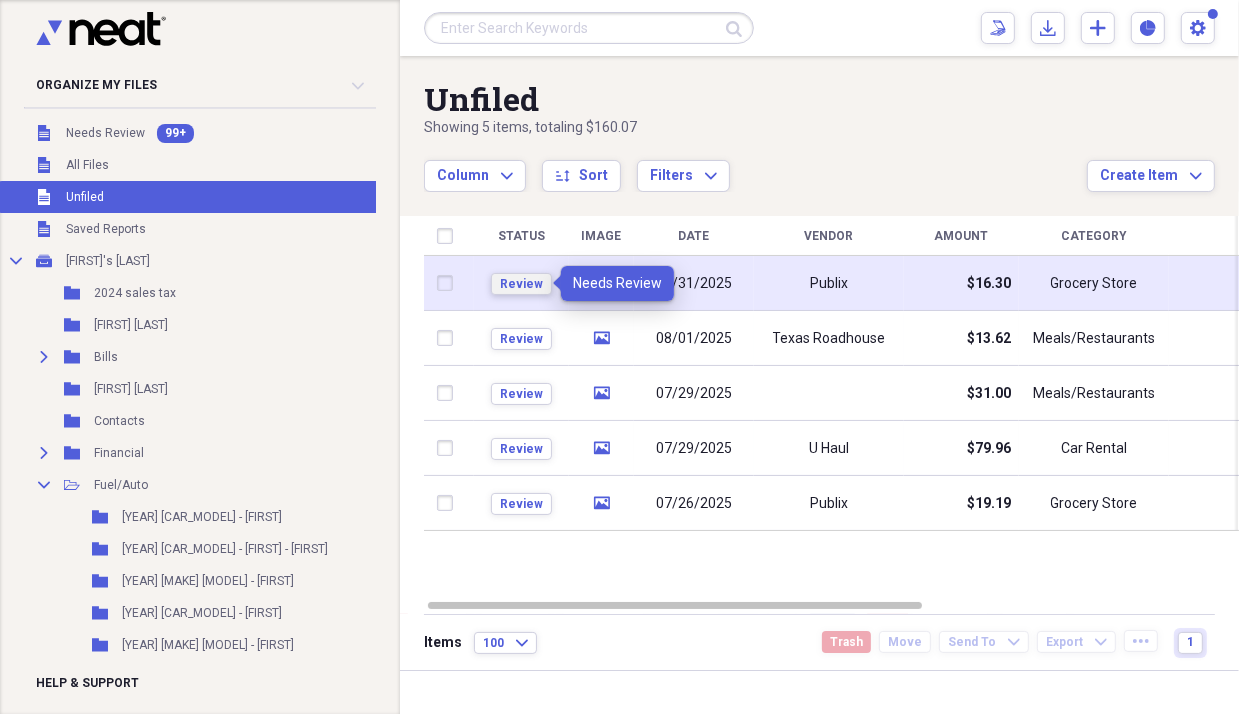click on "Review" at bounding box center [521, 284] 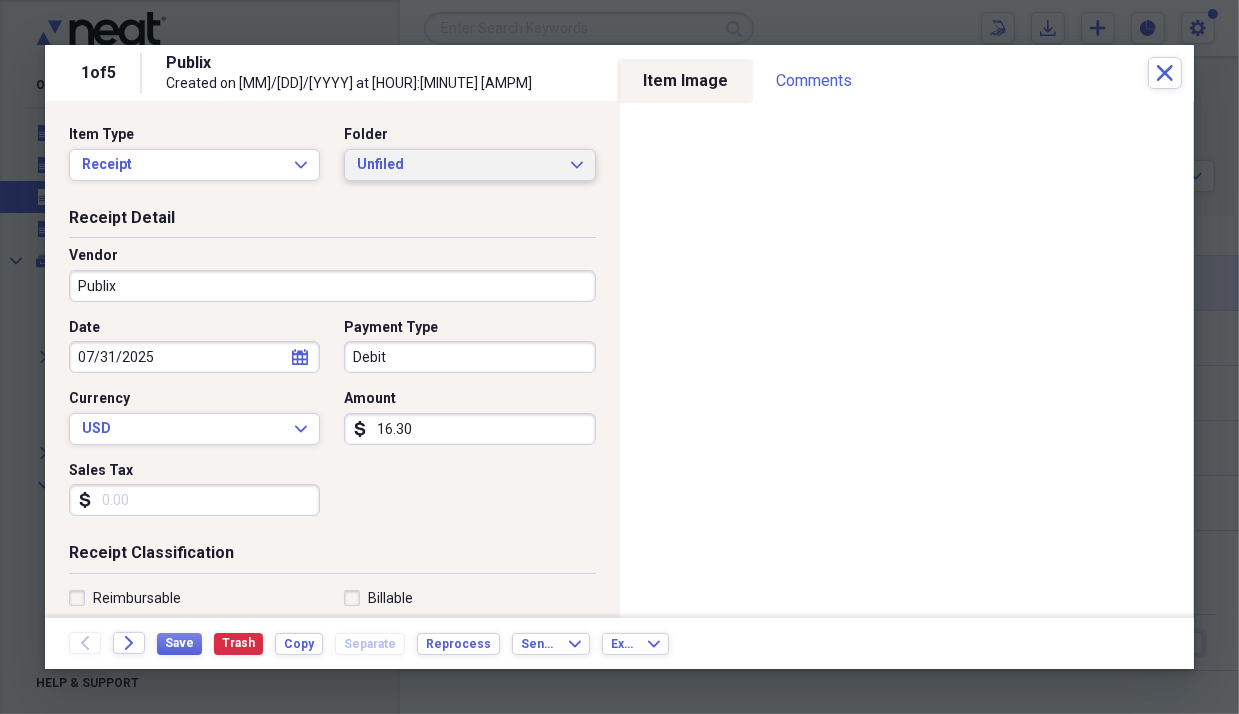 click on "Unfiled" at bounding box center [457, 165] 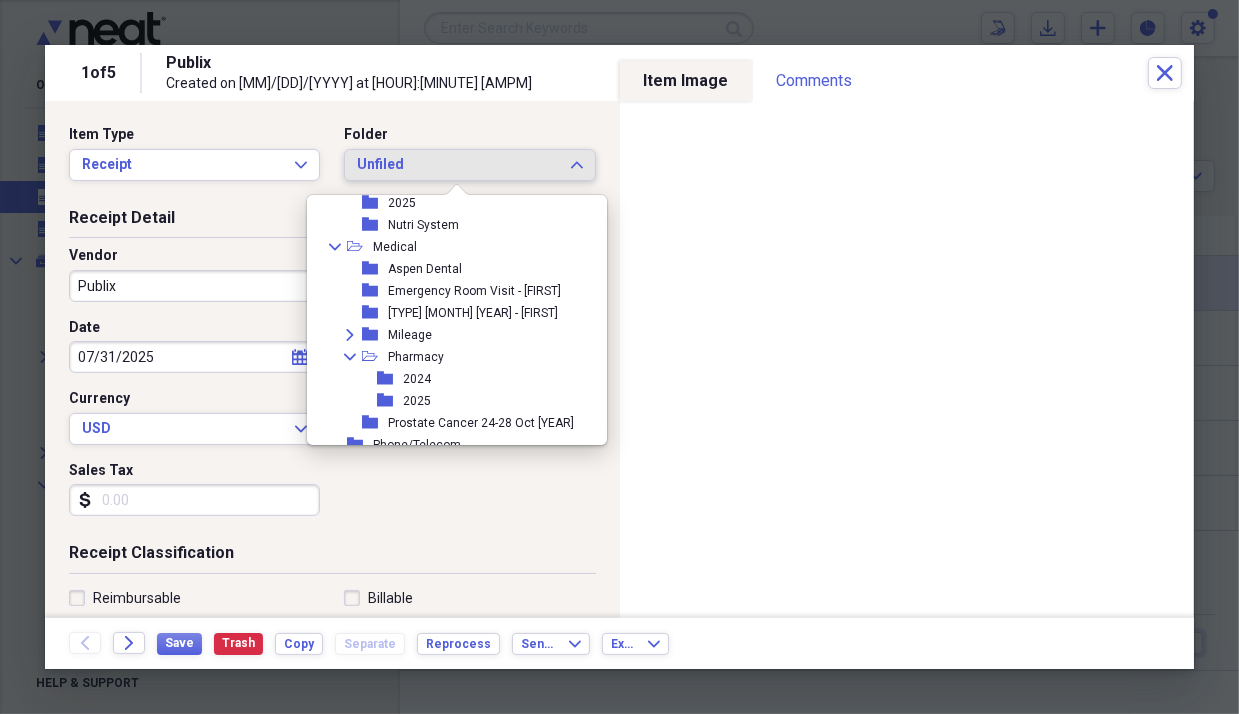 scroll, scrollTop: 900, scrollLeft: 0, axis: vertical 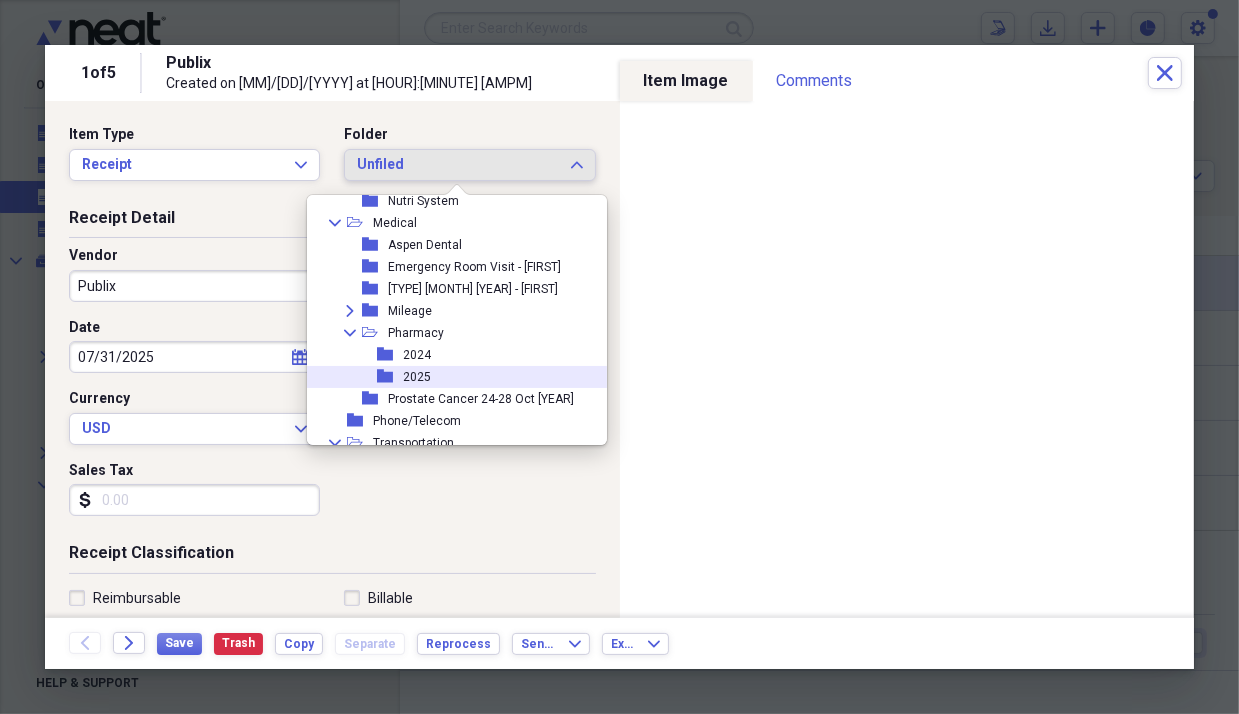 click on "2025" at bounding box center [417, 377] 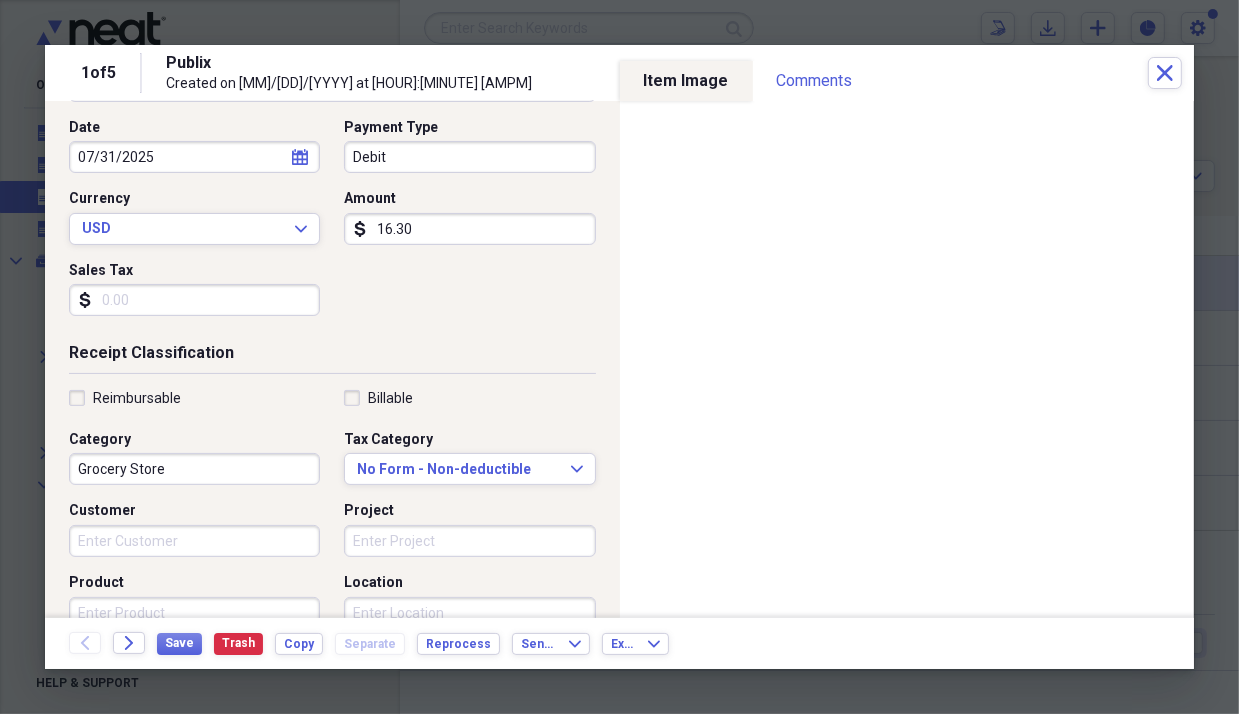 scroll, scrollTop: 300, scrollLeft: 0, axis: vertical 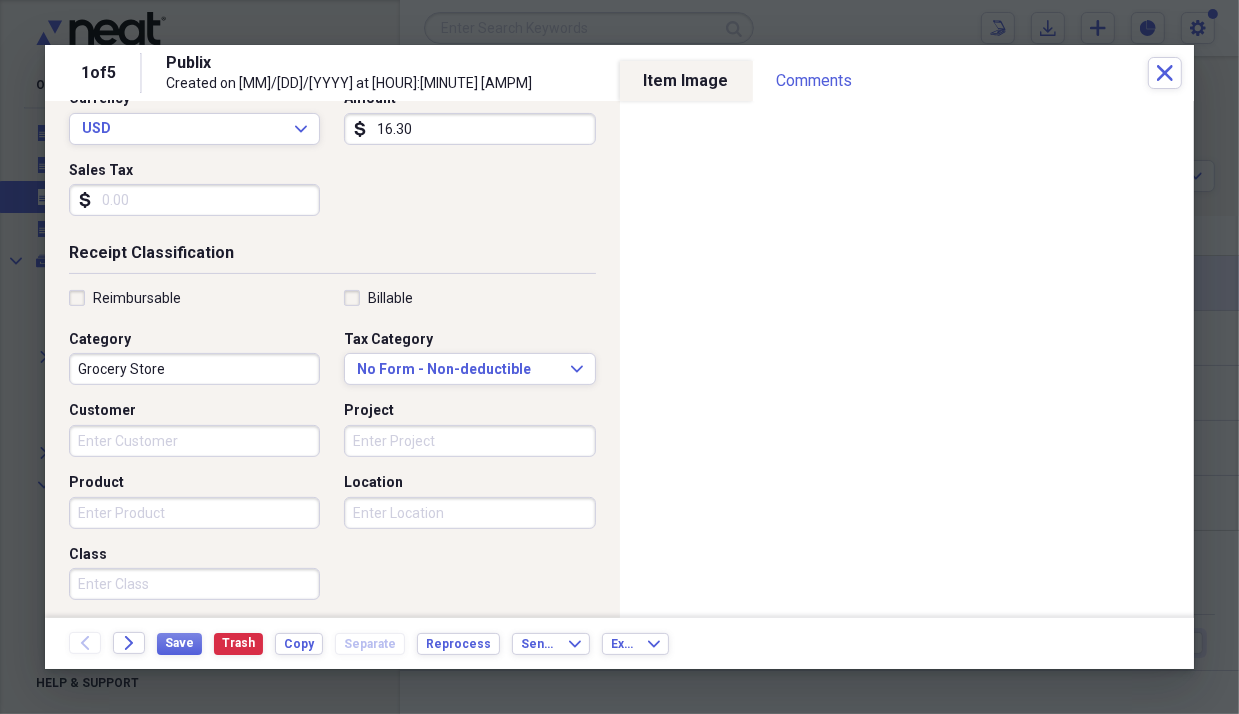 click on "Grocery Store" at bounding box center (194, 369) 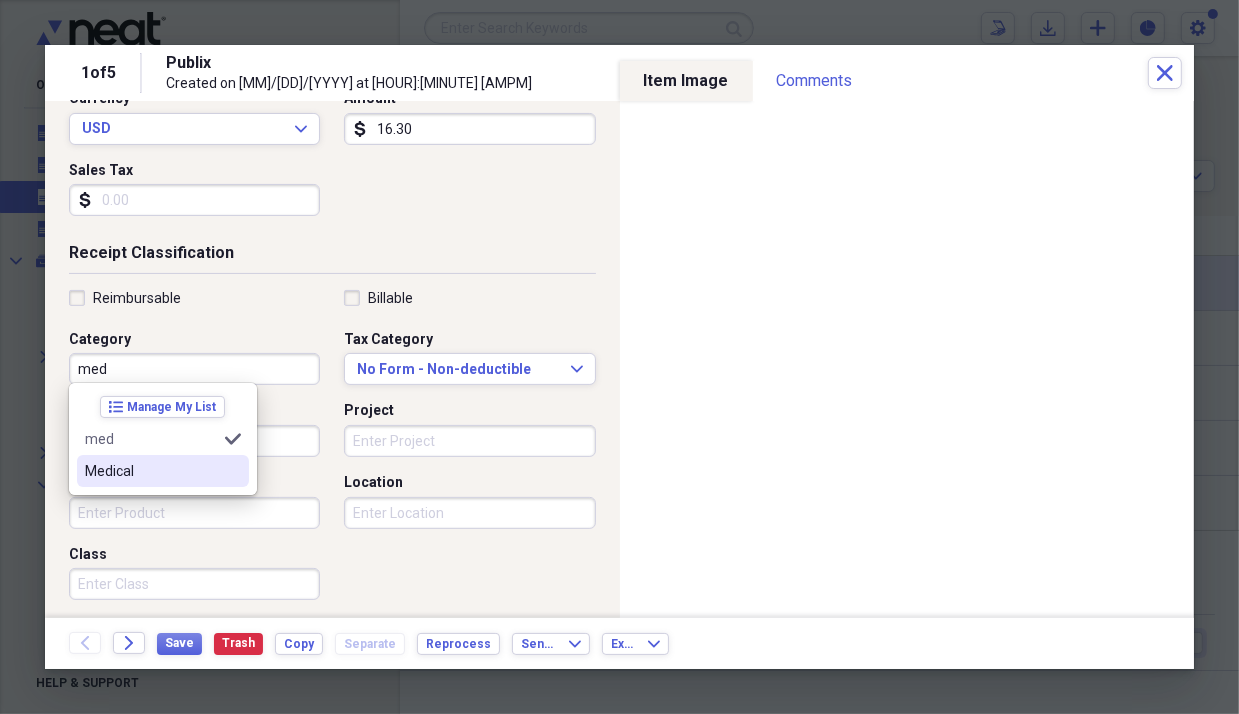 click on "Medical" at bounding box center [151, 471] 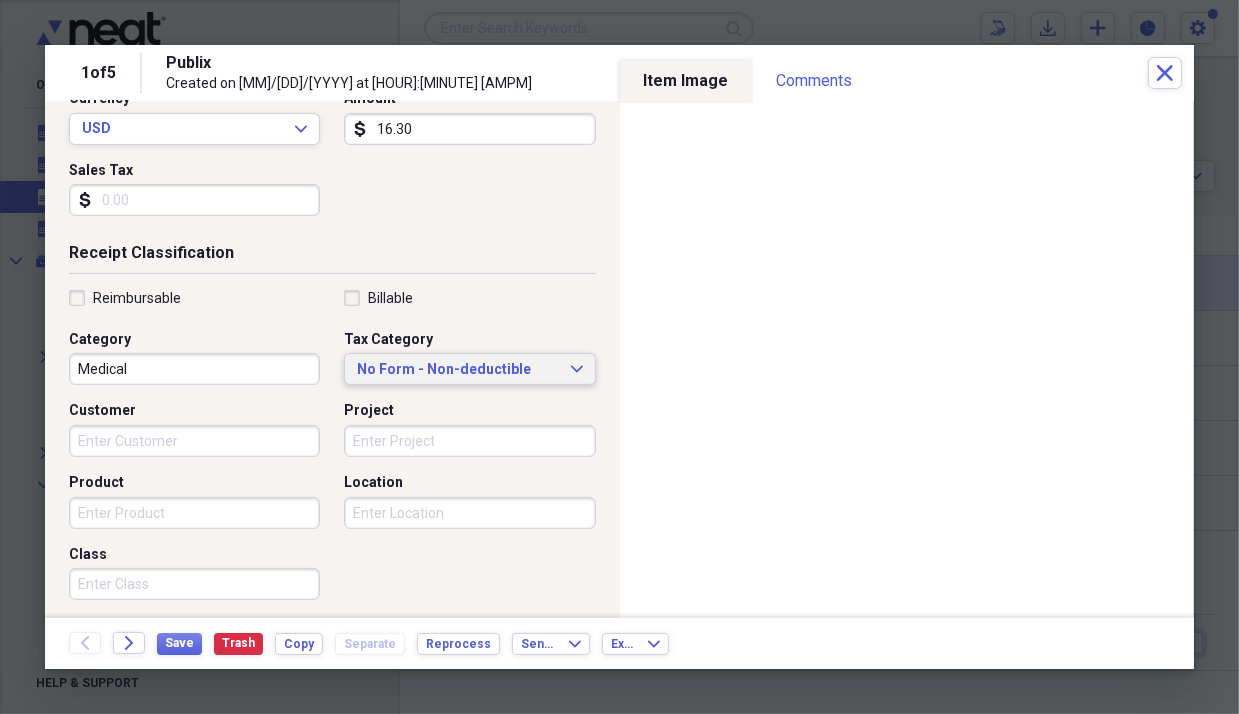 click on "No Form - Non-deductible" at bounding box center (457, 370) 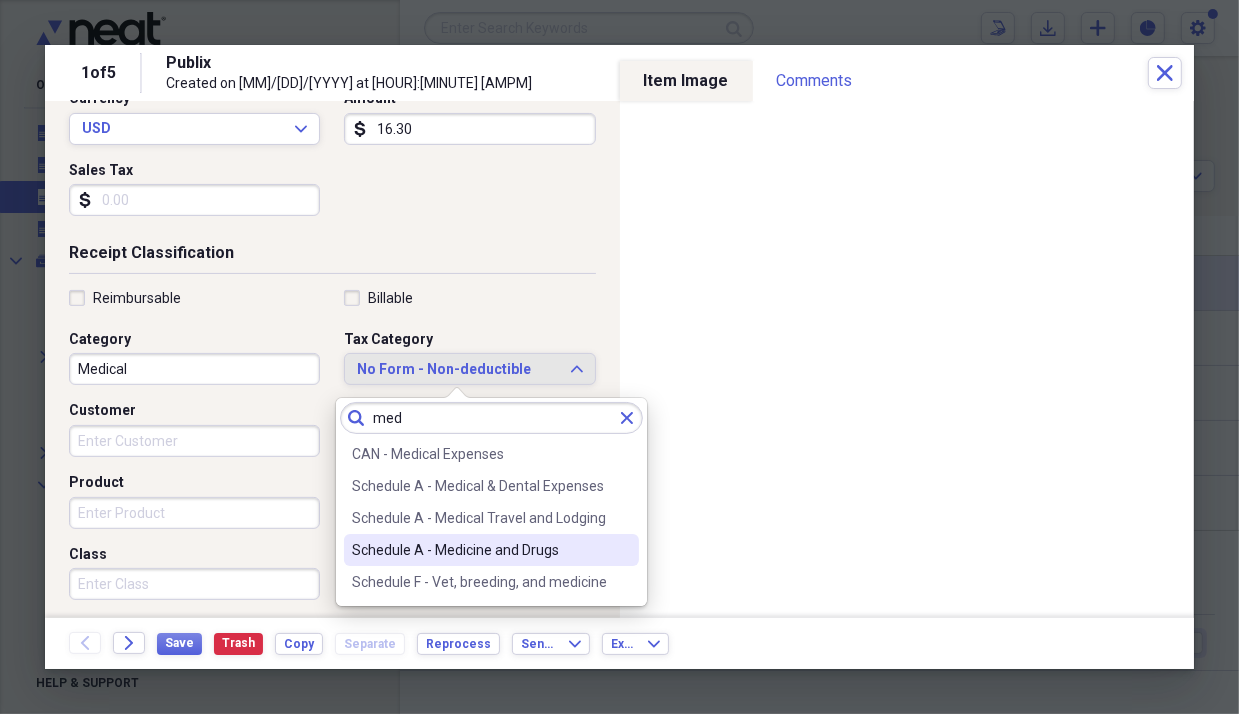 type on "med" 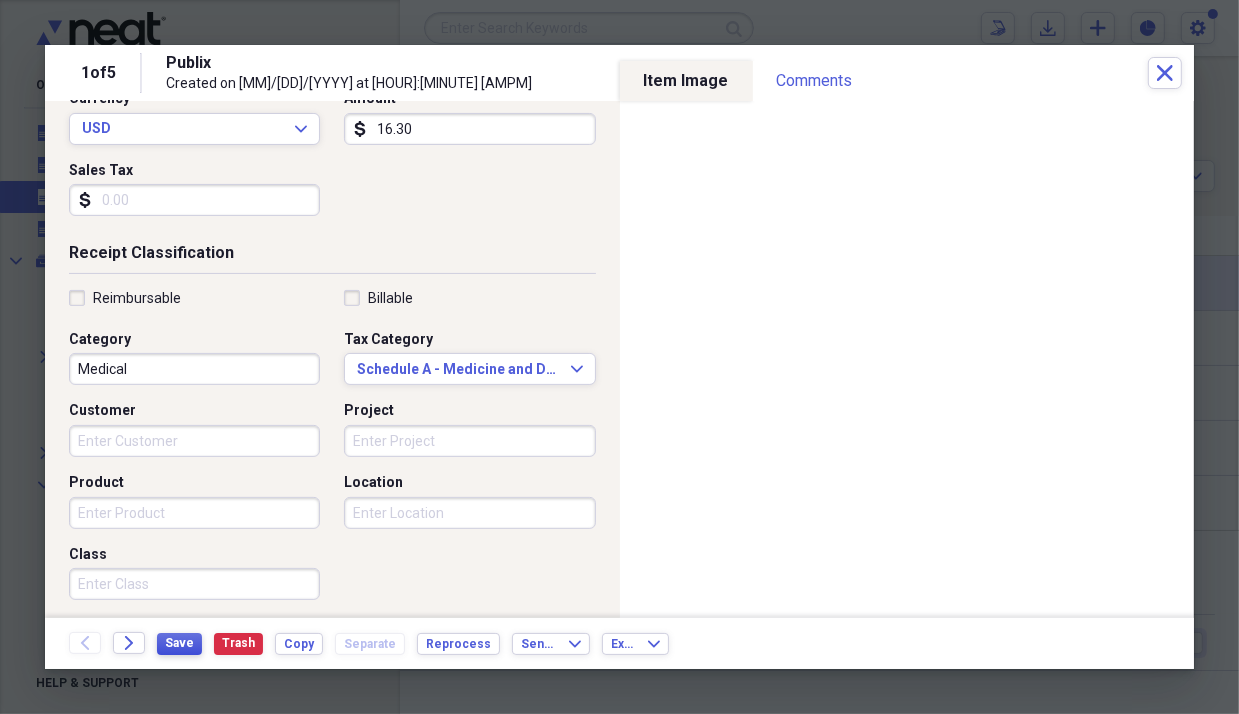 click on "Save" at bounding box center (179, 643) 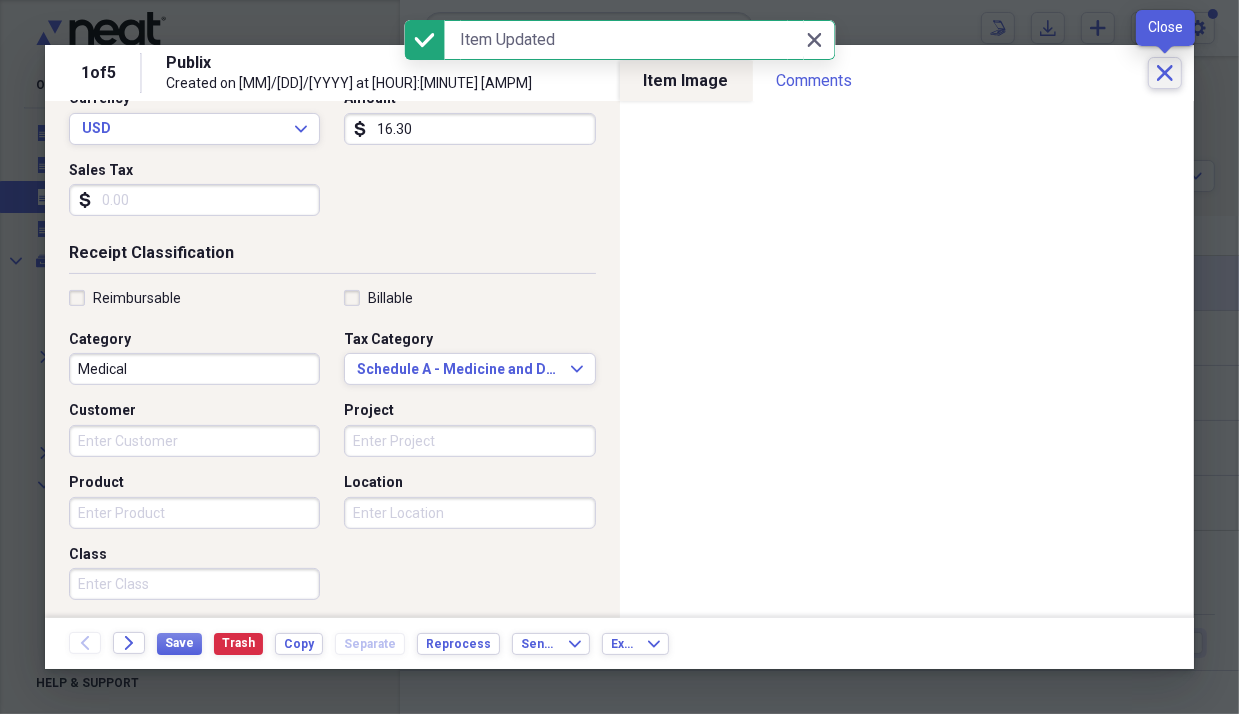 click 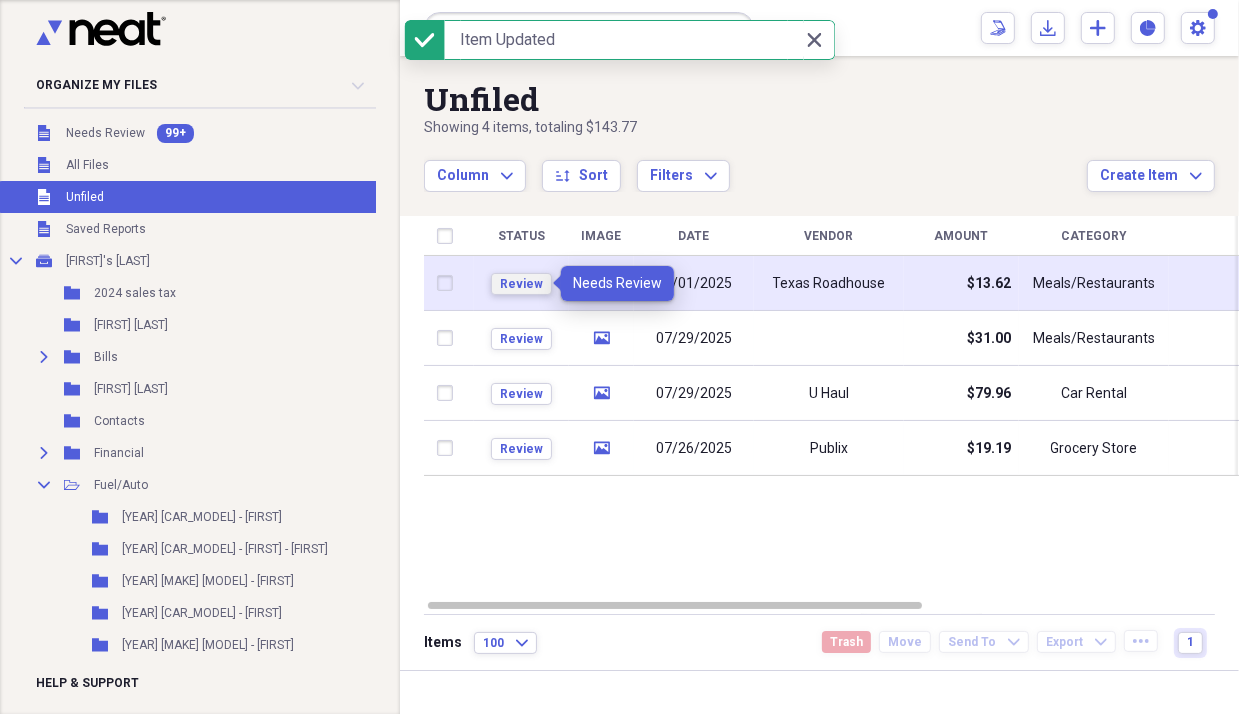 click on "Review" at bounding box center (521, 284) 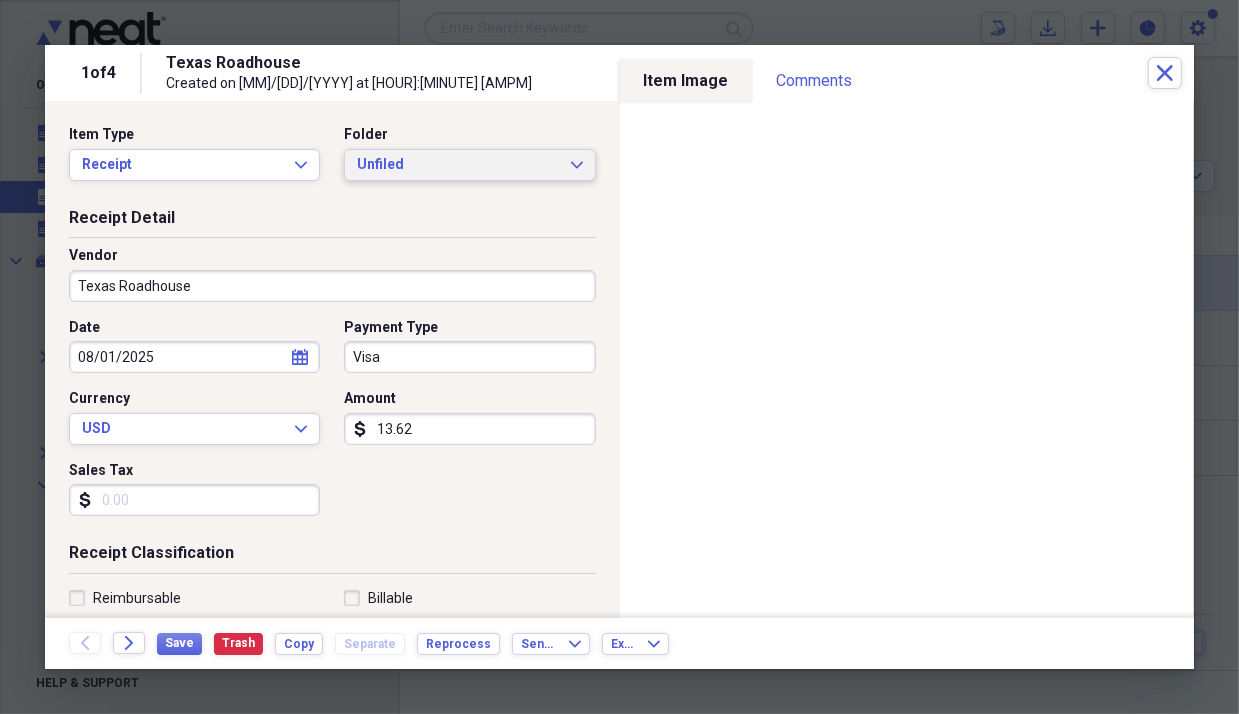 click on "Unfiled" at bounding box center [457, 165] 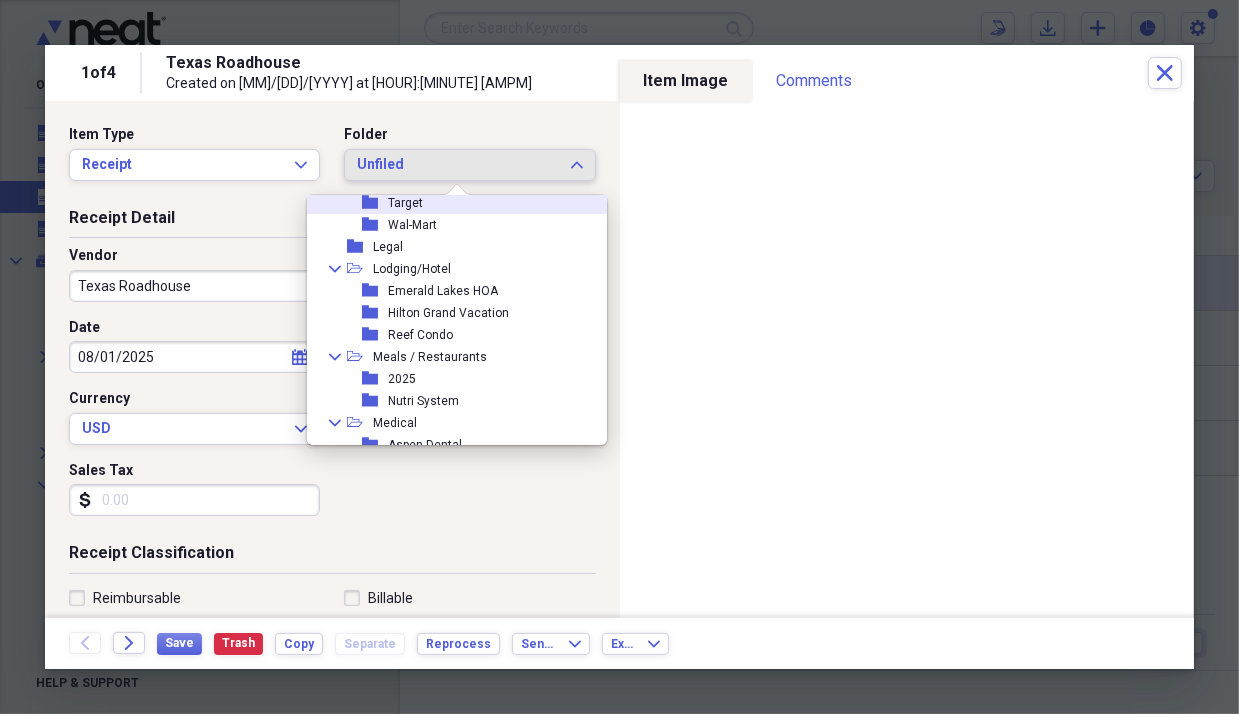 scroll, scrollTop: 800, scrollLeft: 0, axis: vertical 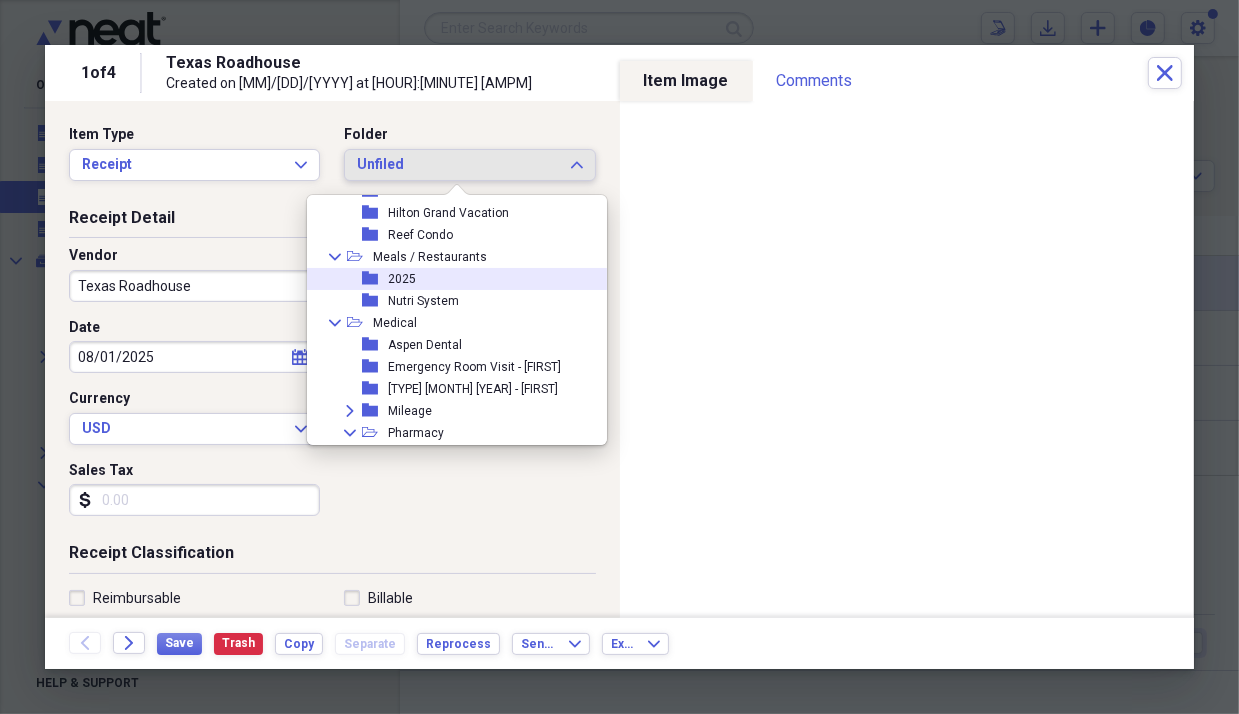 click on "2025" at bounding box center (402, 279) 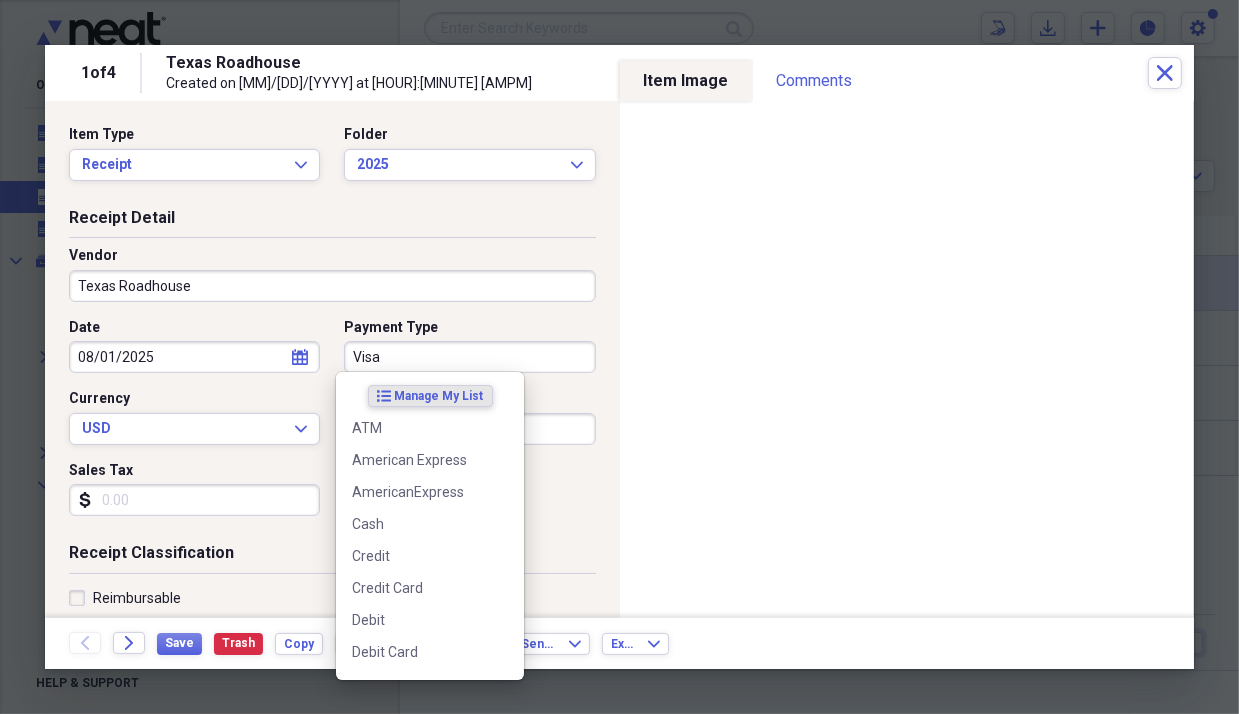 click on "Visa" at bounding box center [469, 357] 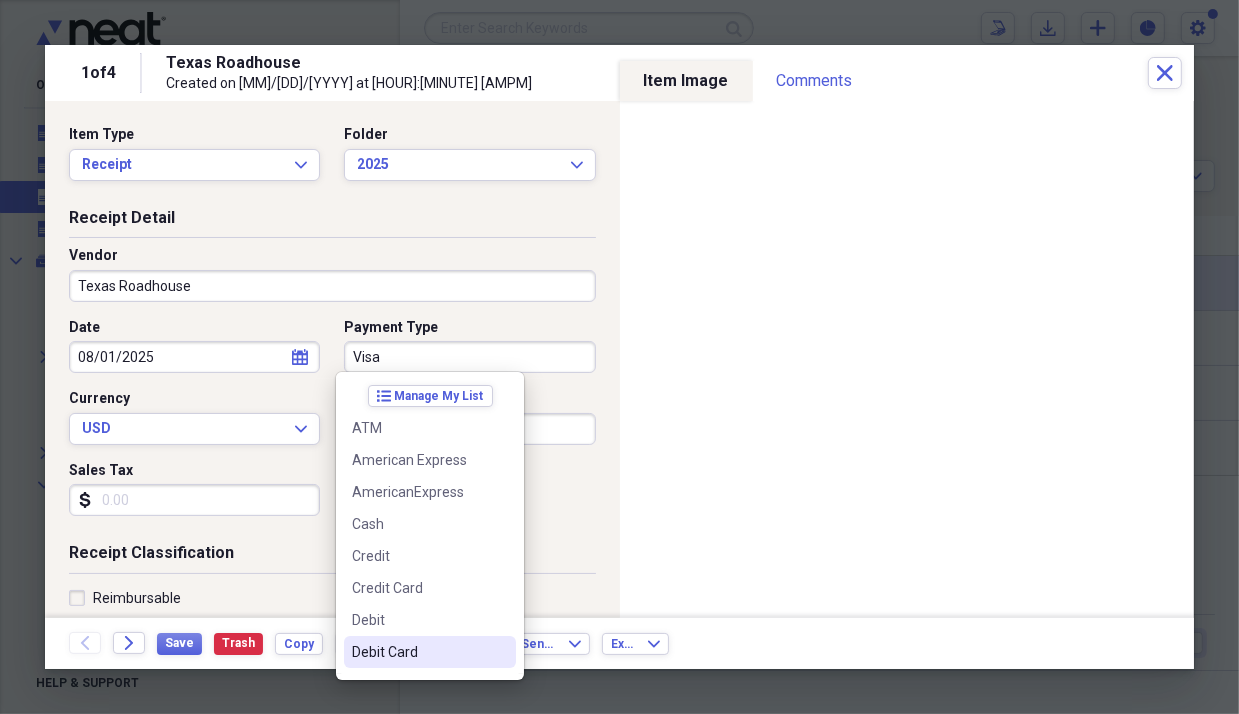 click on "Debit Card" at bounding box center (418, 652) 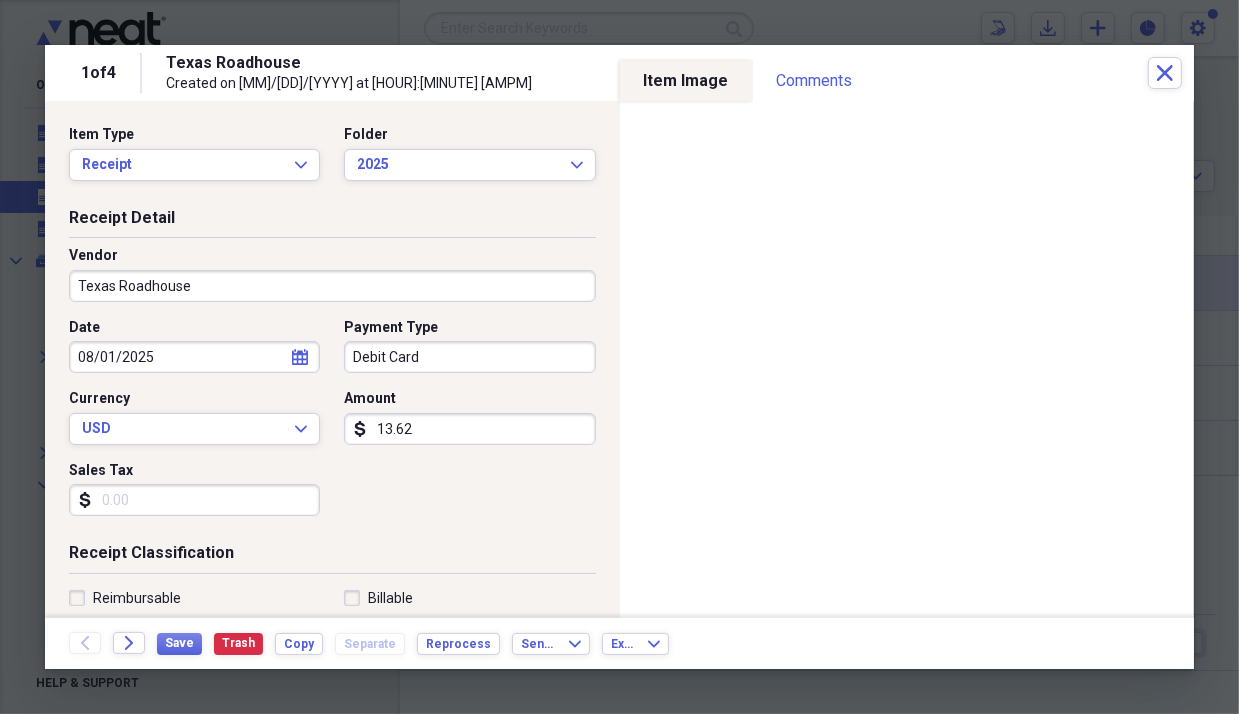 click on "13.62" at bounding box center [469, 429] 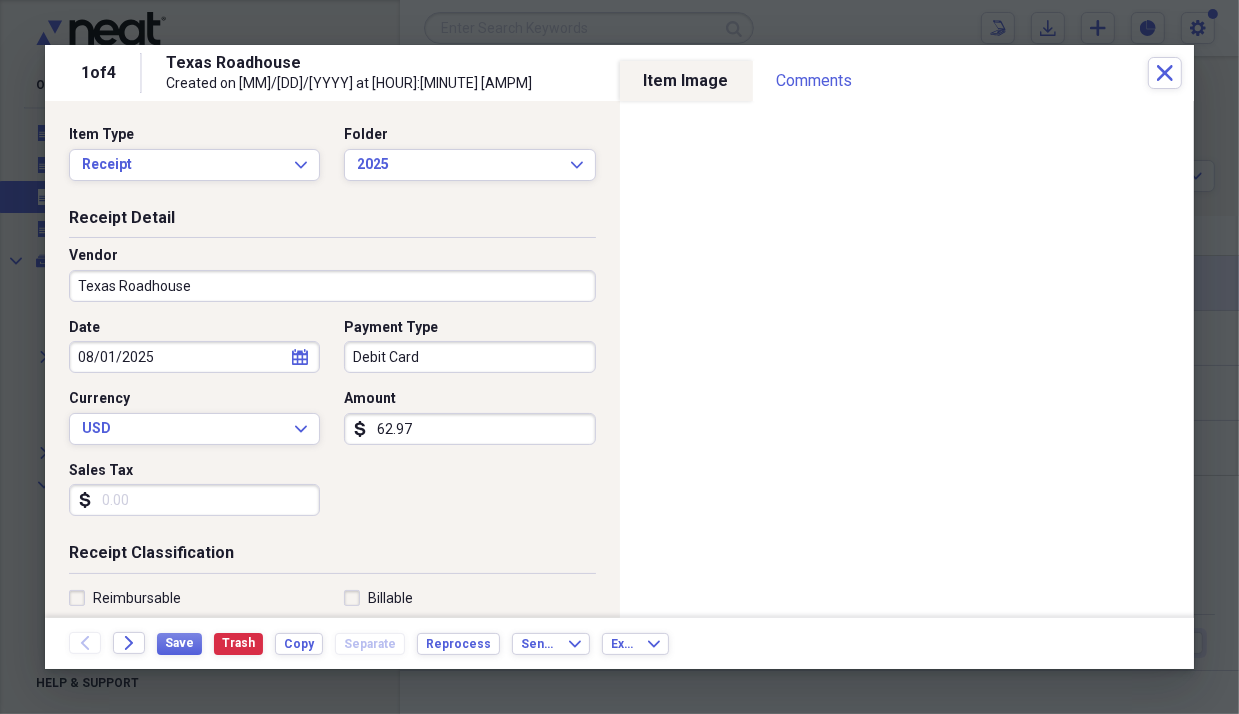 type on "62.97" 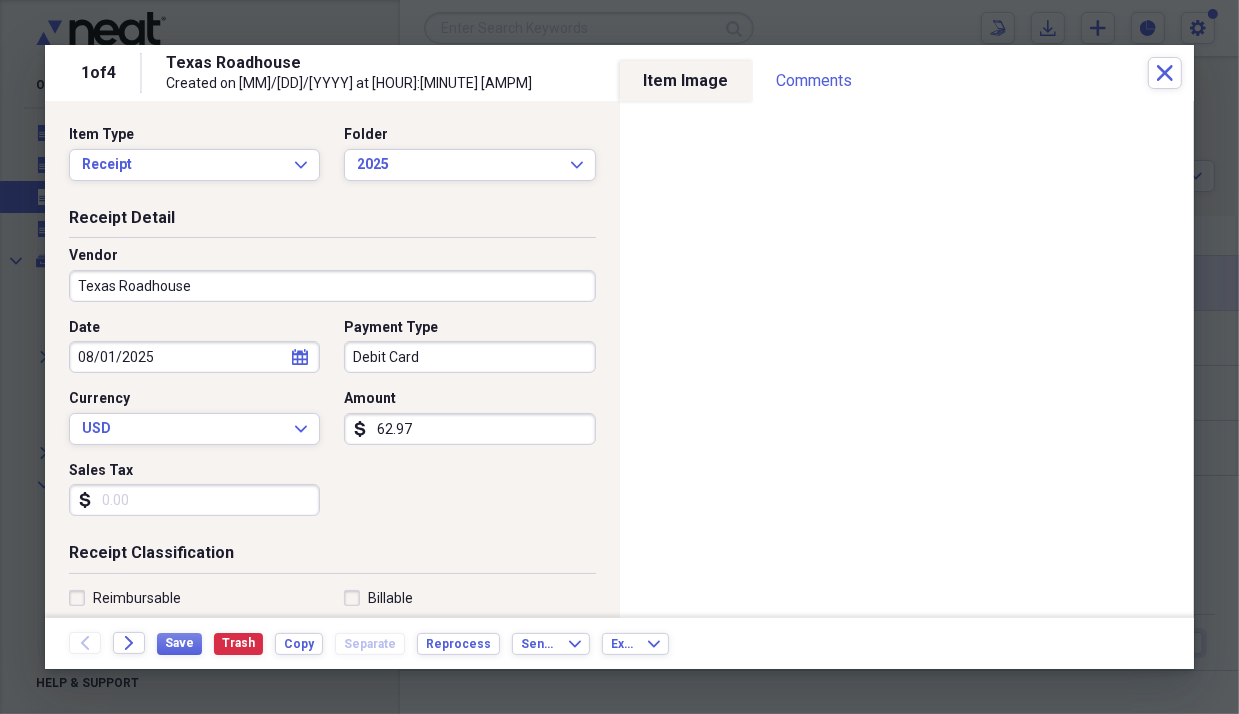 click on "Sales Tax" at bounding box center [194, 500] 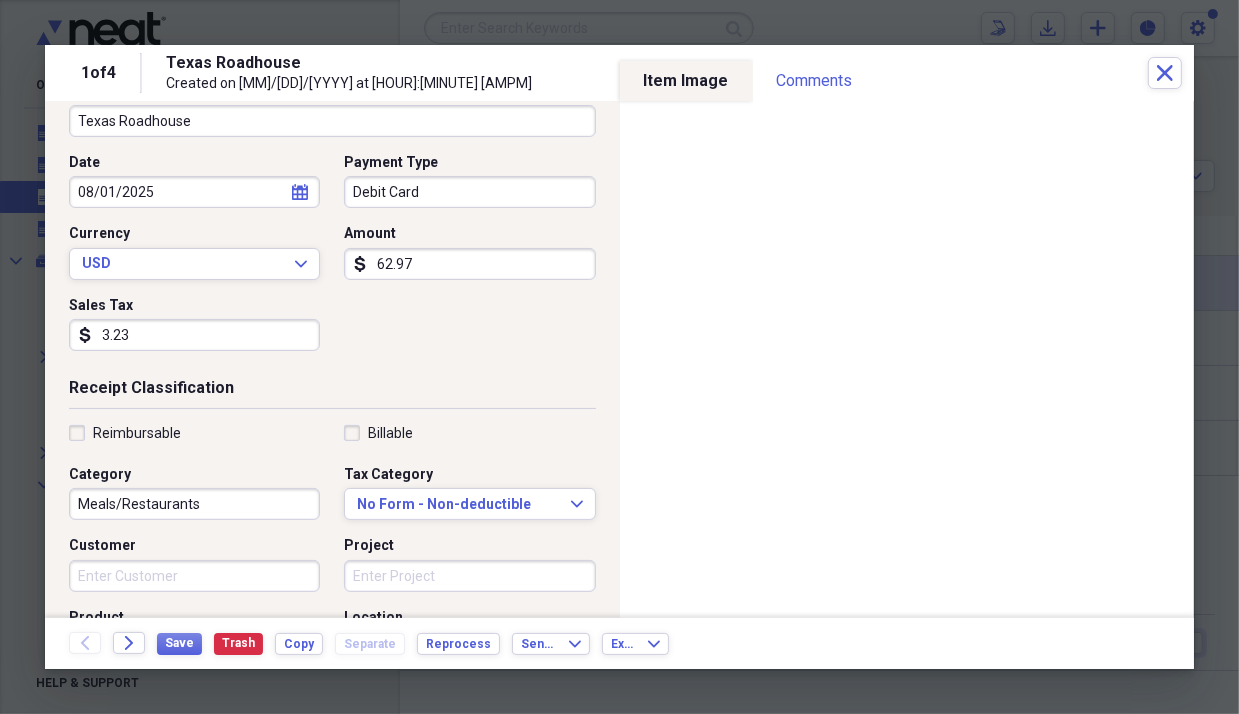 scroll, scrollTop: 200, scrollLeft: 0, axis: vertical 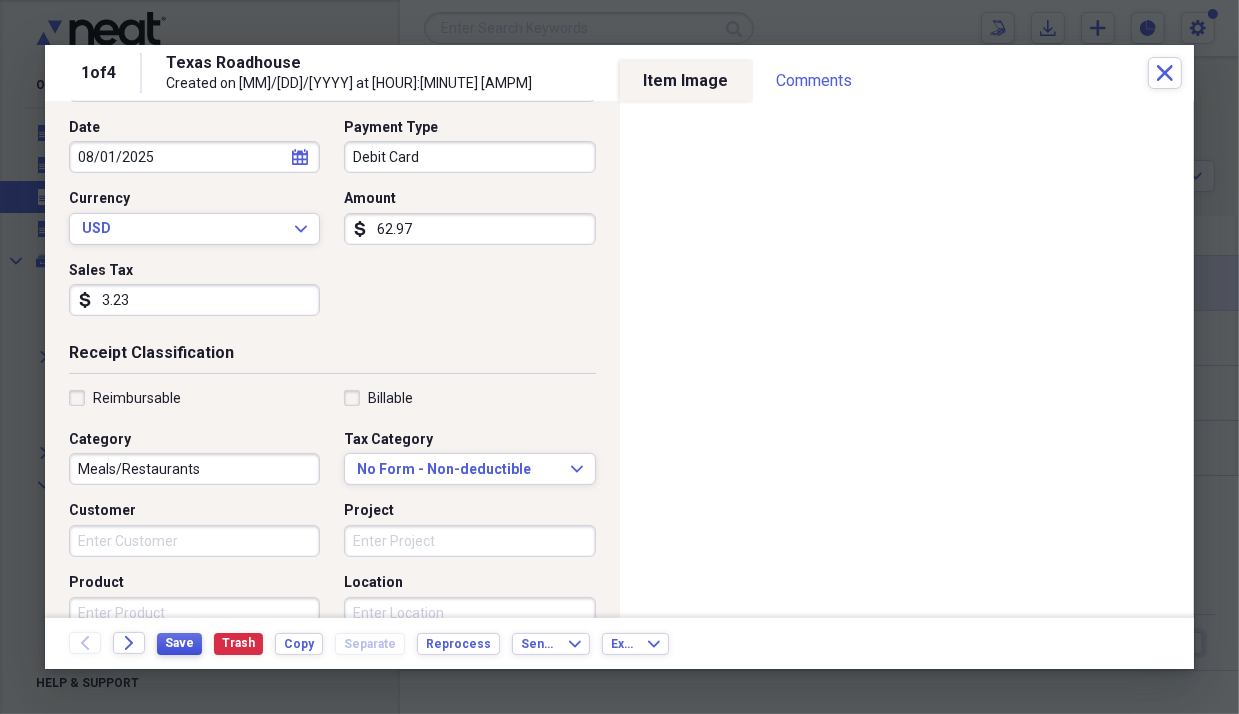 type on "3.23" 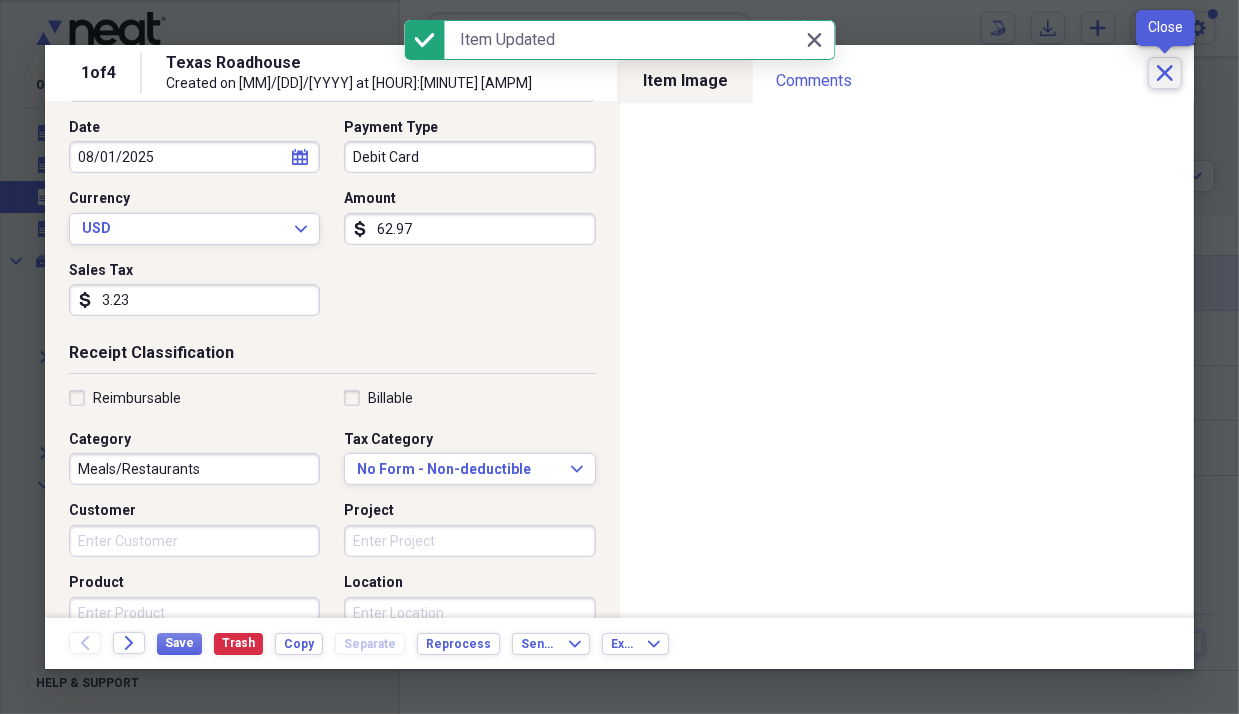 click on "Close" 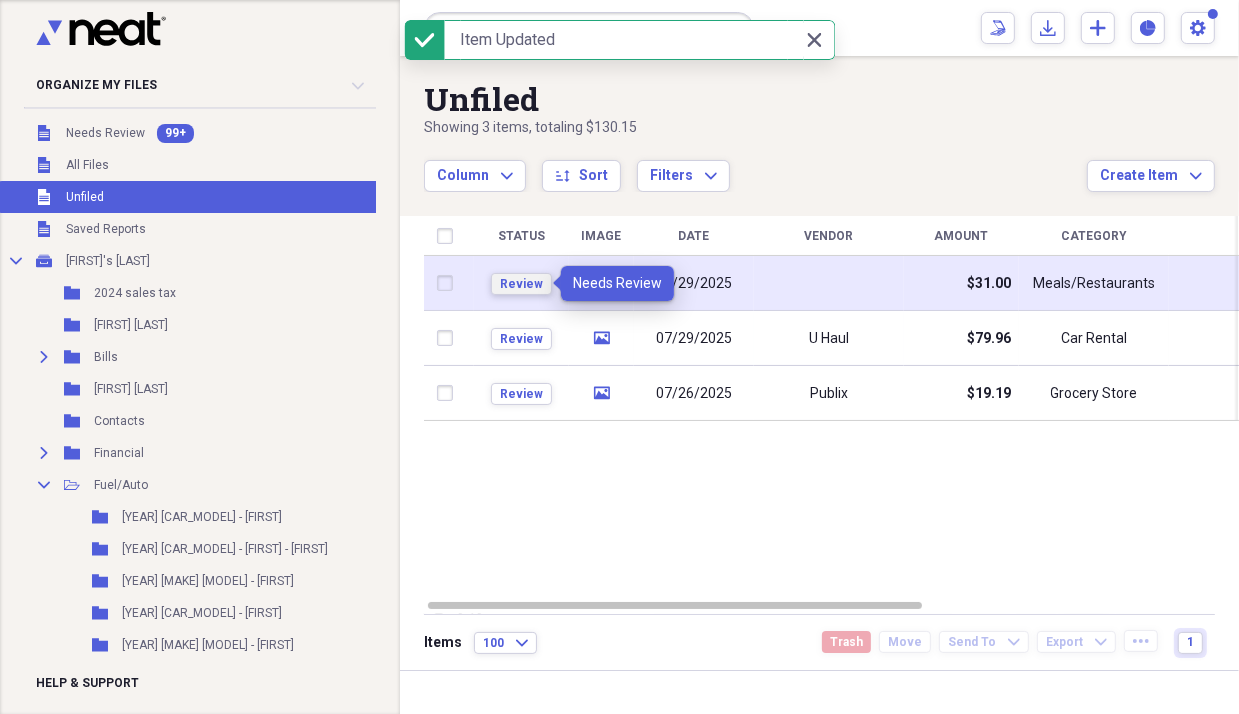 click on "Review" at bounding box center (521, 284) 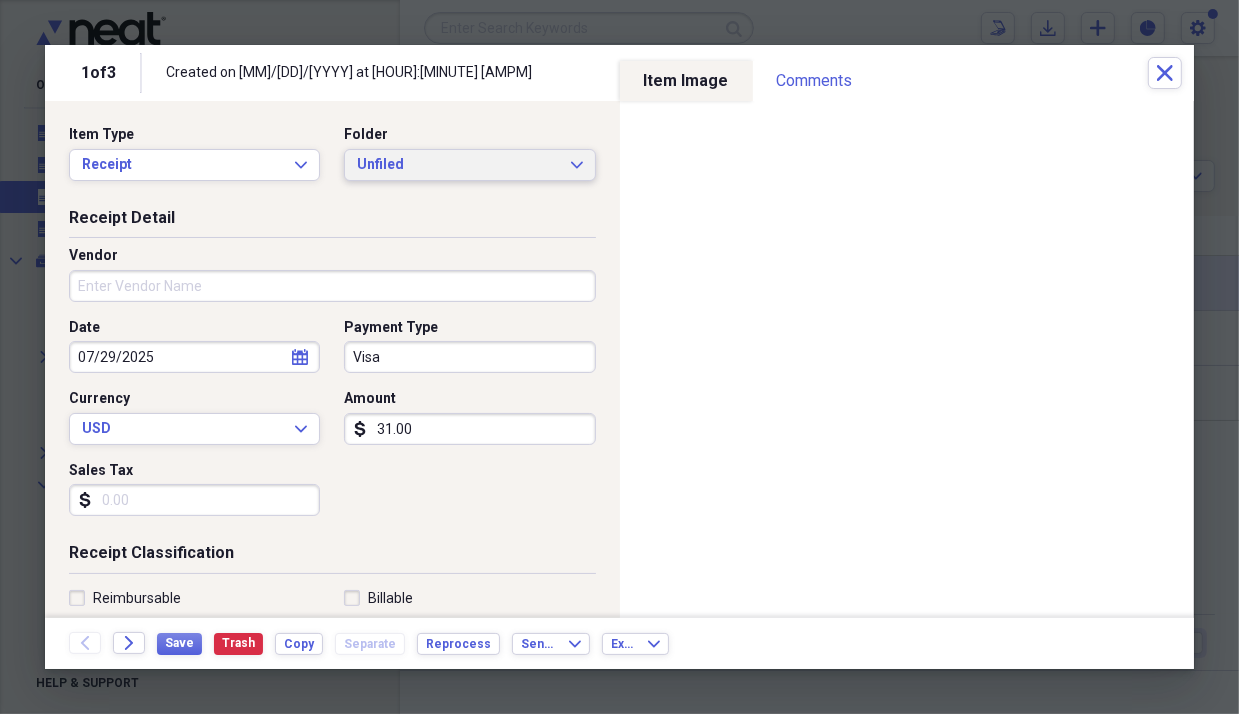 click on "Unfiled" at bounding box center [457, 165] 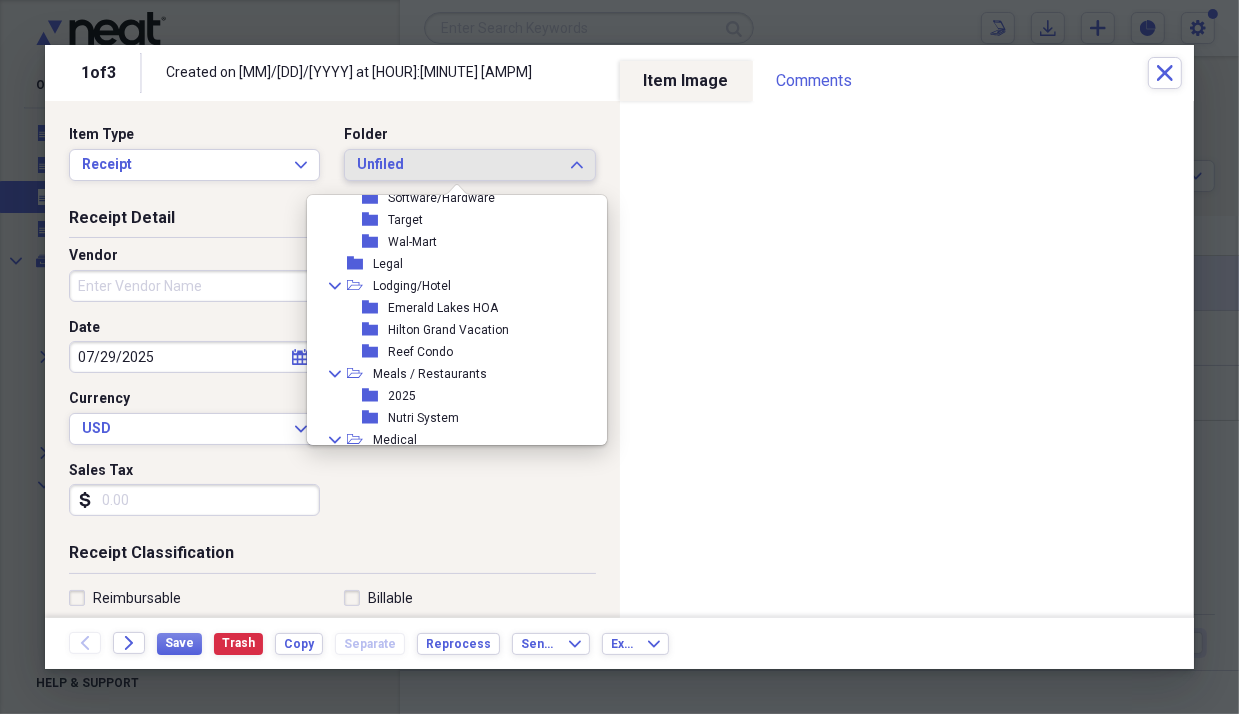 scroll, scrollTop: 700, scrollLeft: 0, axis: vertical 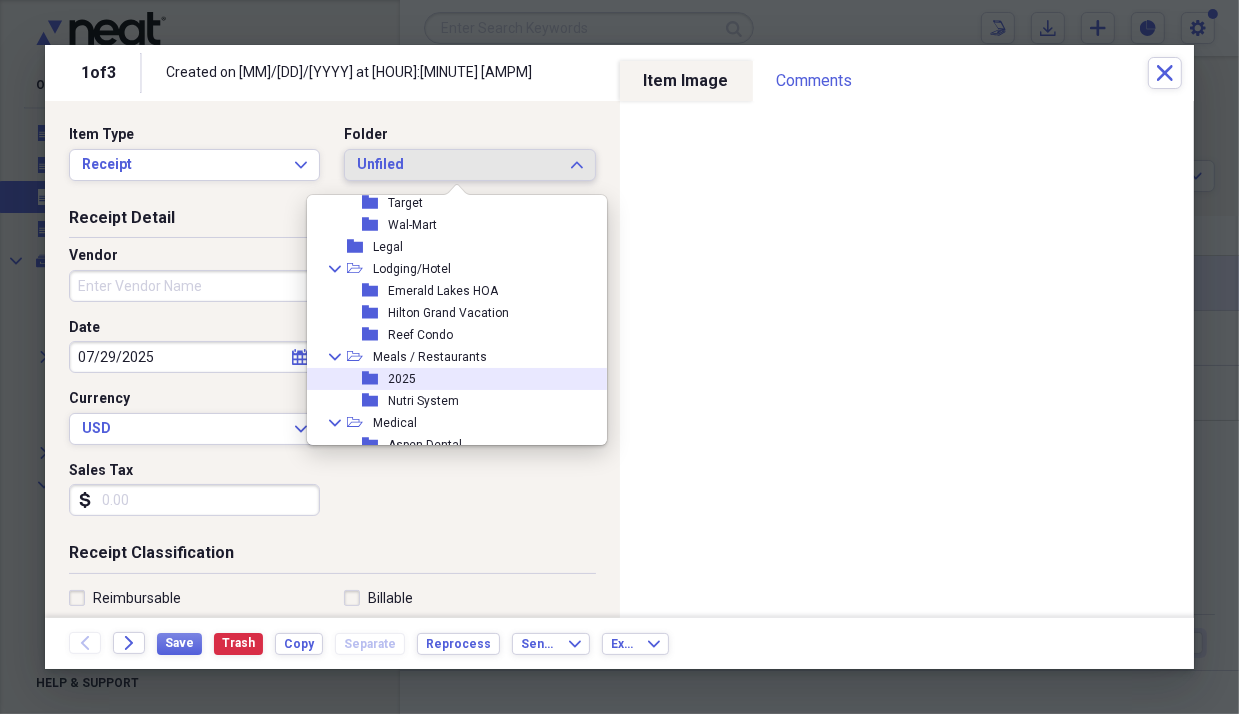 click on "2025" at bounding box center [402, 379] 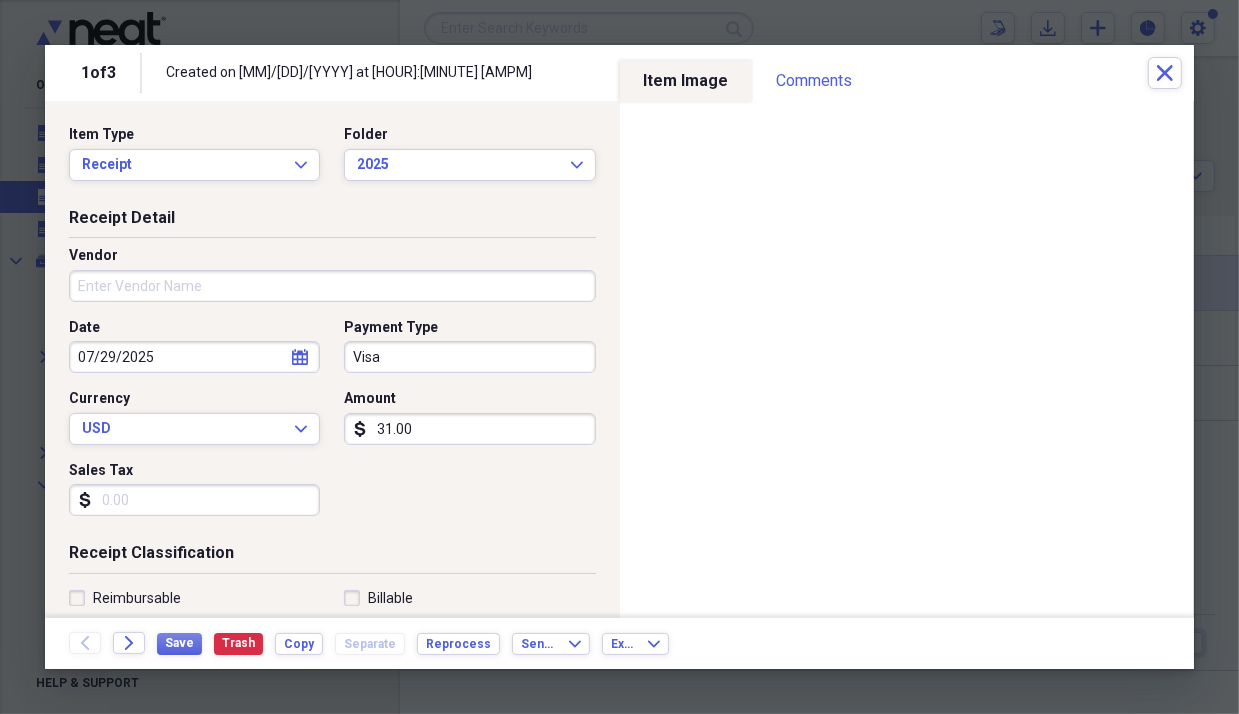 click on "Vendor" at bounding box center [332, 286] 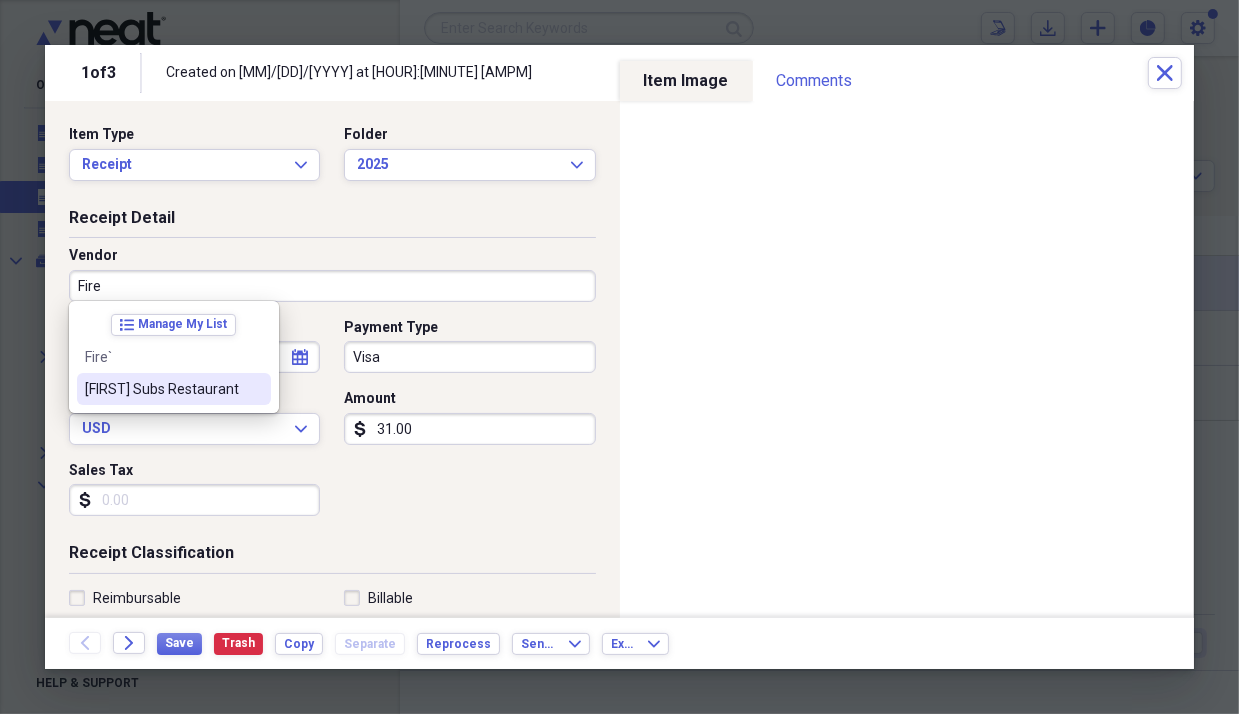 click on "[FIRST] Subs Restaurant" at bounding box center (162, 389) 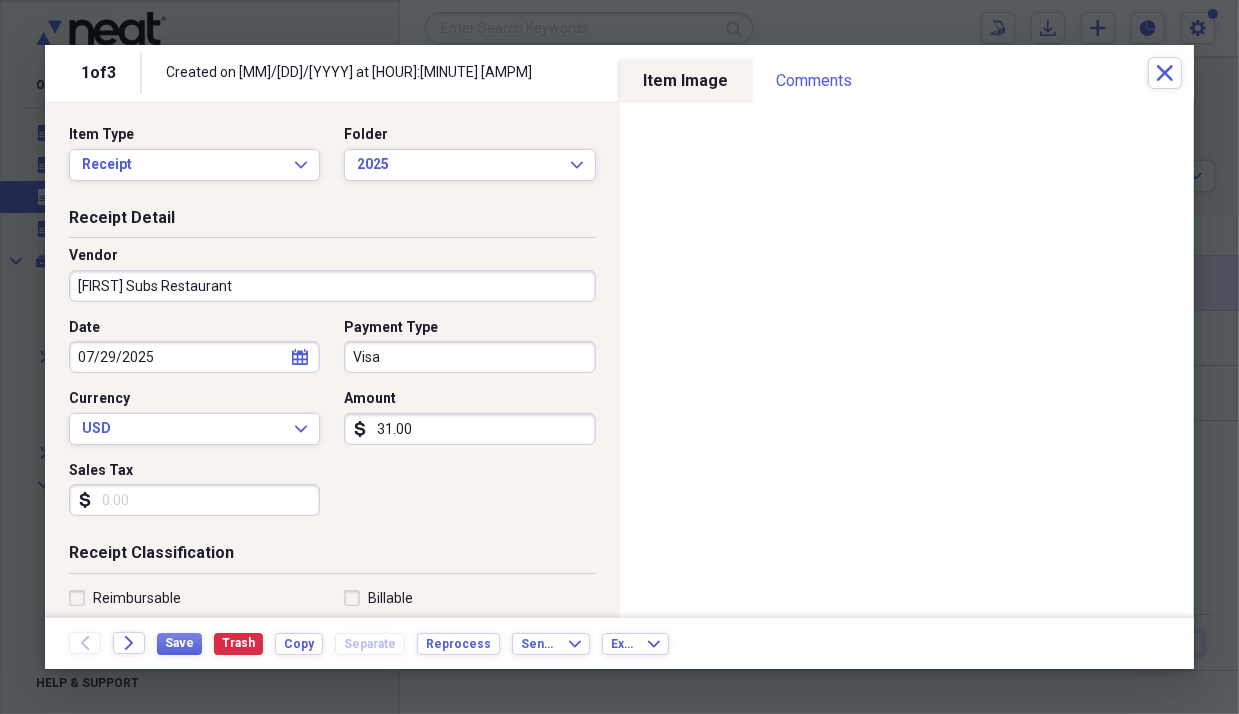type on "Meals/Restaurant" 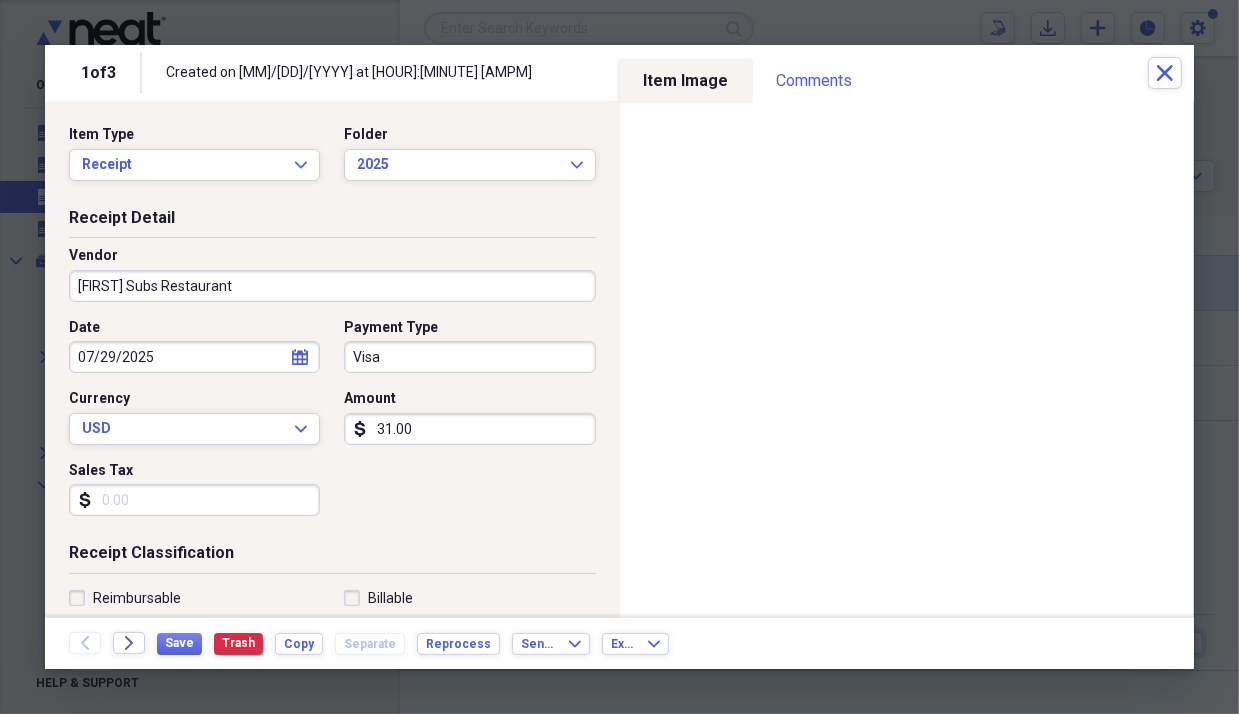 click on "Visa" at bounding box center [469, 357] 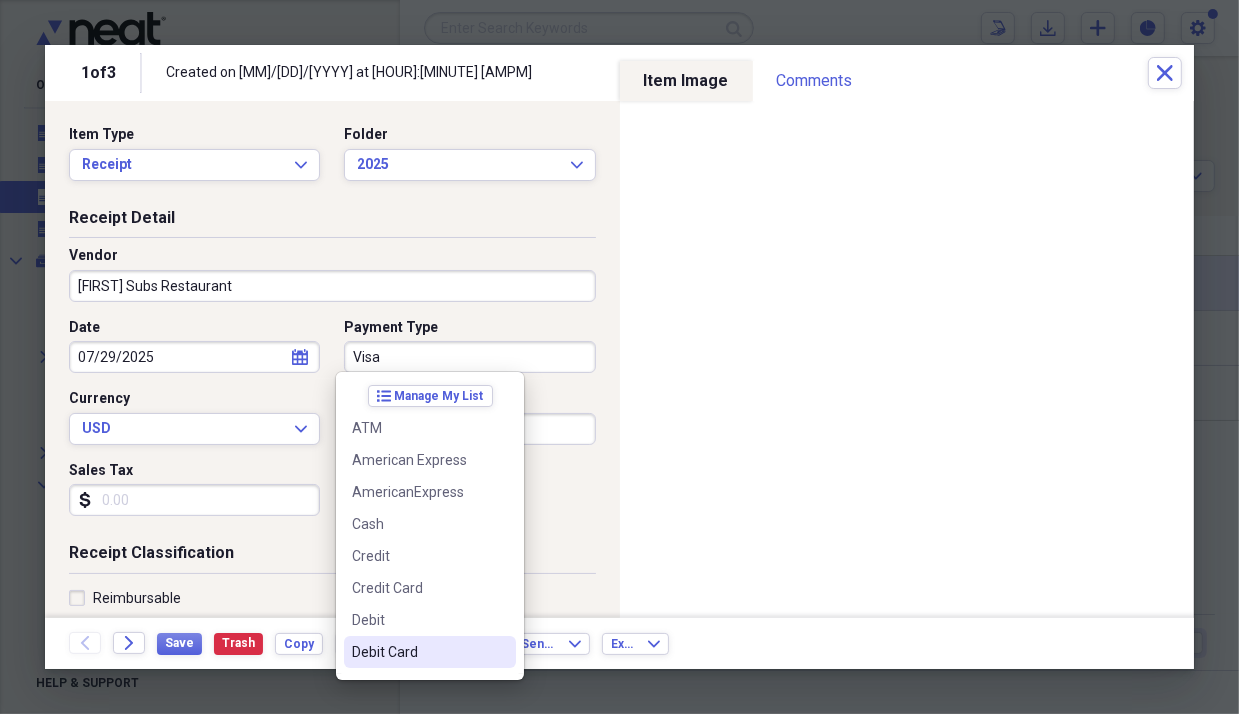 click on "Debit Card" at bounding box center (418, 652) 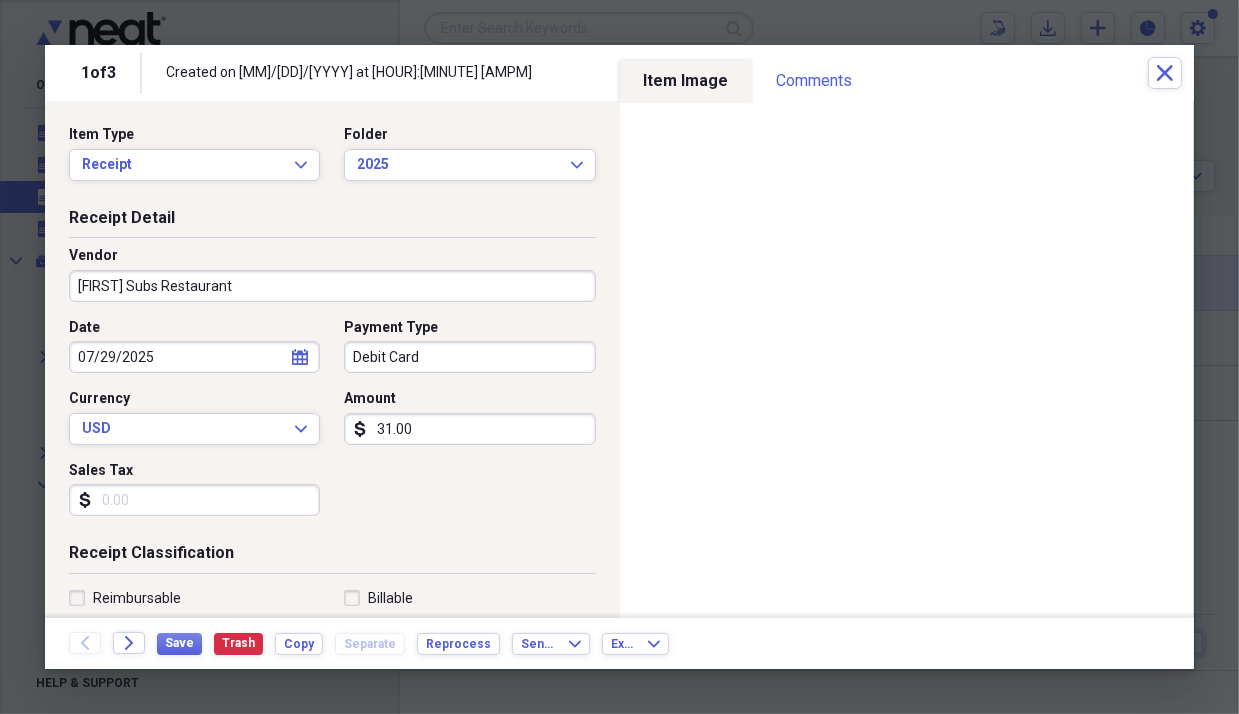 click on "Sales Tax" at bounding box center (194, 500) 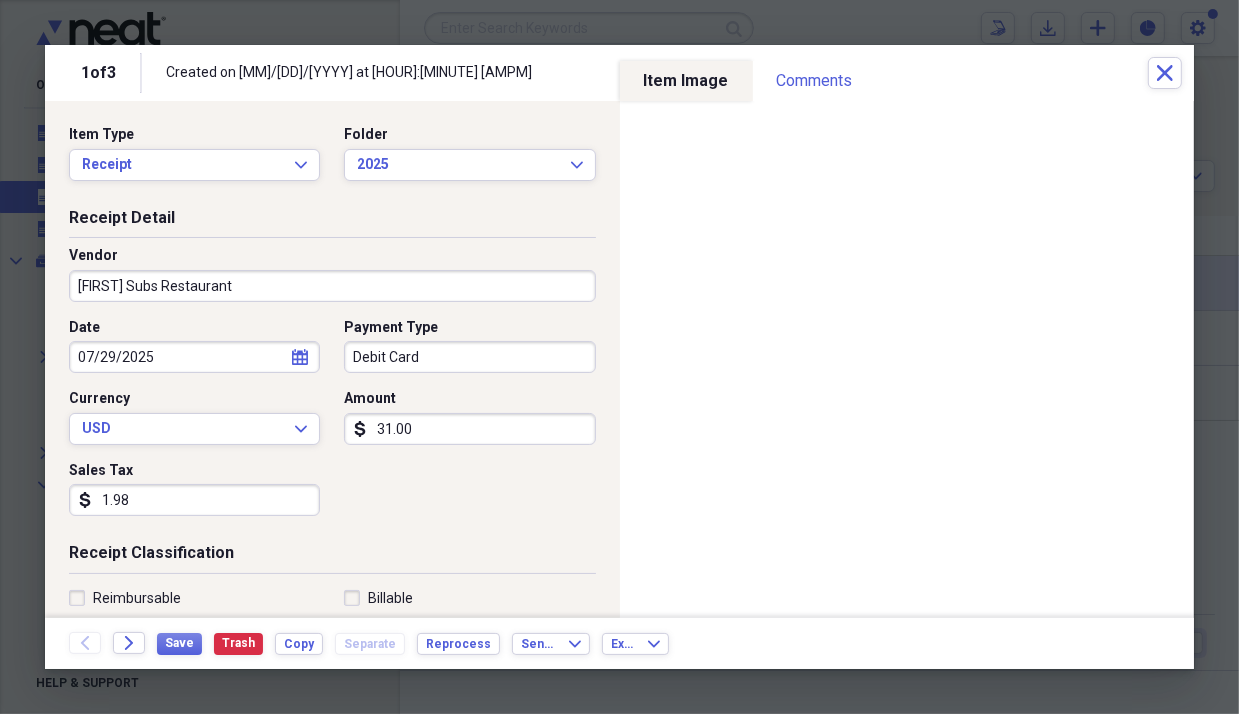 type on "1.98" 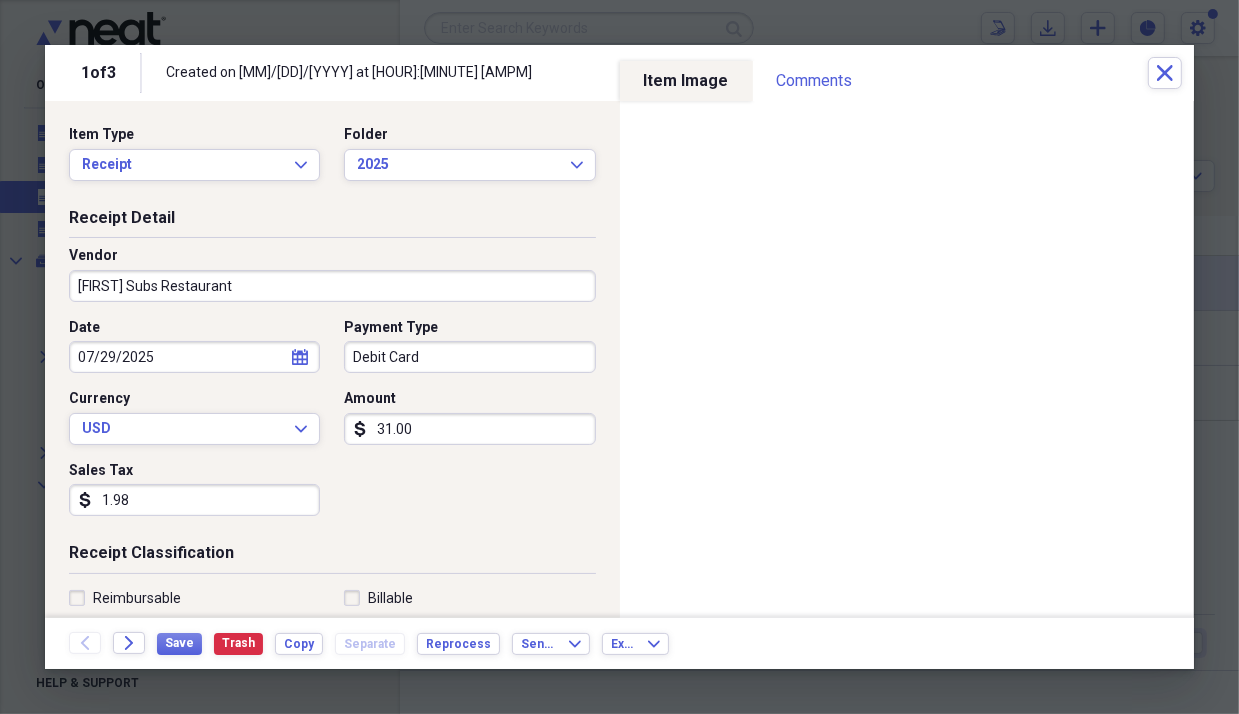 scroll, scrollTop: 400, scrollLeft: 0, axis: vertical 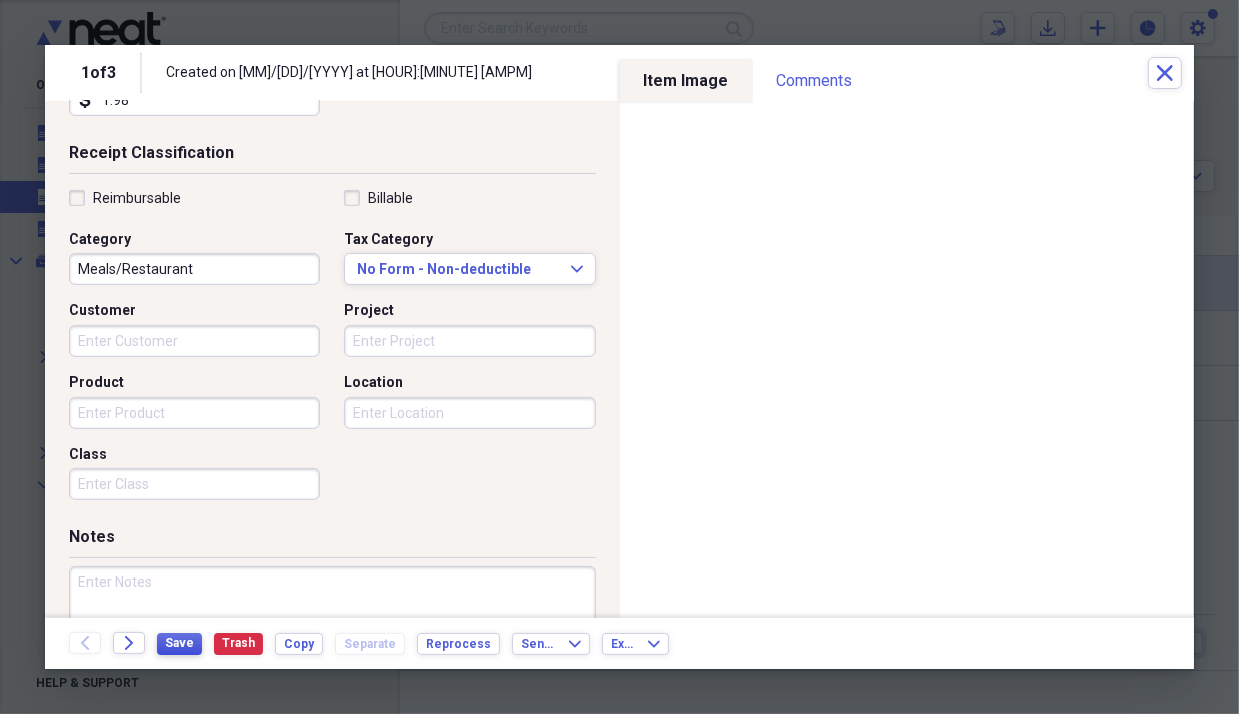 click on "Save" at bounding box center (179, 643) 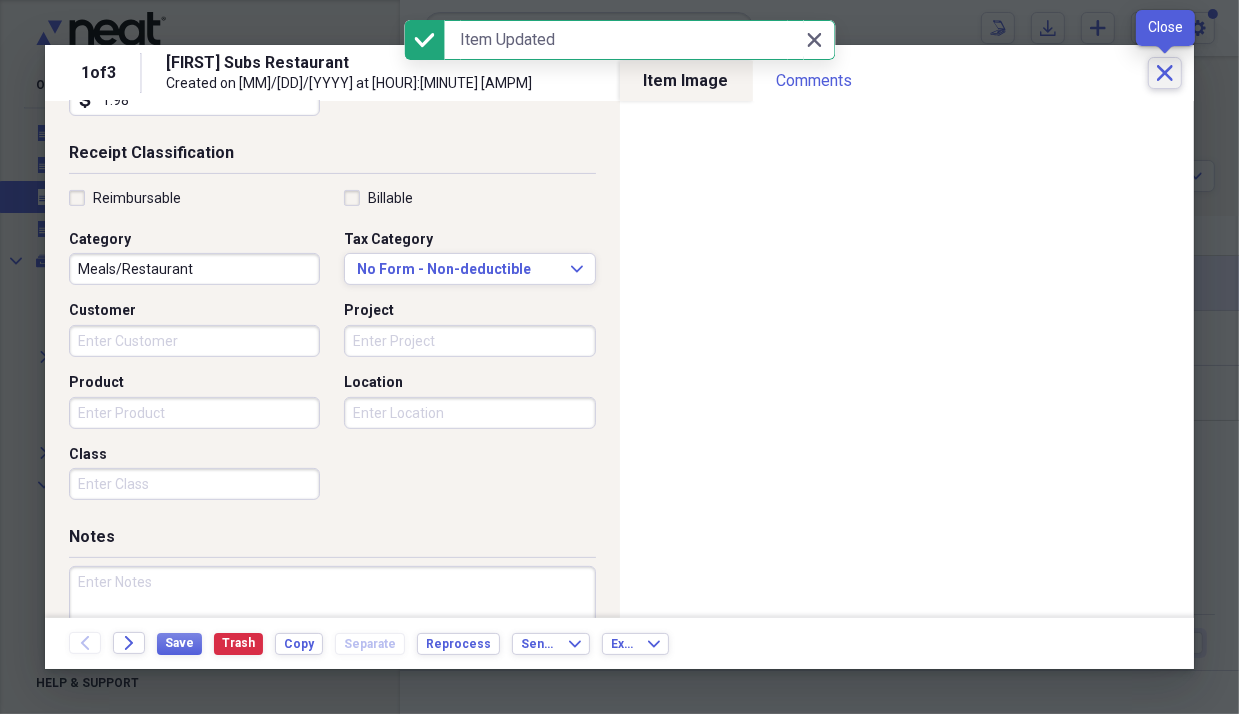 click on "Close" 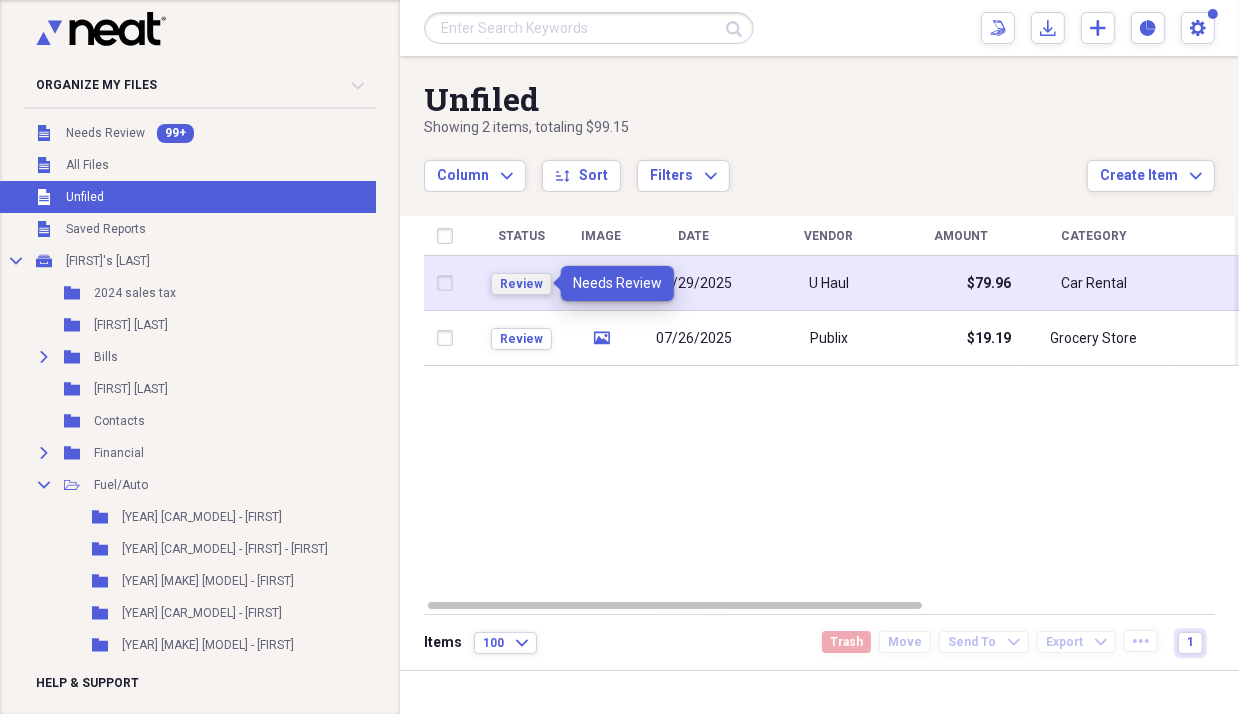 click on "Review" at bounding box center [521, 284] 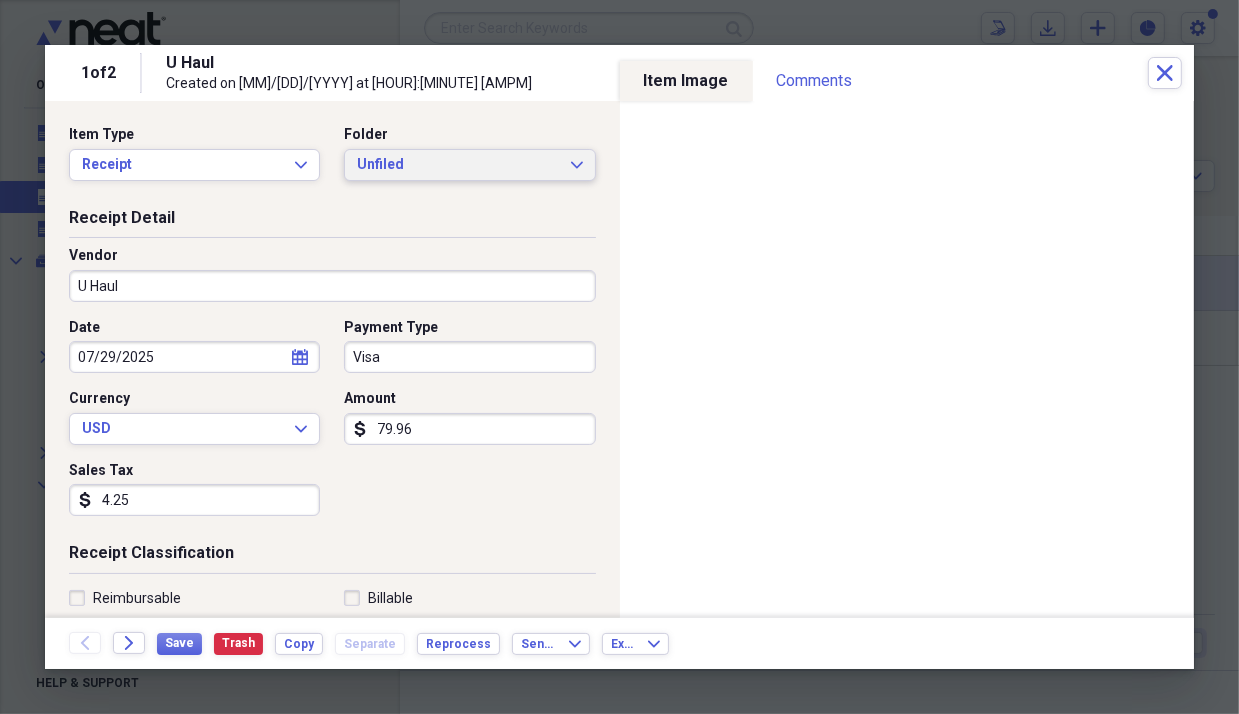 click on "Unfiled" at bounding box center [457, 165] 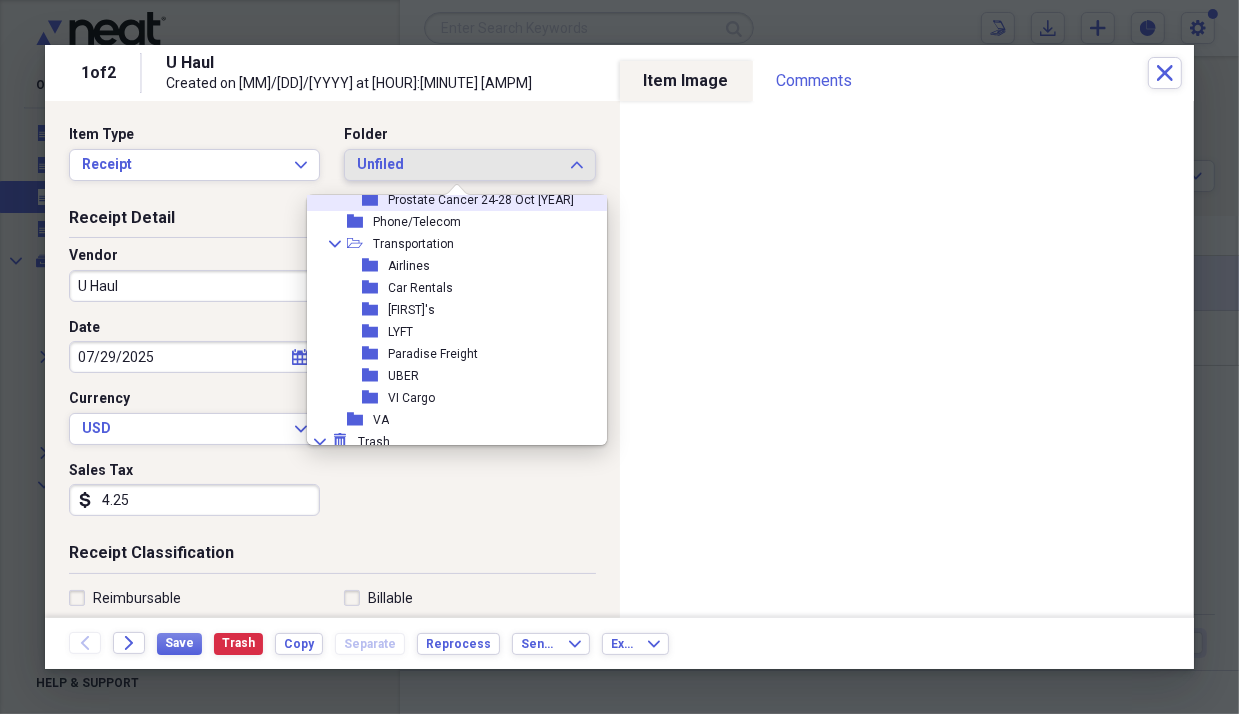 scroll, scrollTop: 1100, scrollLeft: 0, axis: vertical 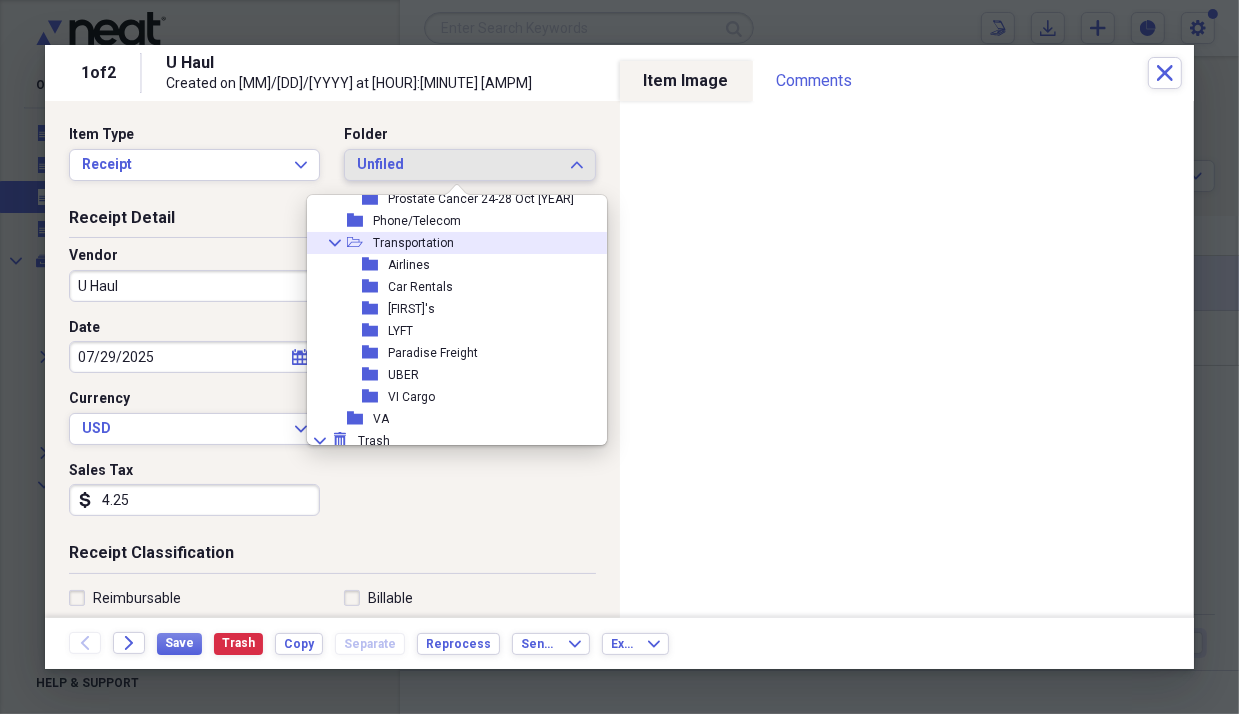 click on "Transportation" at bounding box center (413, 243) 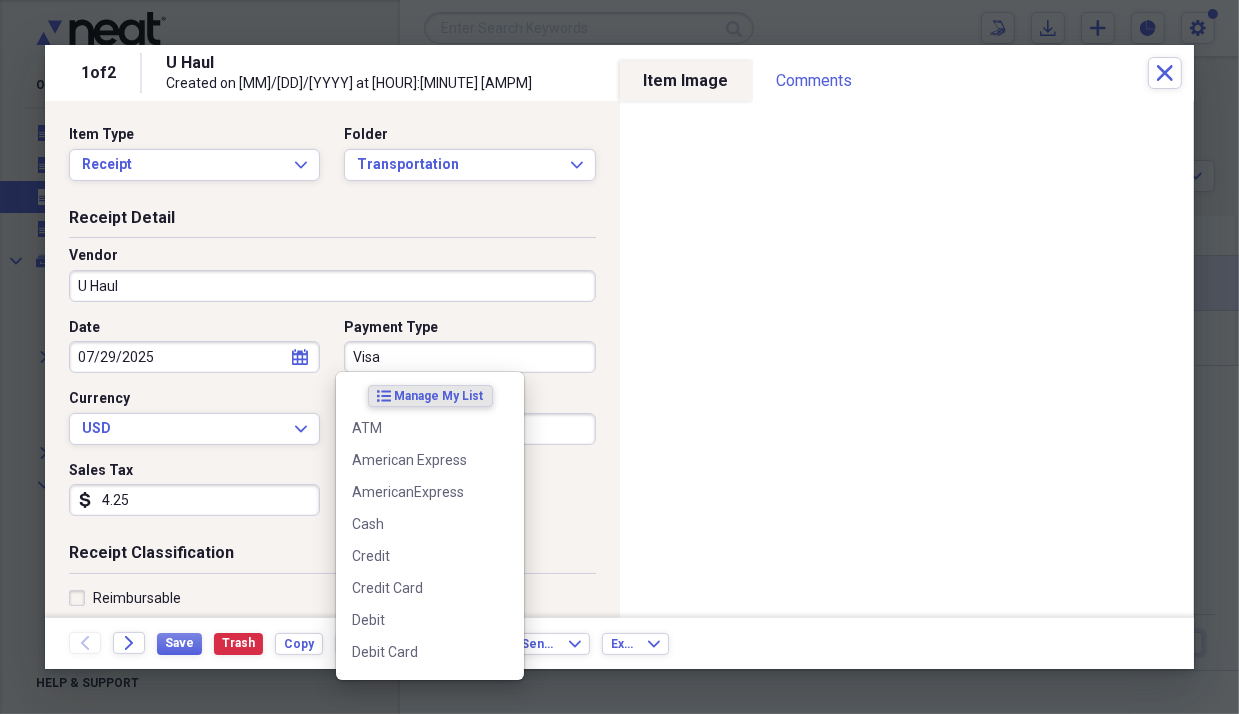 click on "Visa" at bounding box center [469, 357] 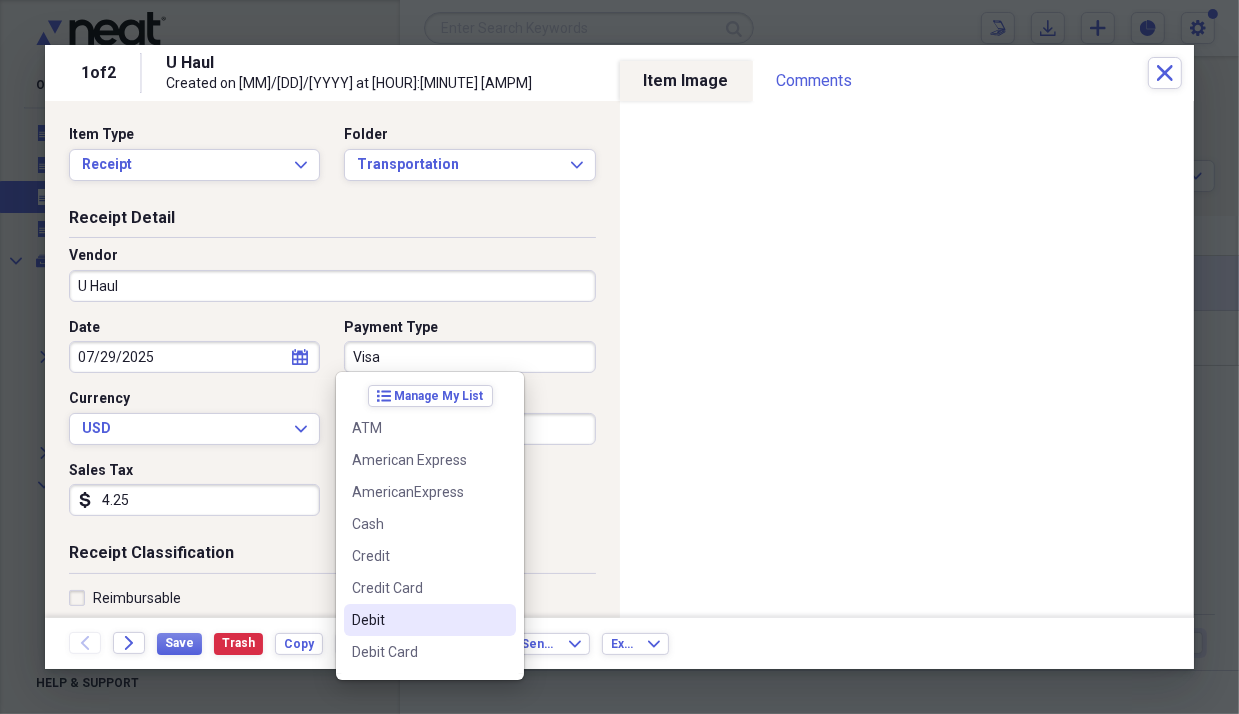 click on "Debit" at bounding box center (418, 620) 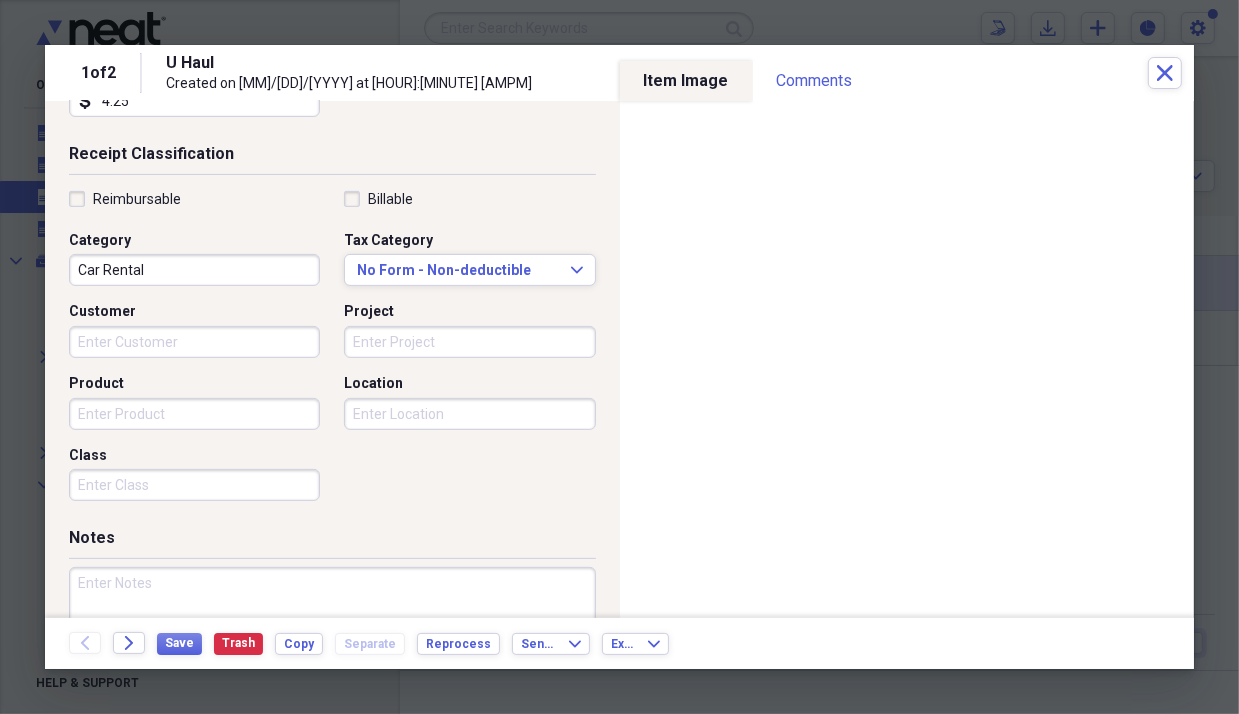 scroll, scrollTop: 400, scrollLeft: 0, axis: vertical 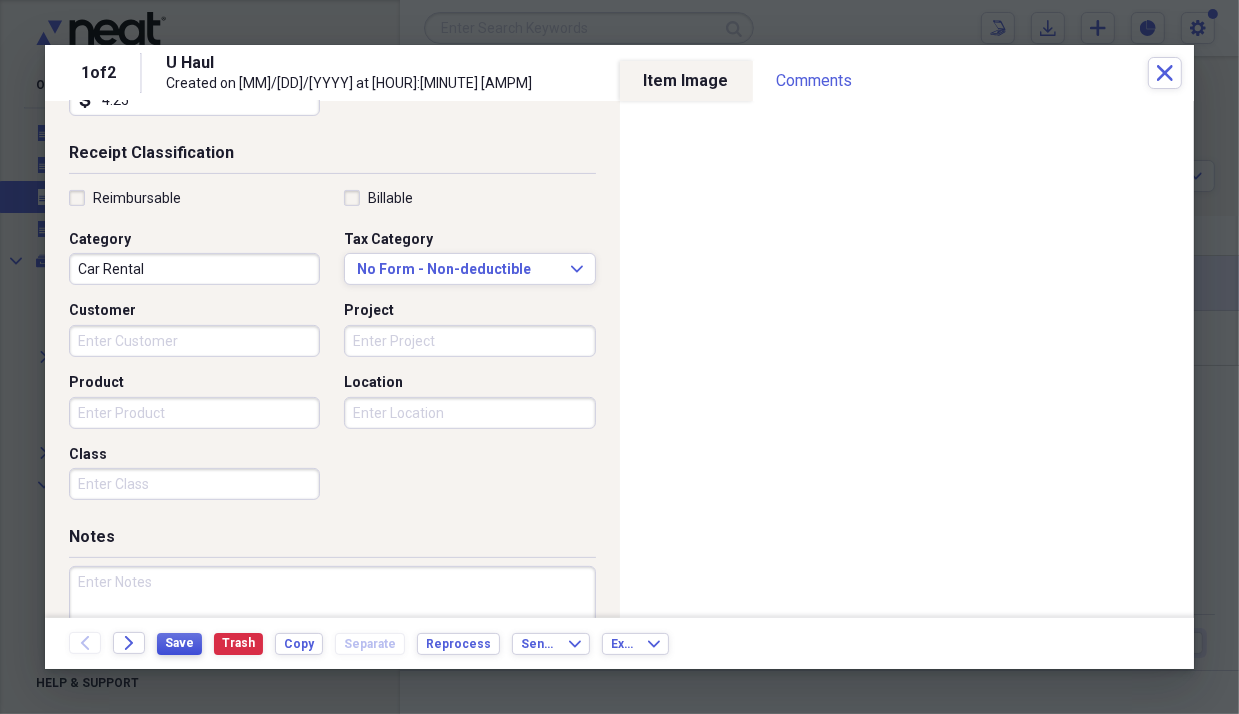 click on "Save" at bounding box center (179, 643) 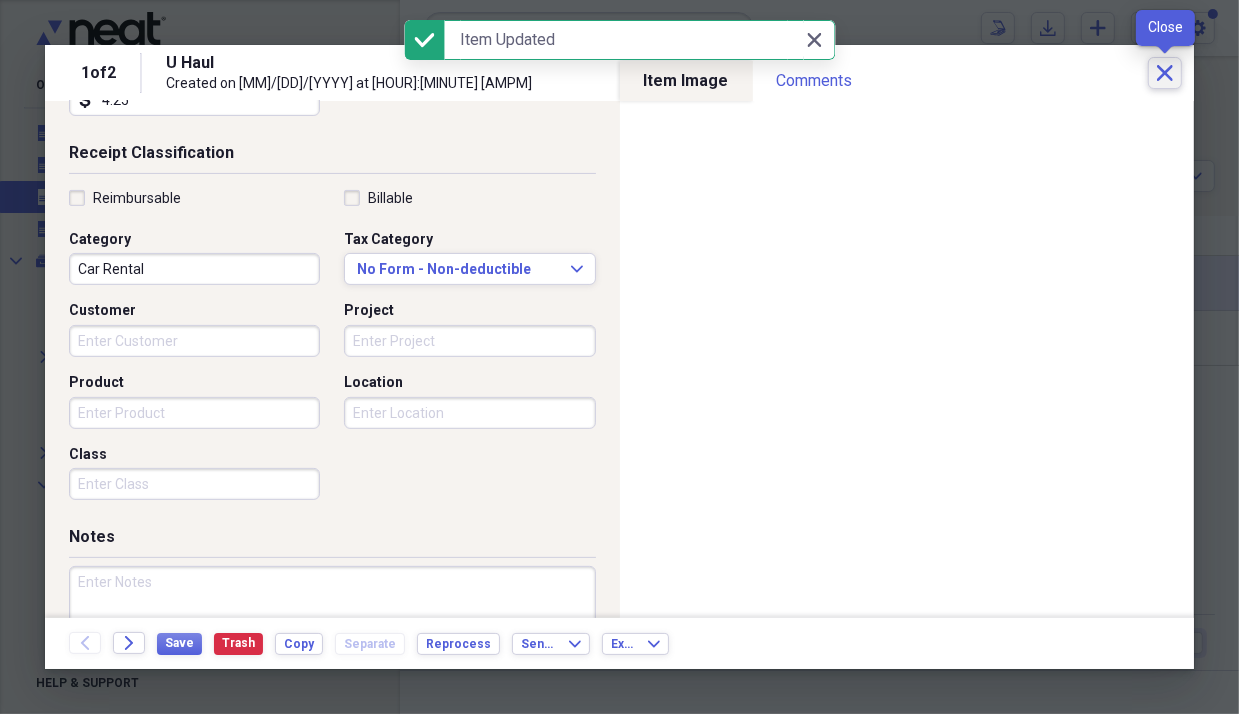click on "Close" at bounding box center [1165, 73] 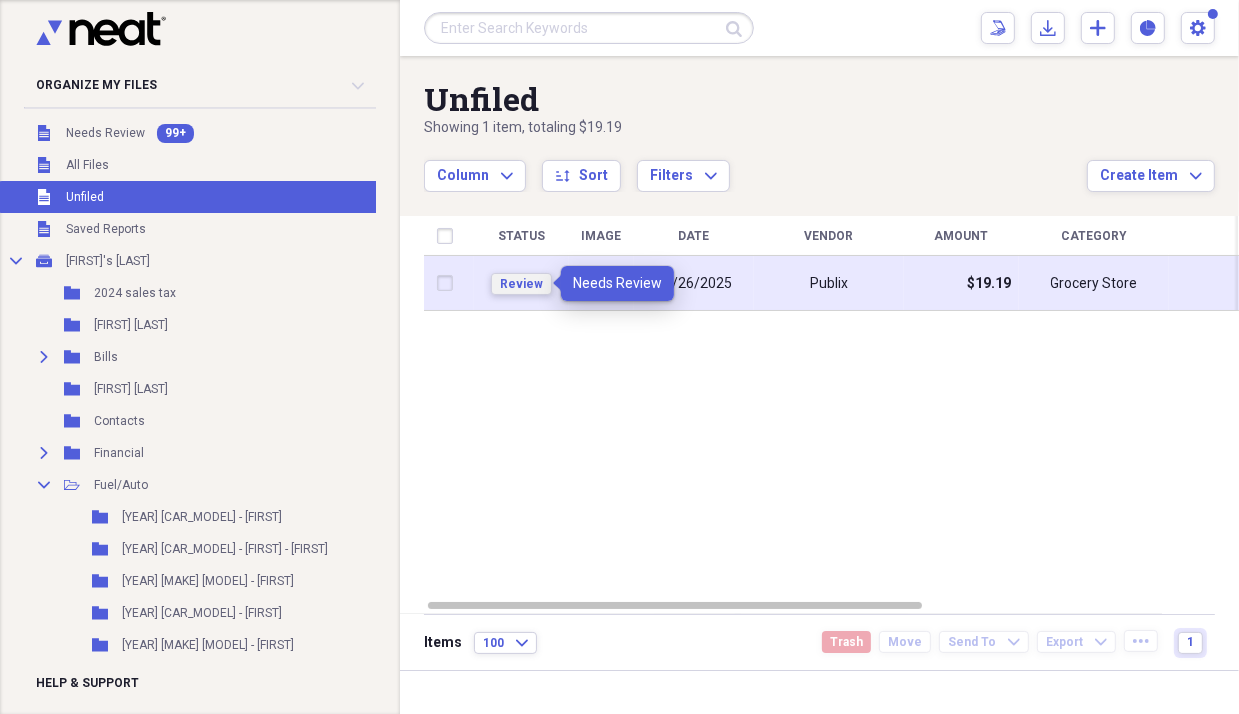 click on "Review" at bounding box center (521, 284) 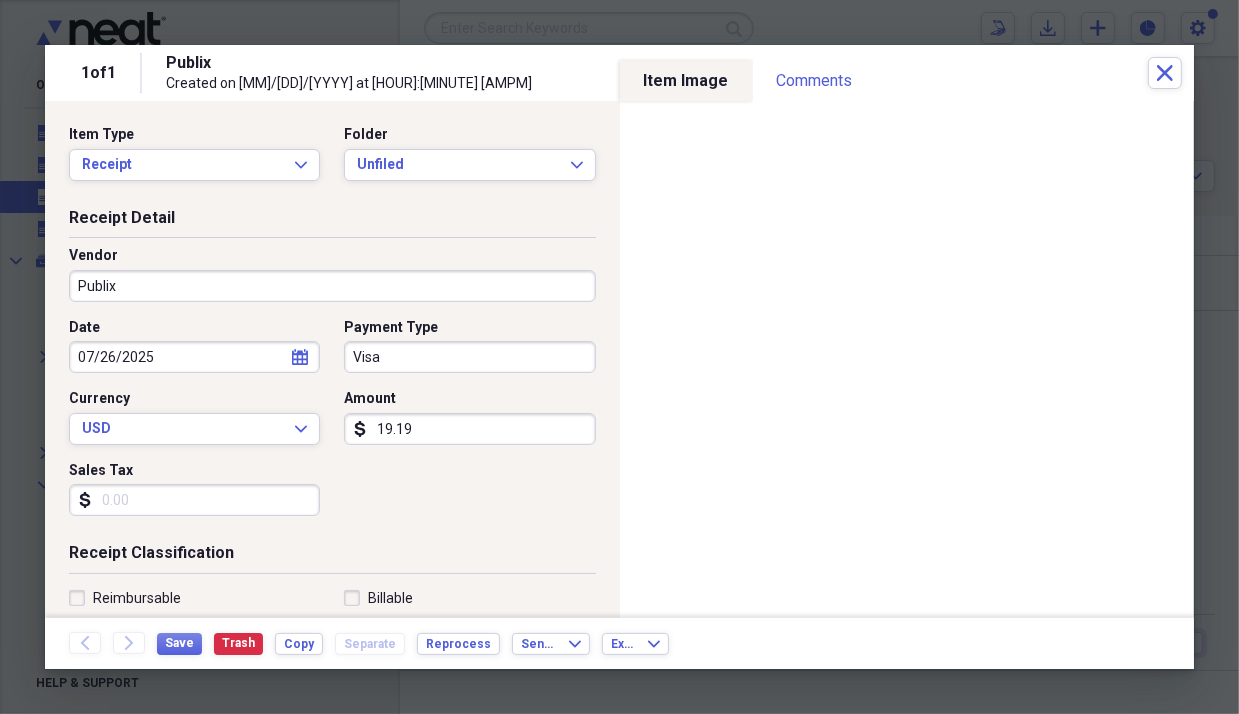 click on "Sales Tax" at bounding box center (194, 500) 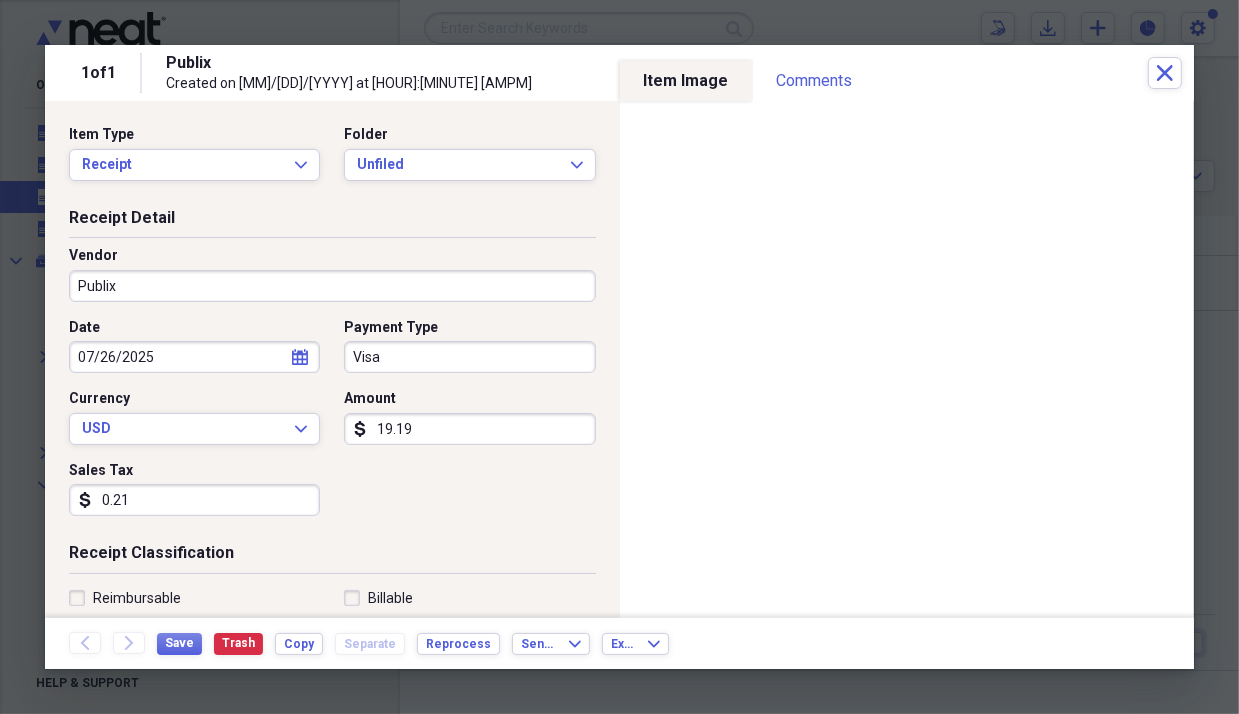 type on "0.21" 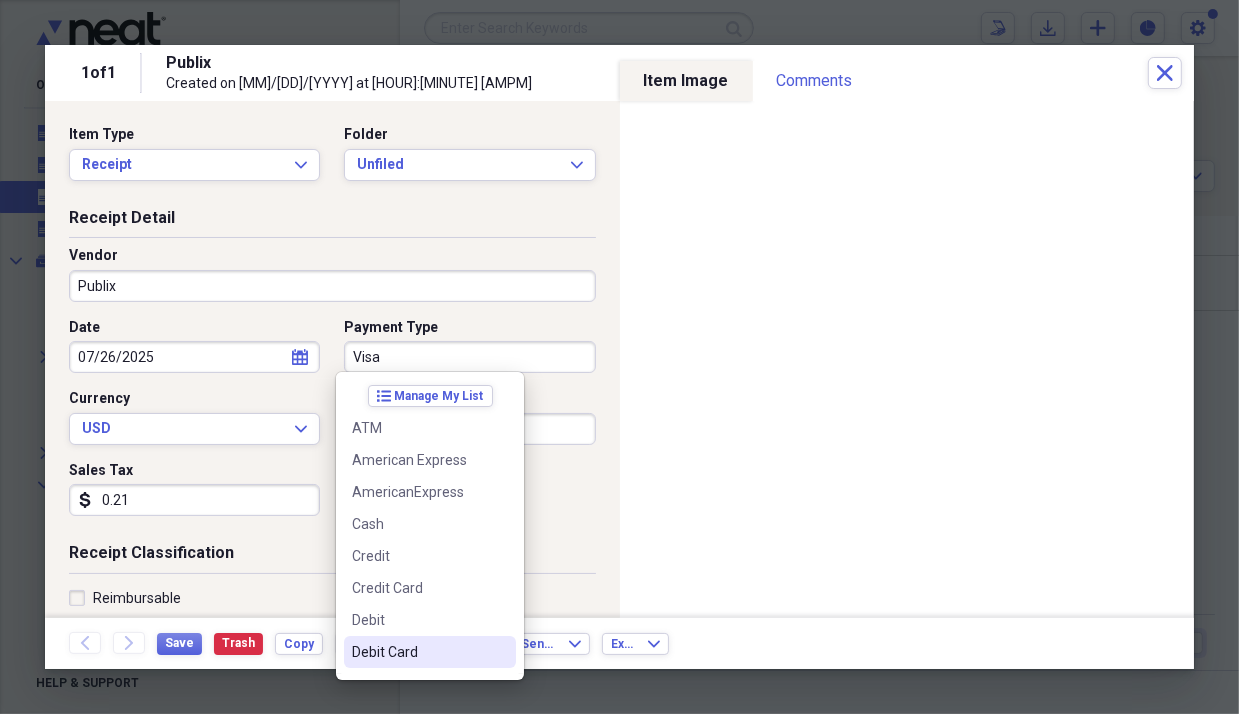 click on "Debit Card" at bounding box center [418, 652] 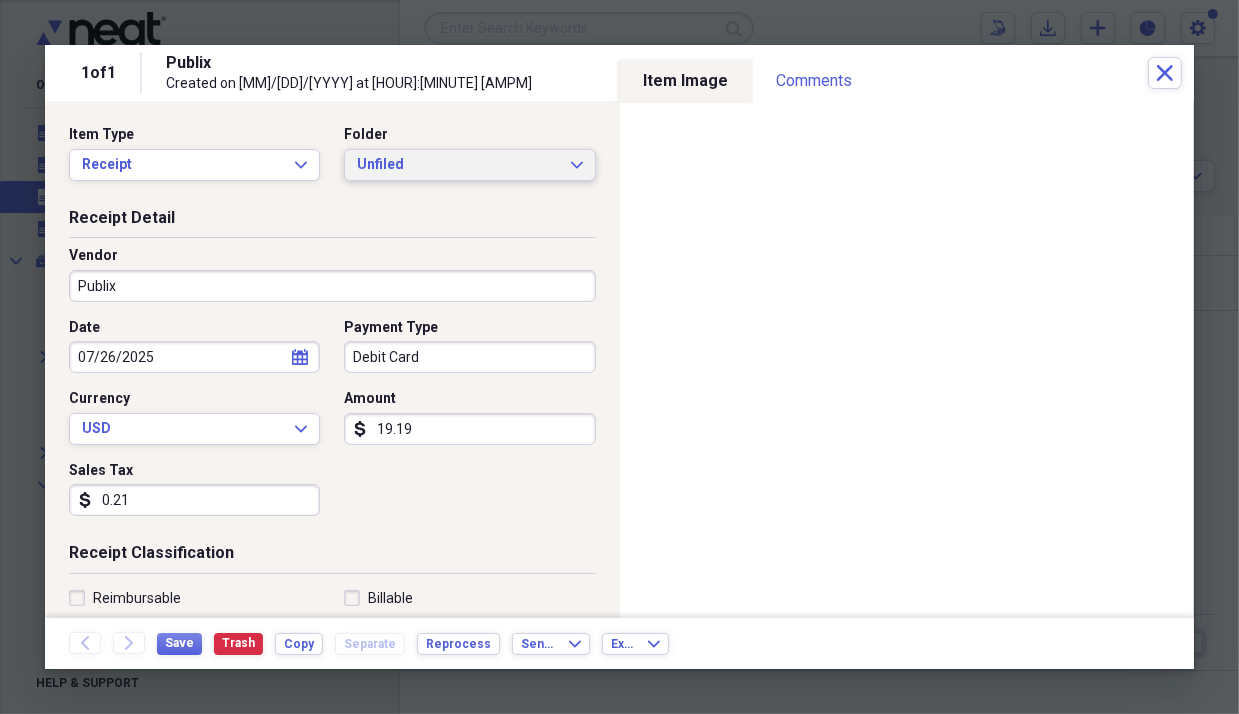 click on "Unfiled" at bounding box center (457, 165) 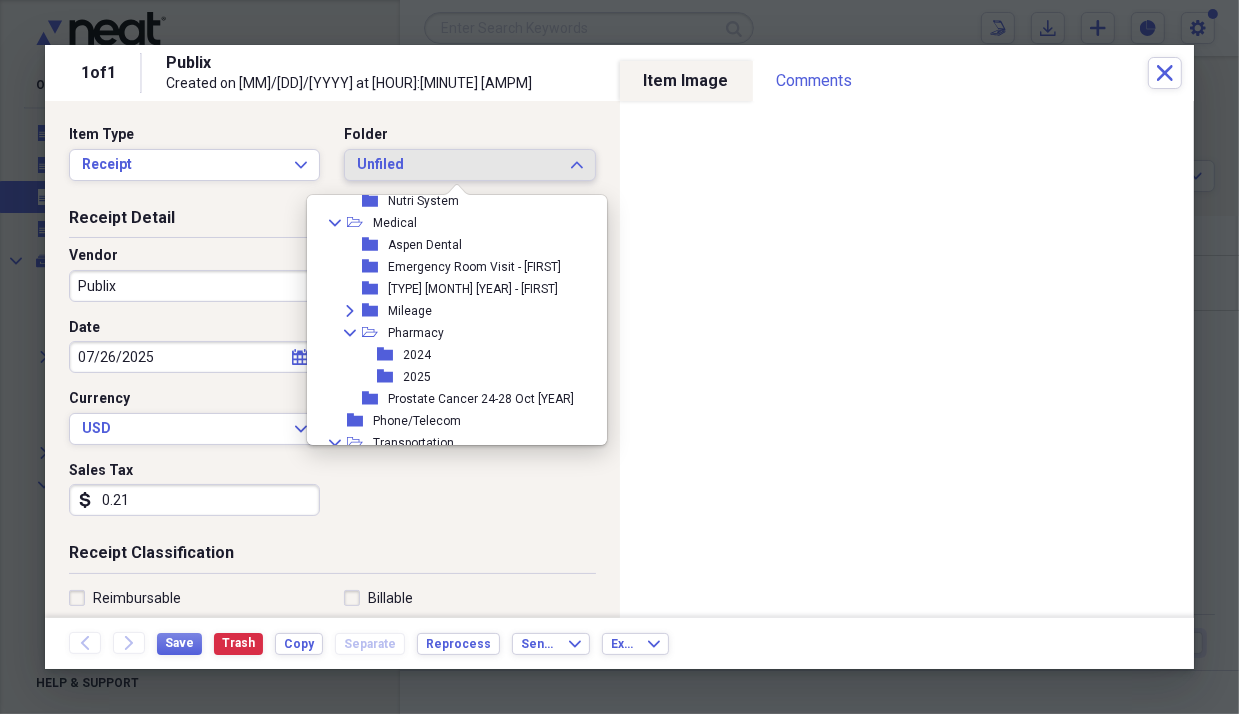scroll, scrollTop: 1000, scrollLeft: 0, axis: vertical 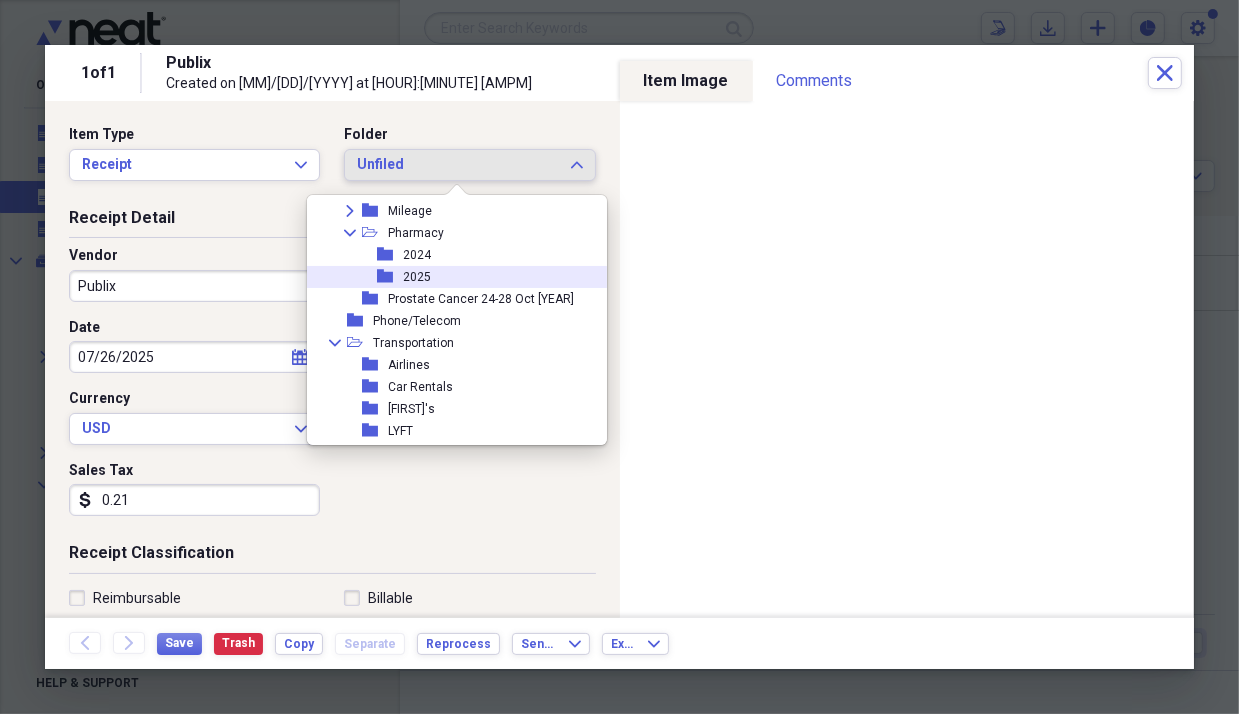 click on "2025" at bounding box center [417, 277] 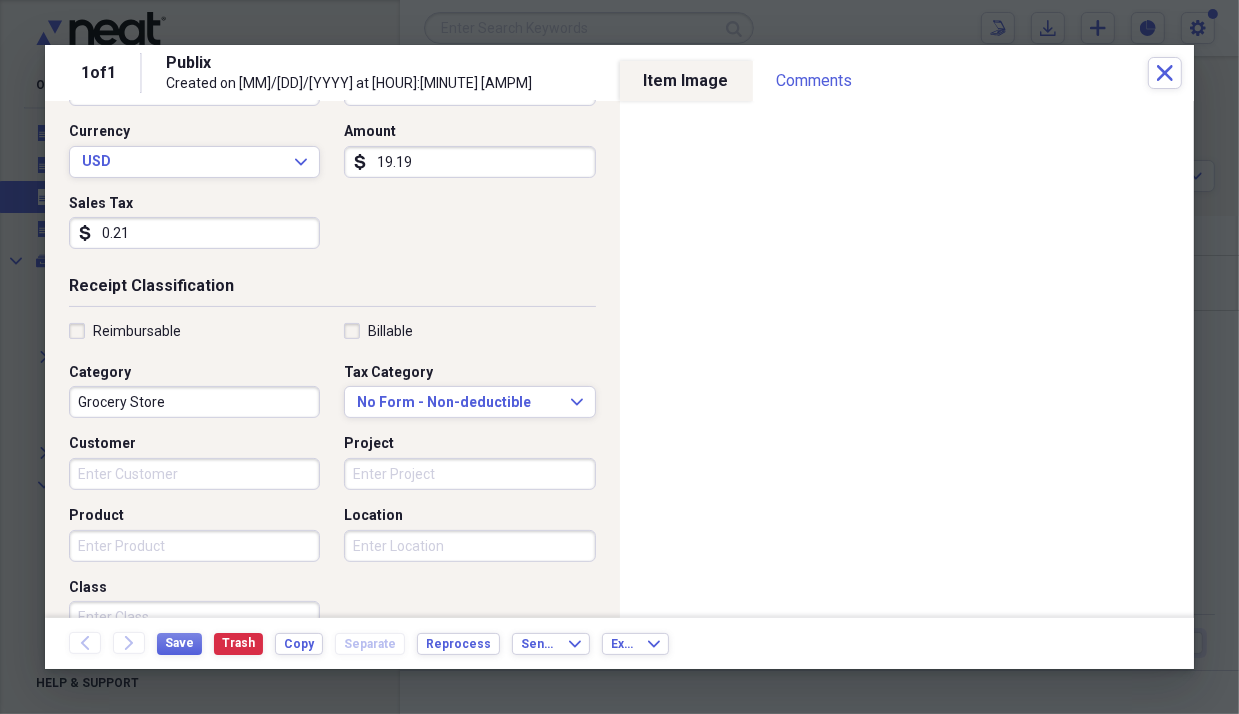 scroll, scrollTop: 300, scrollLeft: 0, axis: vertical 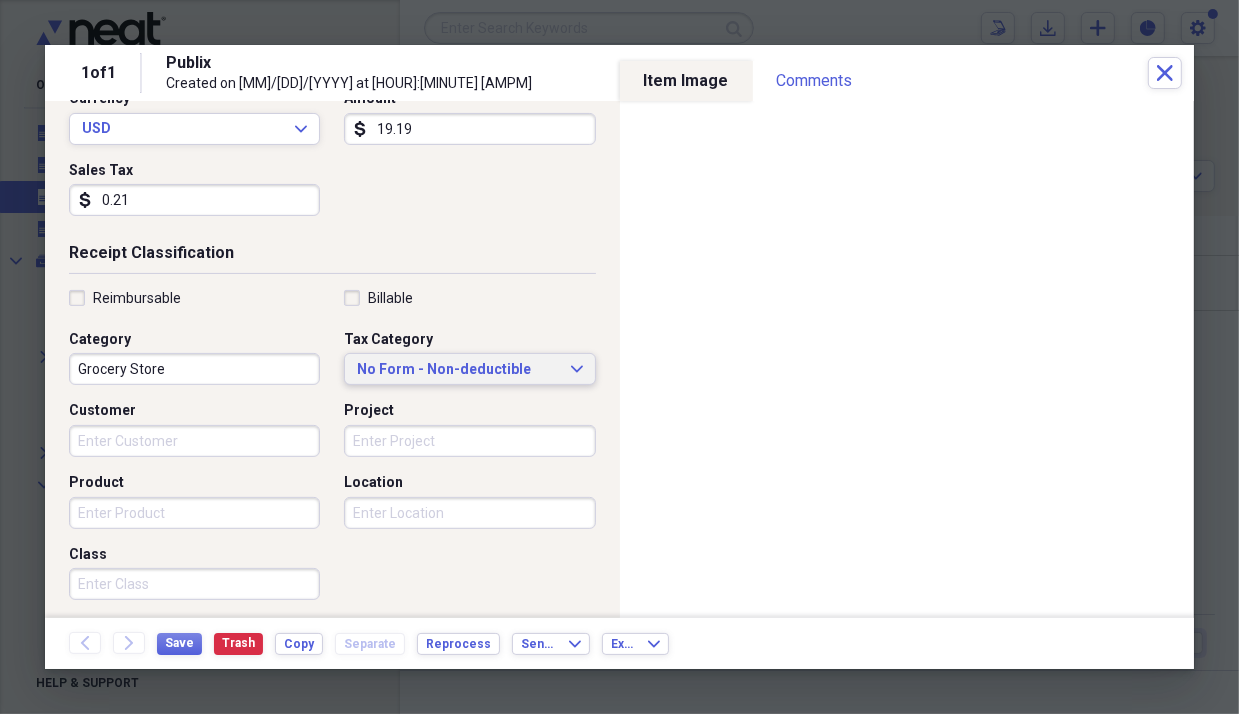 click on "No Form - Non-deductible" at bounding box center (457, 370) 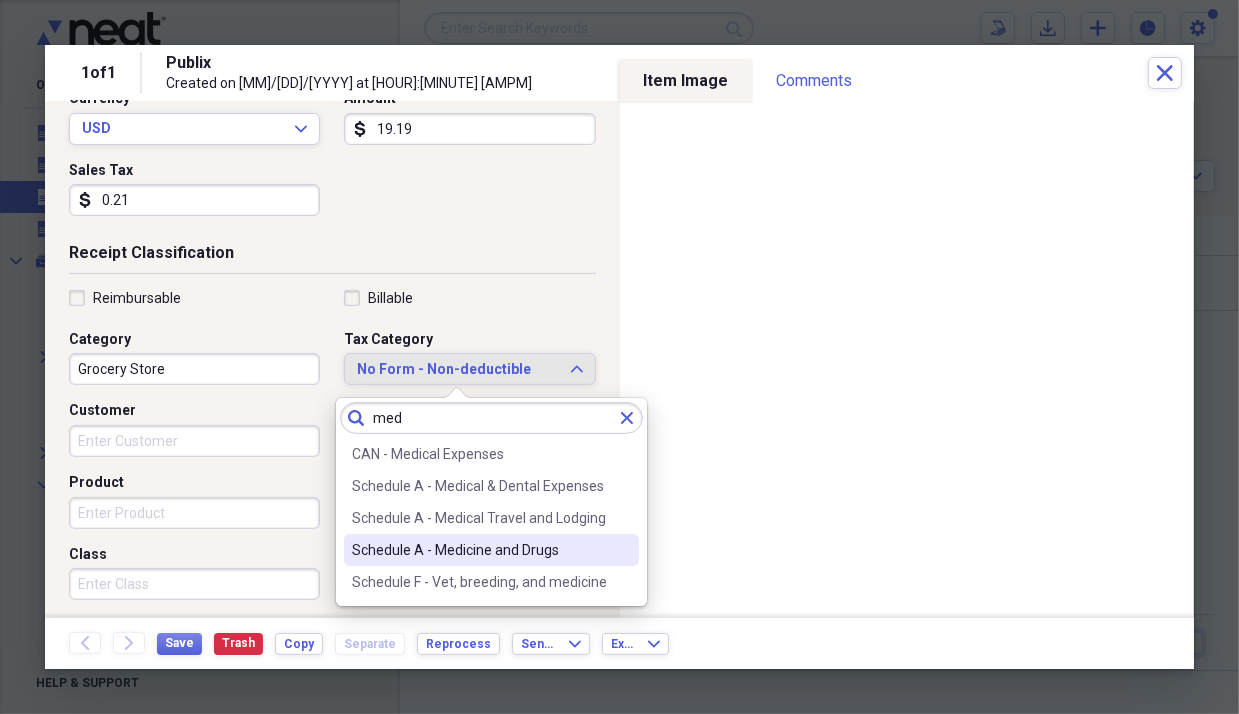 type on "med" 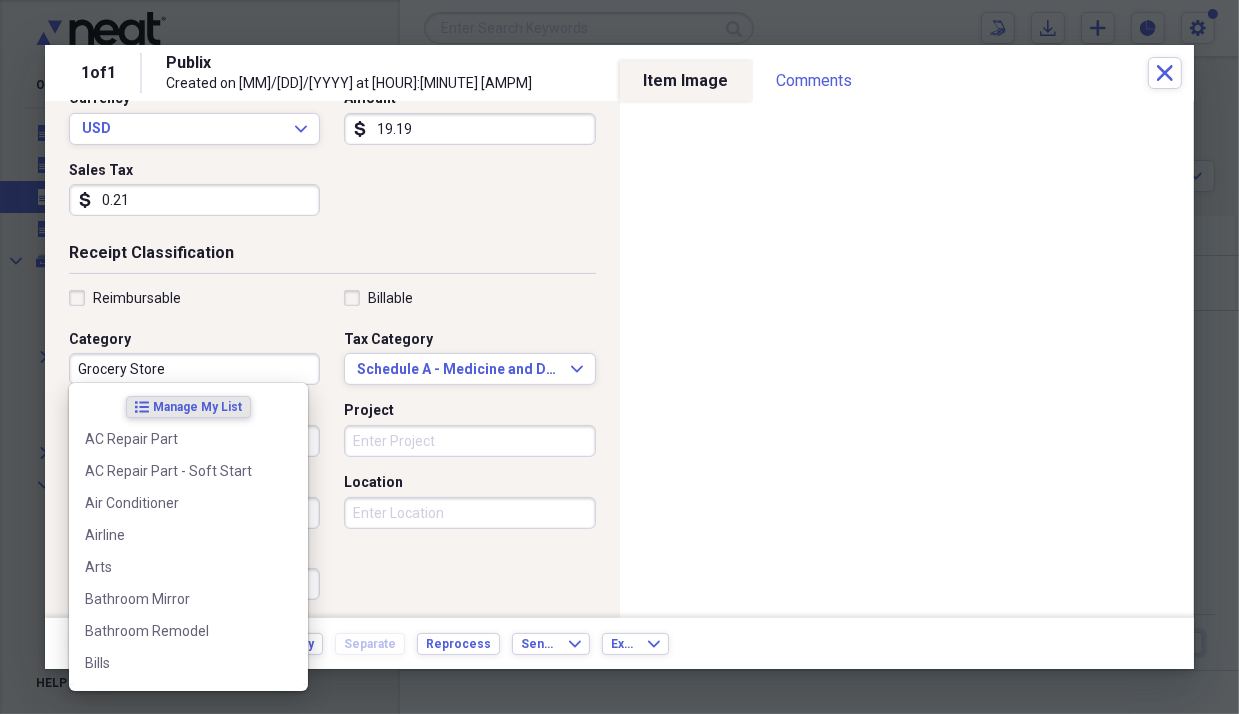 click on "Grocery Store" at bounding box center [194, 369] 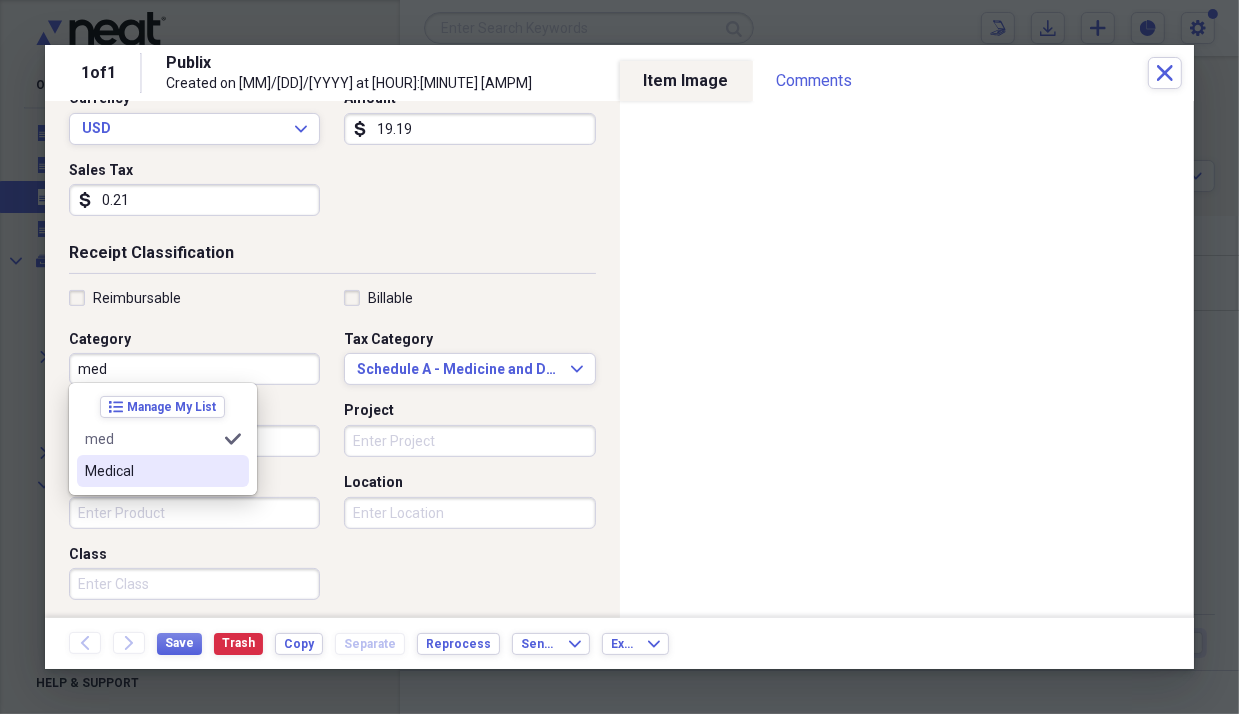 click on "Medical" at bounding box center (151, 471) 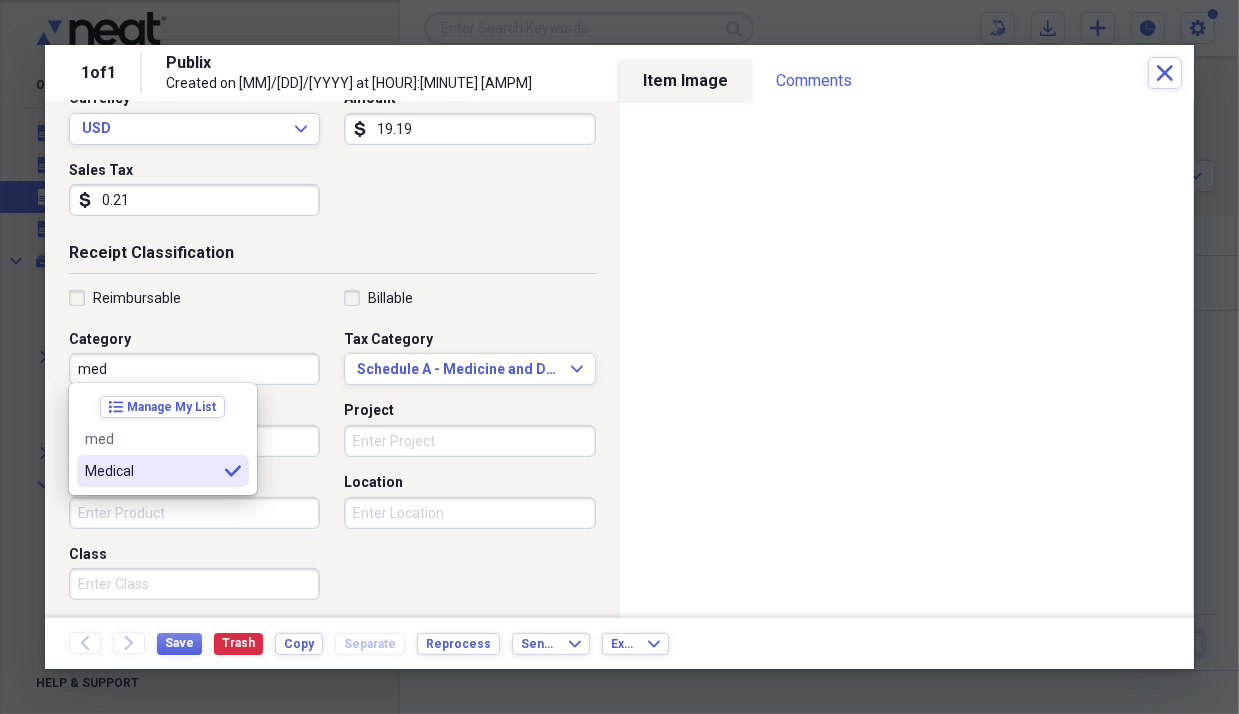 type on "Medical" 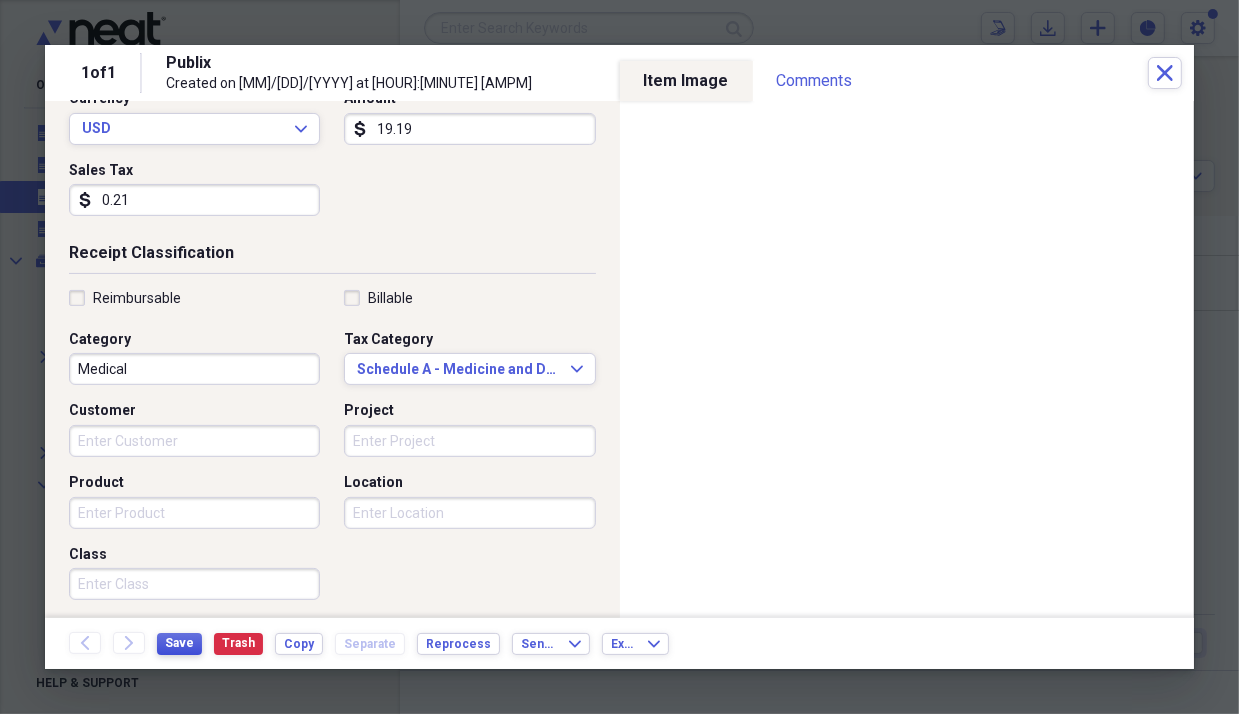 click on "Save" at bounding box center [179, 643] 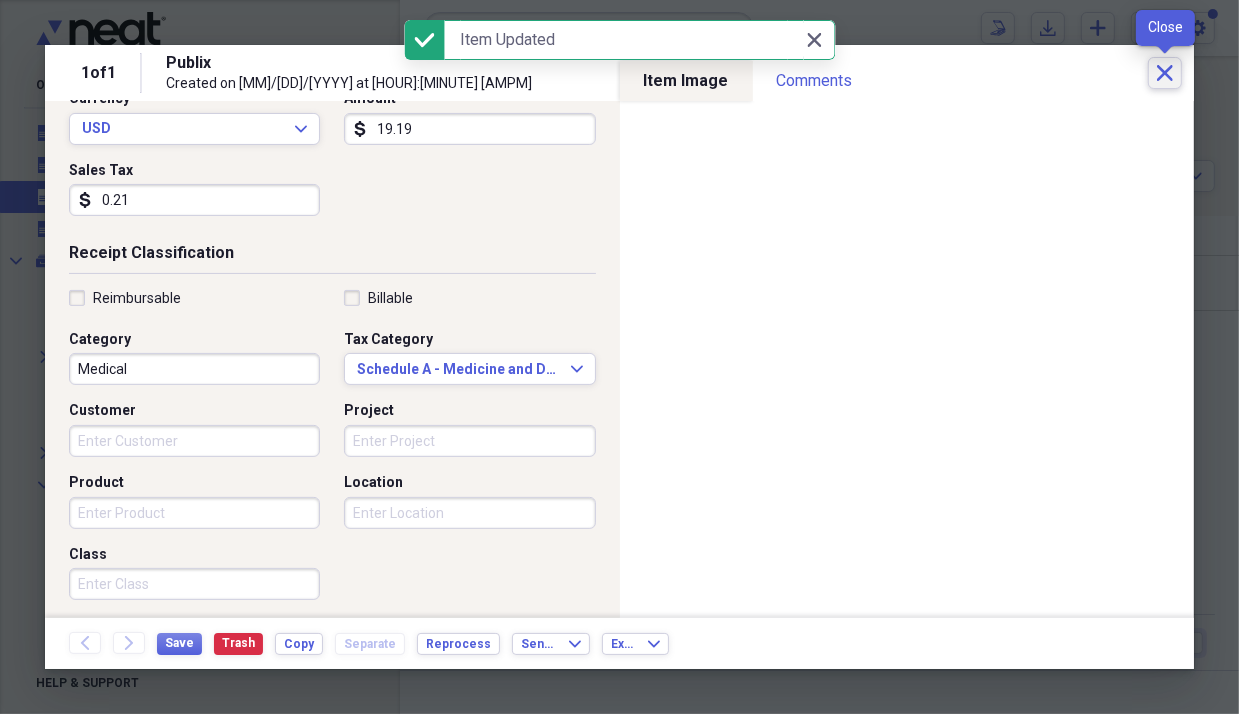 click on "Close" at bounding box center [1165, 73] 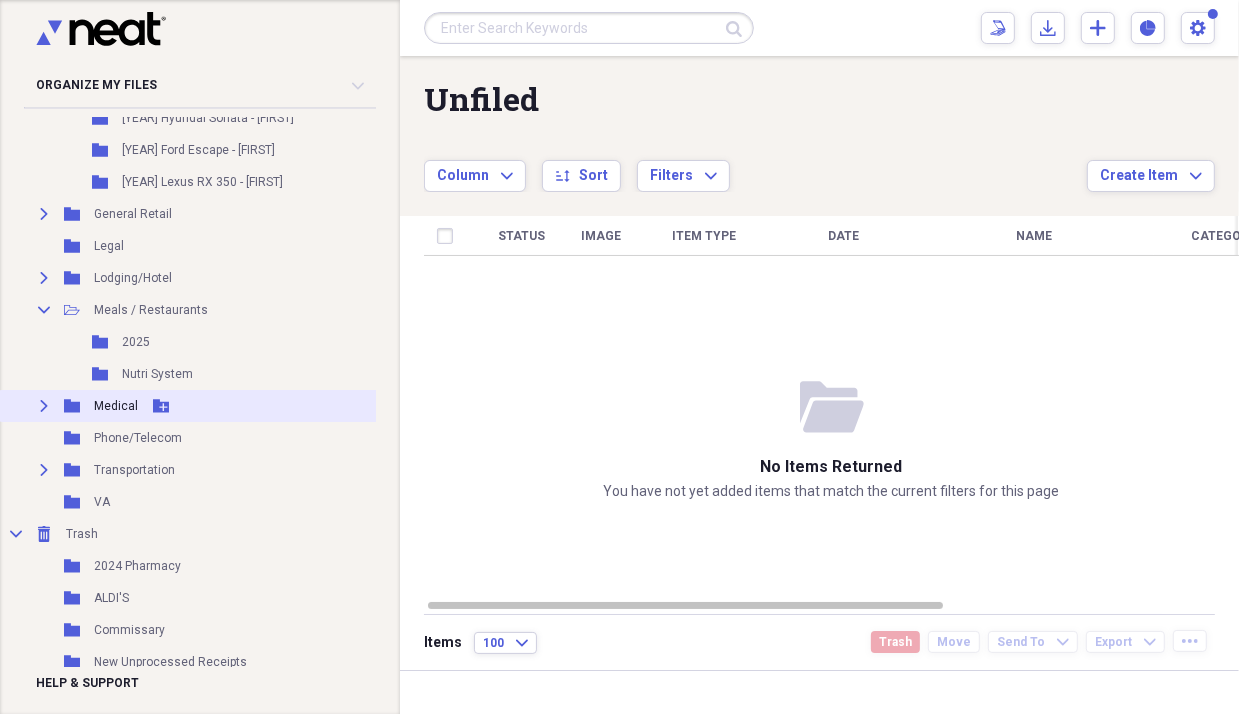 scroll, scrollTop: 644, scrollLeft: 0, axis: vertical 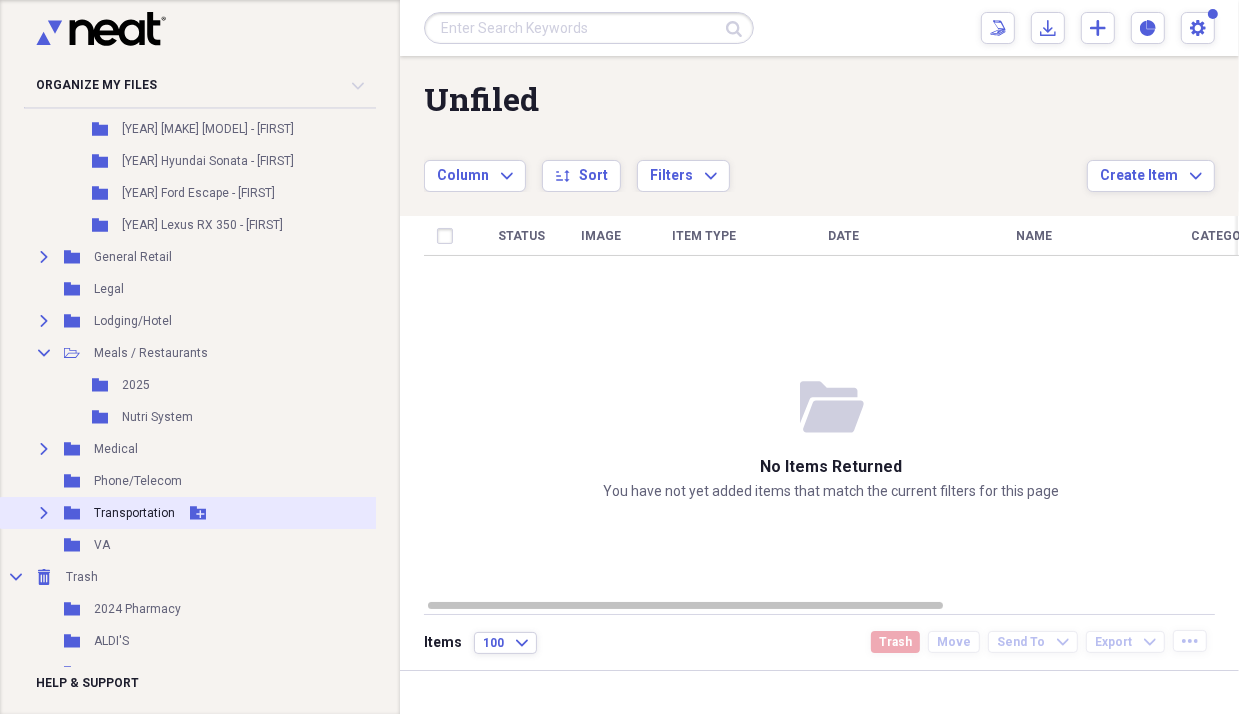 click on "Transportation" at bounding box center (134, 513) 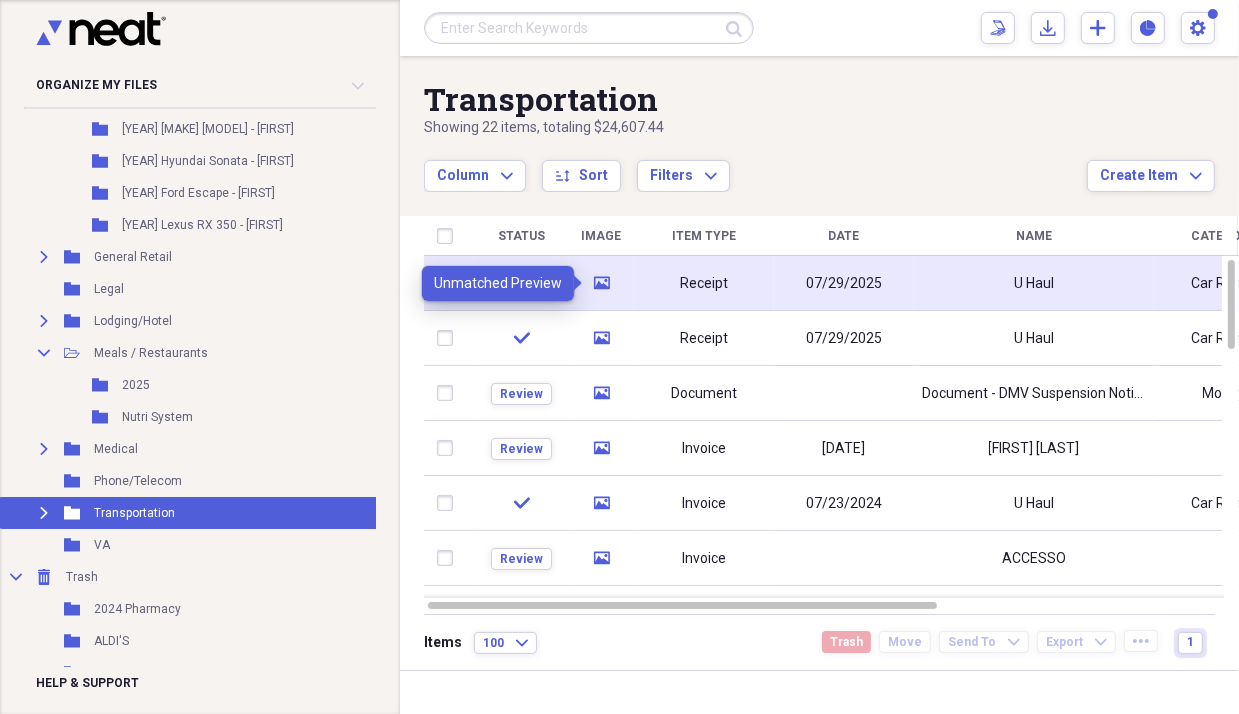 click on "media" 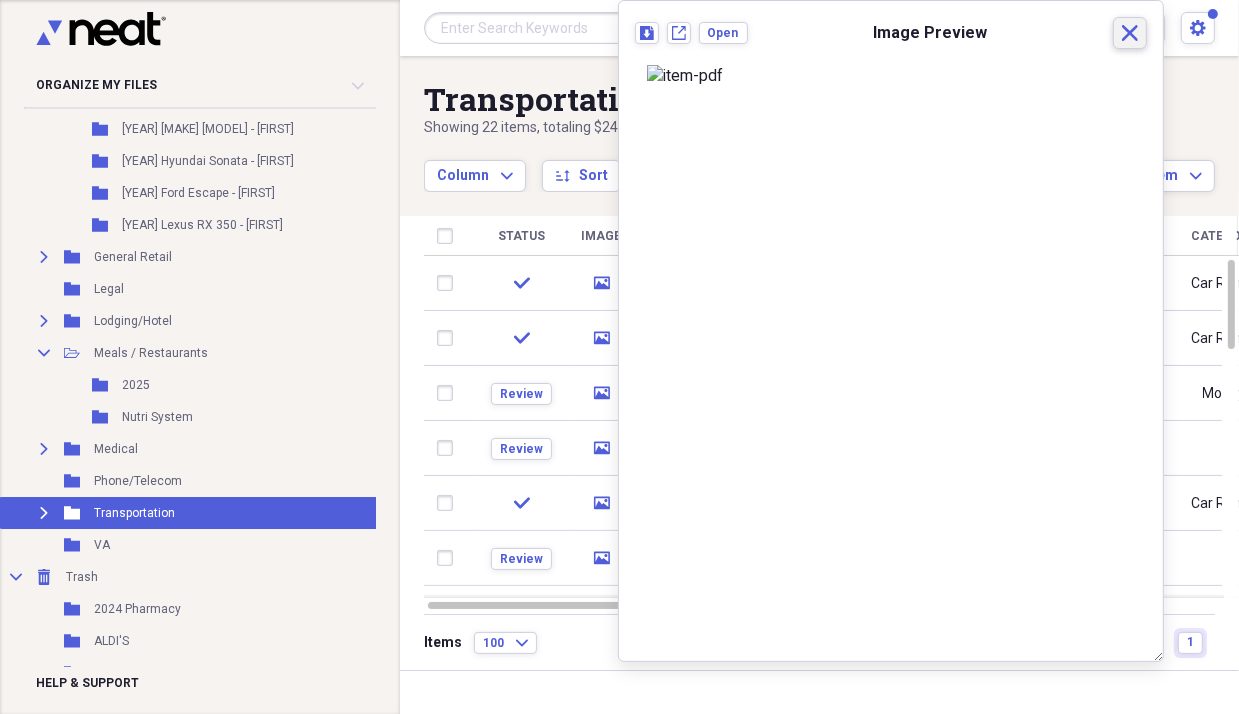 click on "Close" at bounding box center [1130, 33] 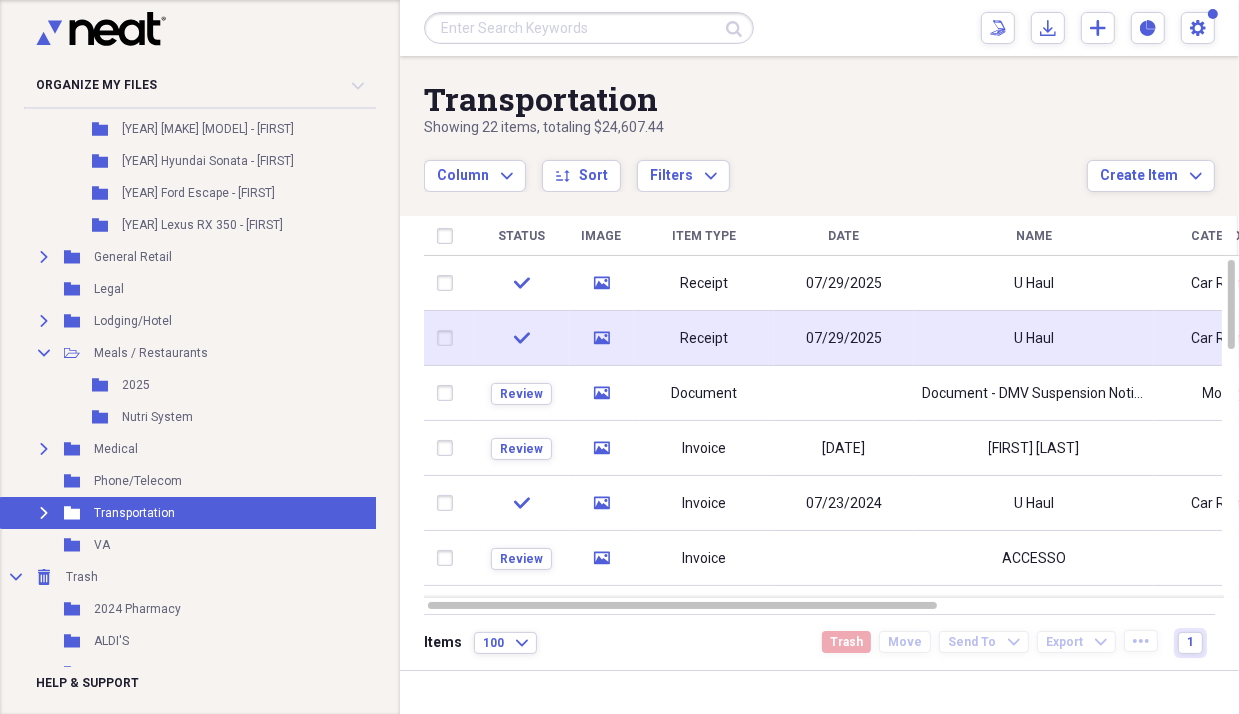 click 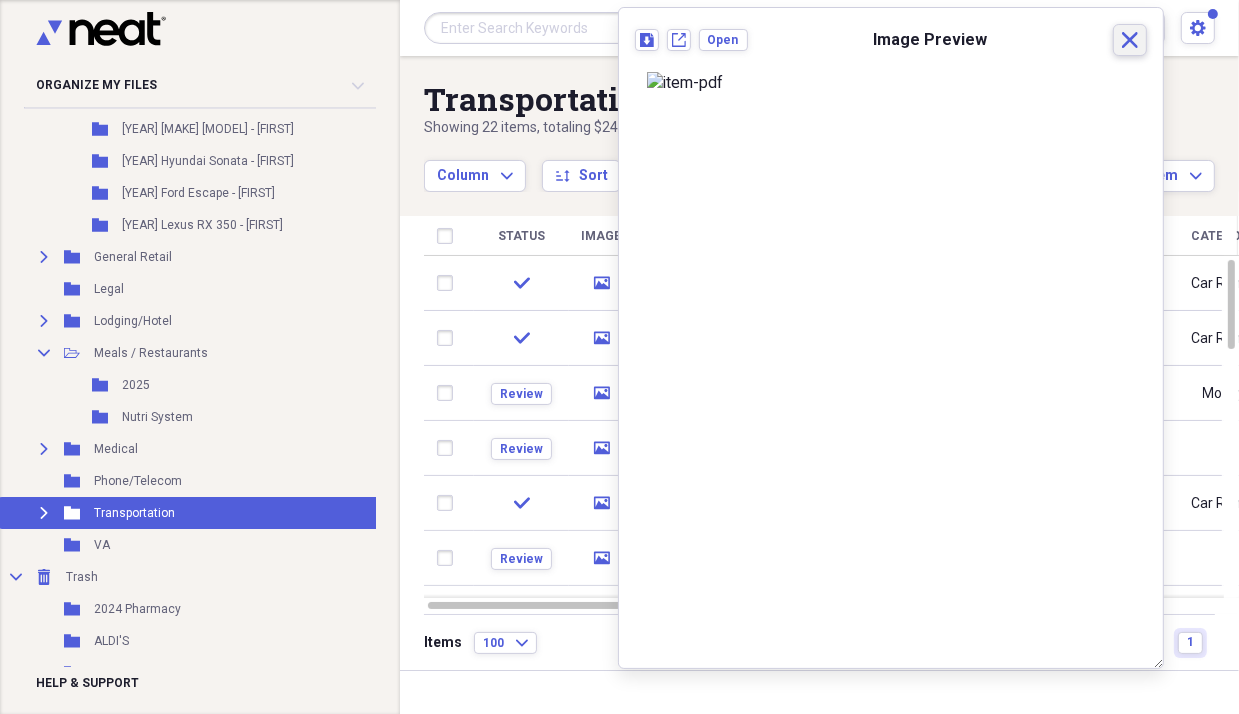 click on "Close" 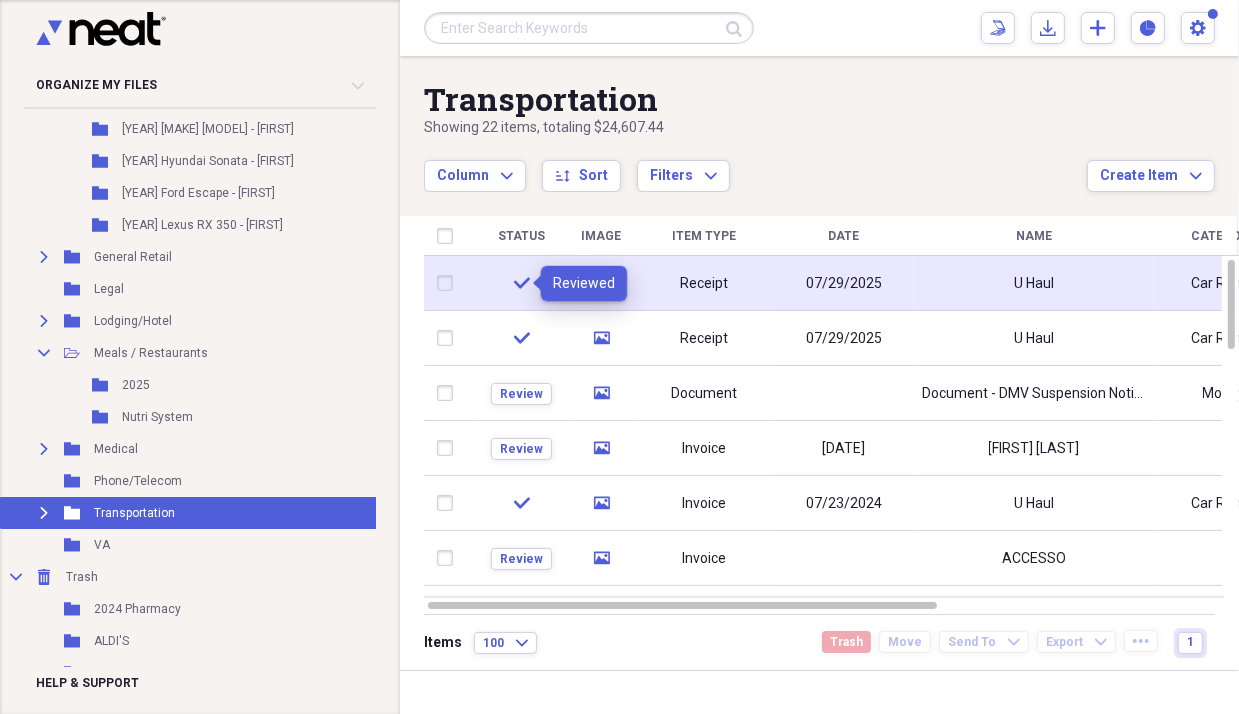 click on "check" 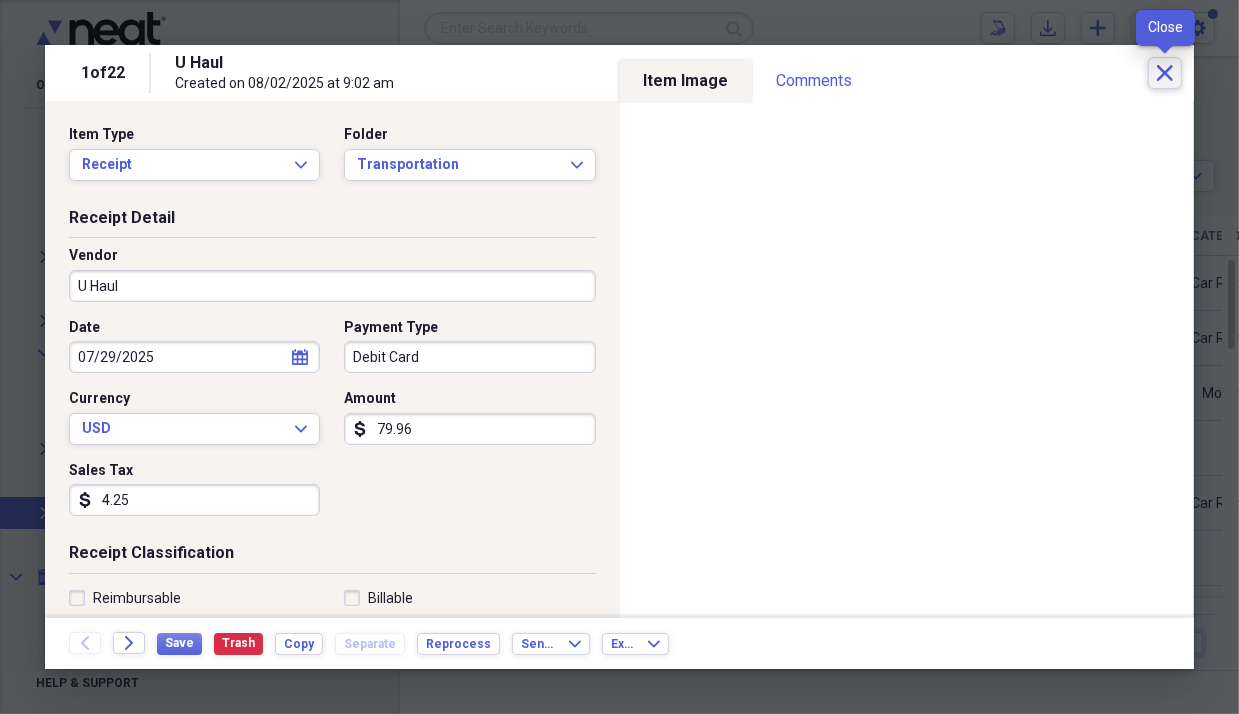 click on "Close" 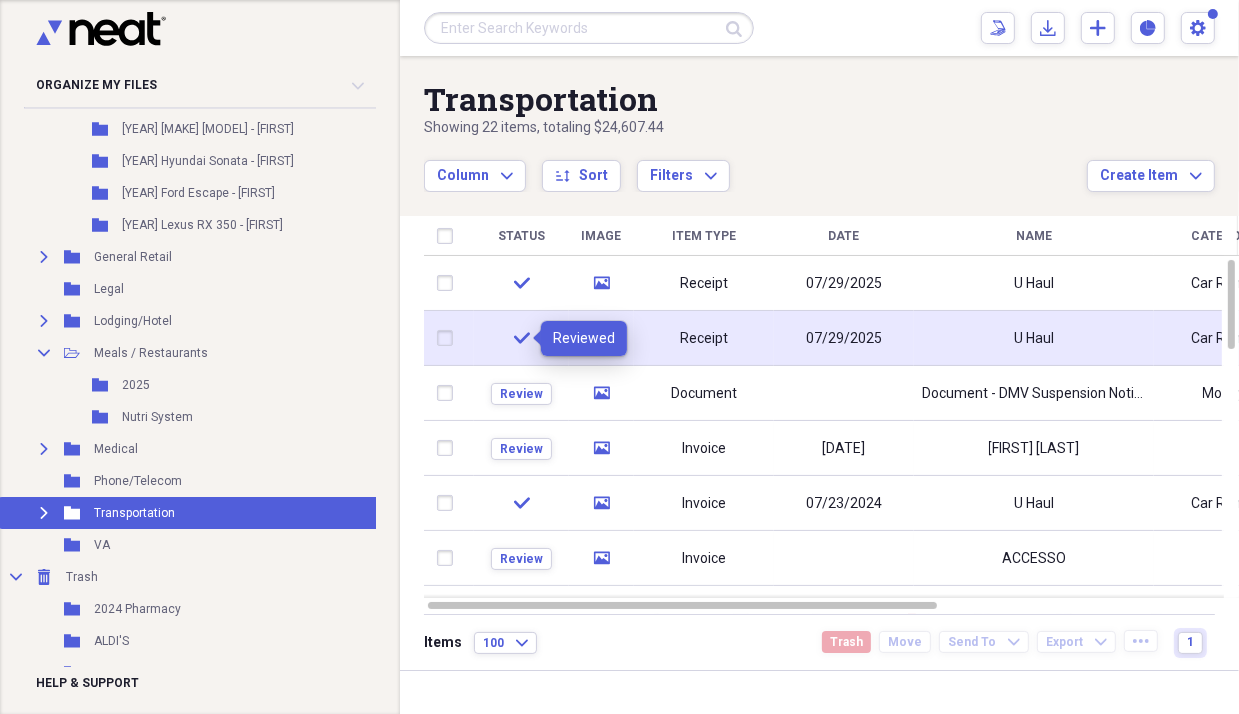 click on "check" 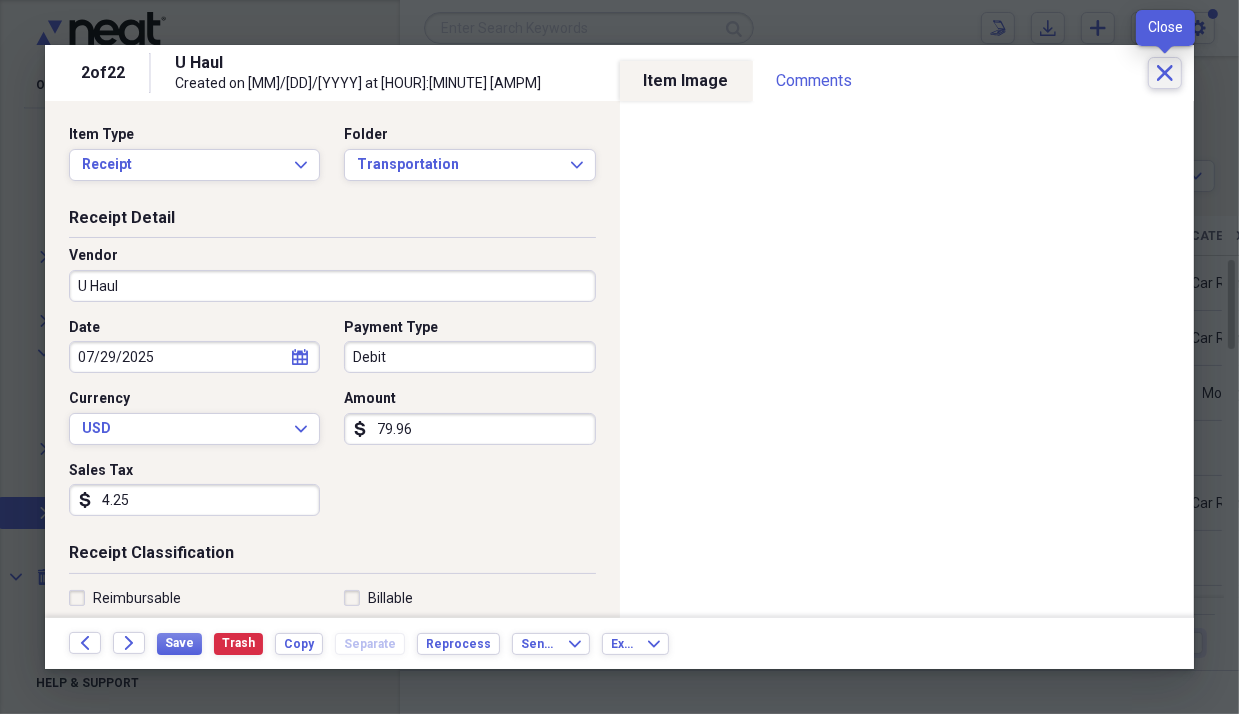 click on "Close" at bounding box center [1165, 73] 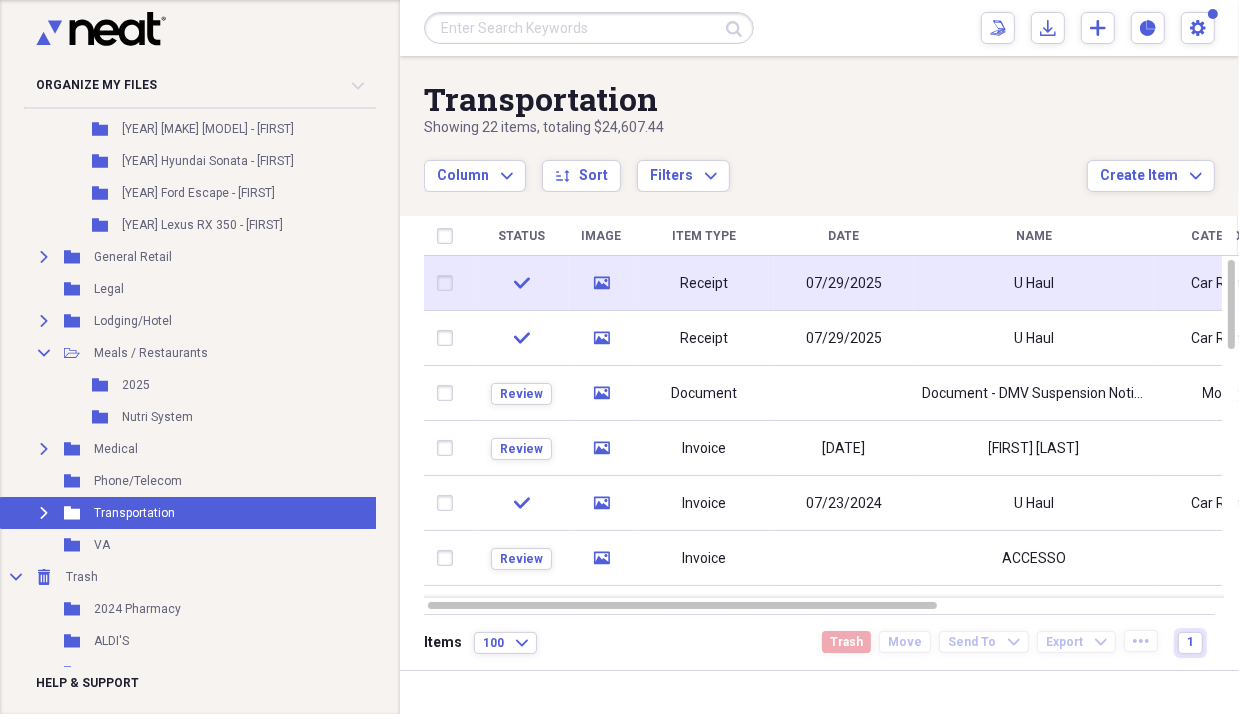 click at bounding box center [449, 283] 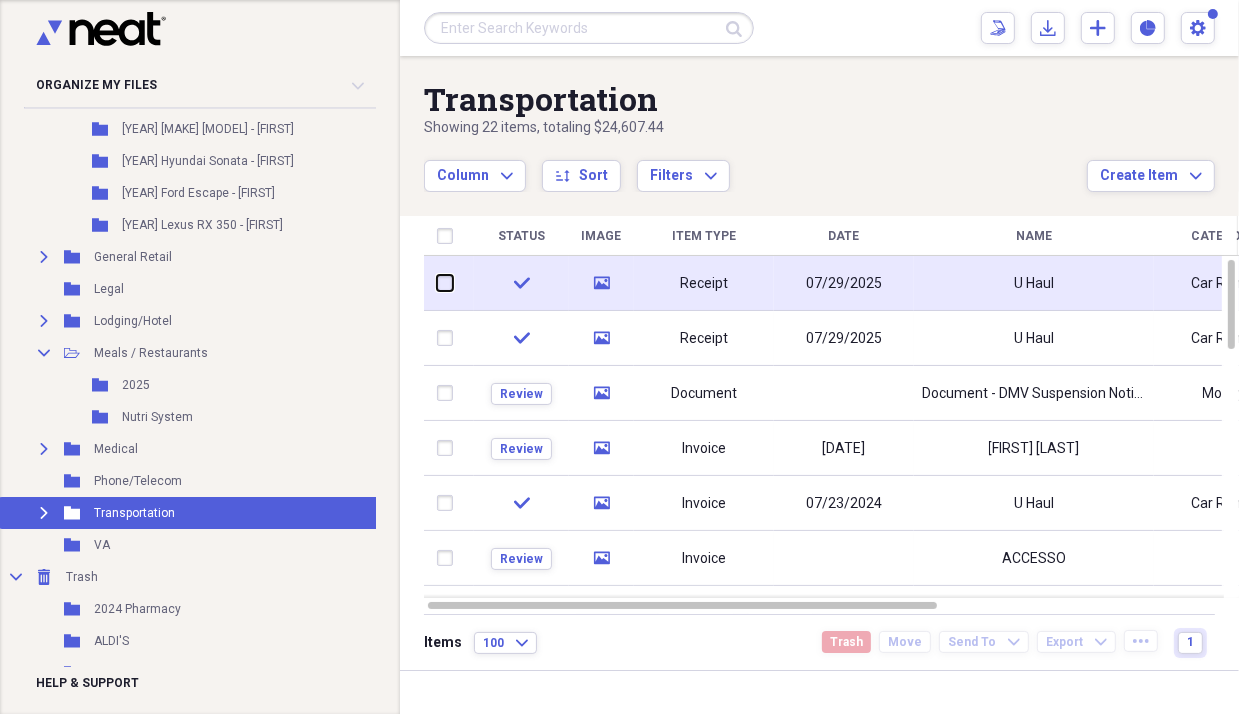 click at bounding box center (437, 283) 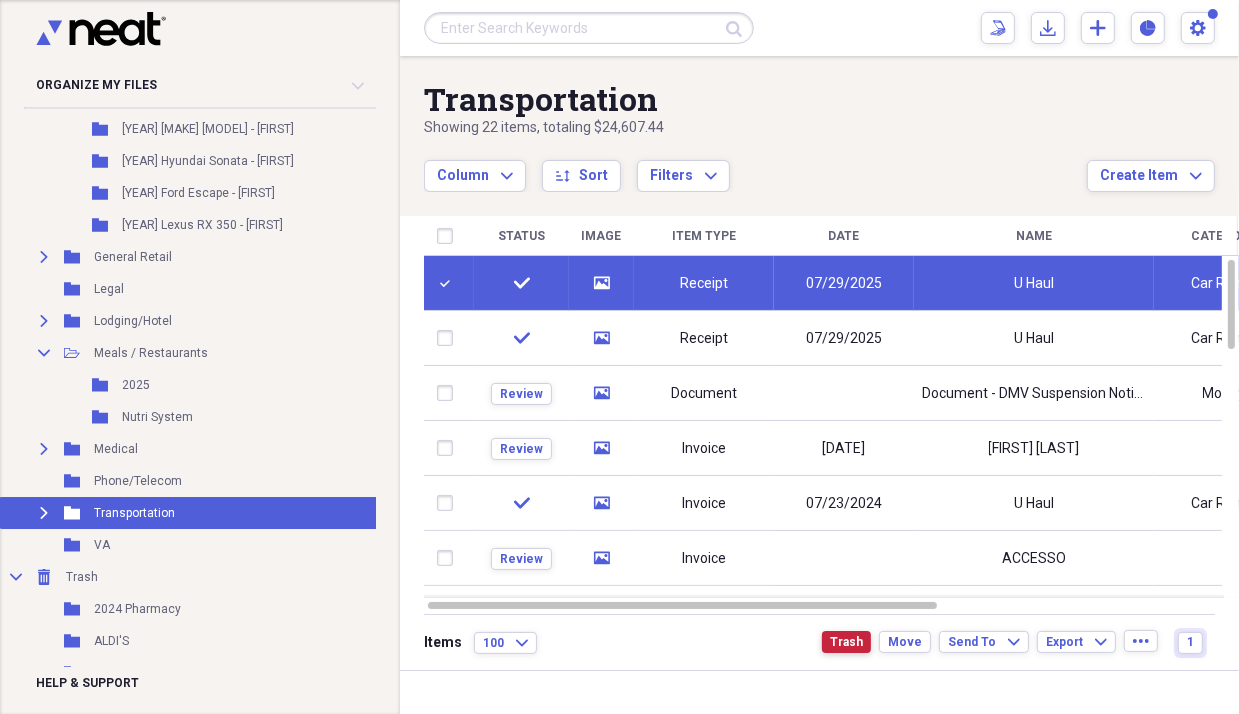 click on "Trash" at bounding box center (846, 642) 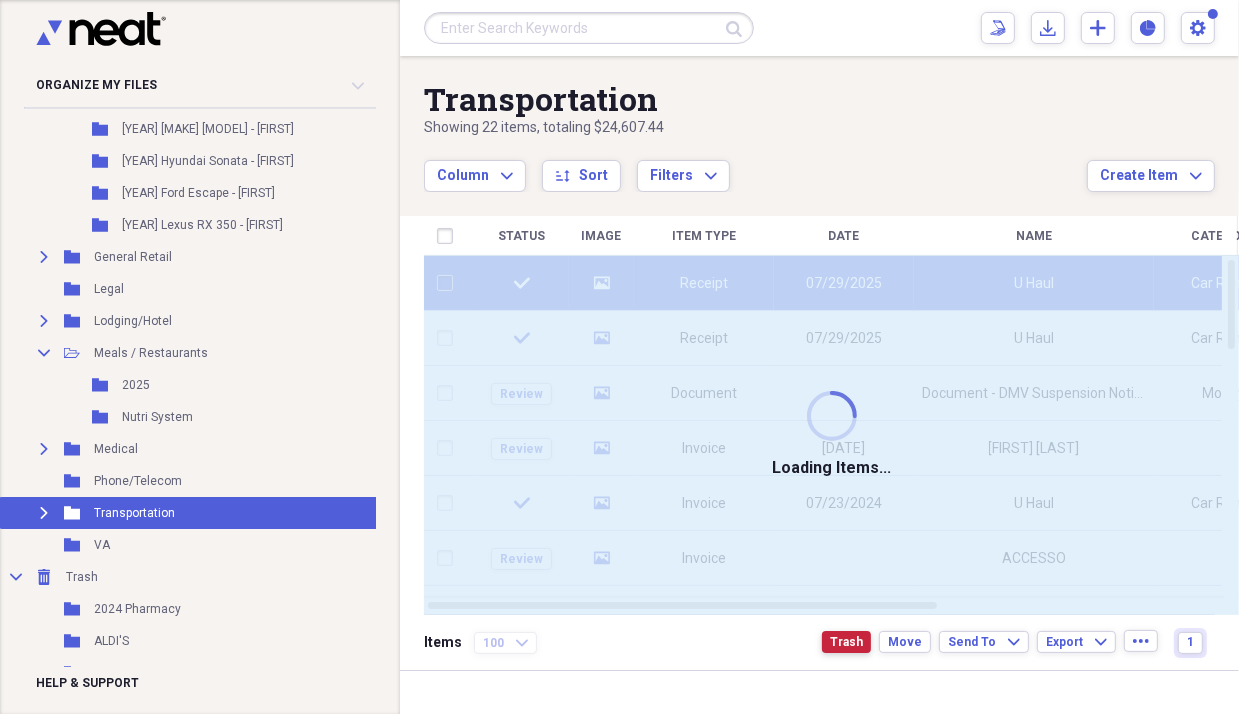 checkbox on "false" 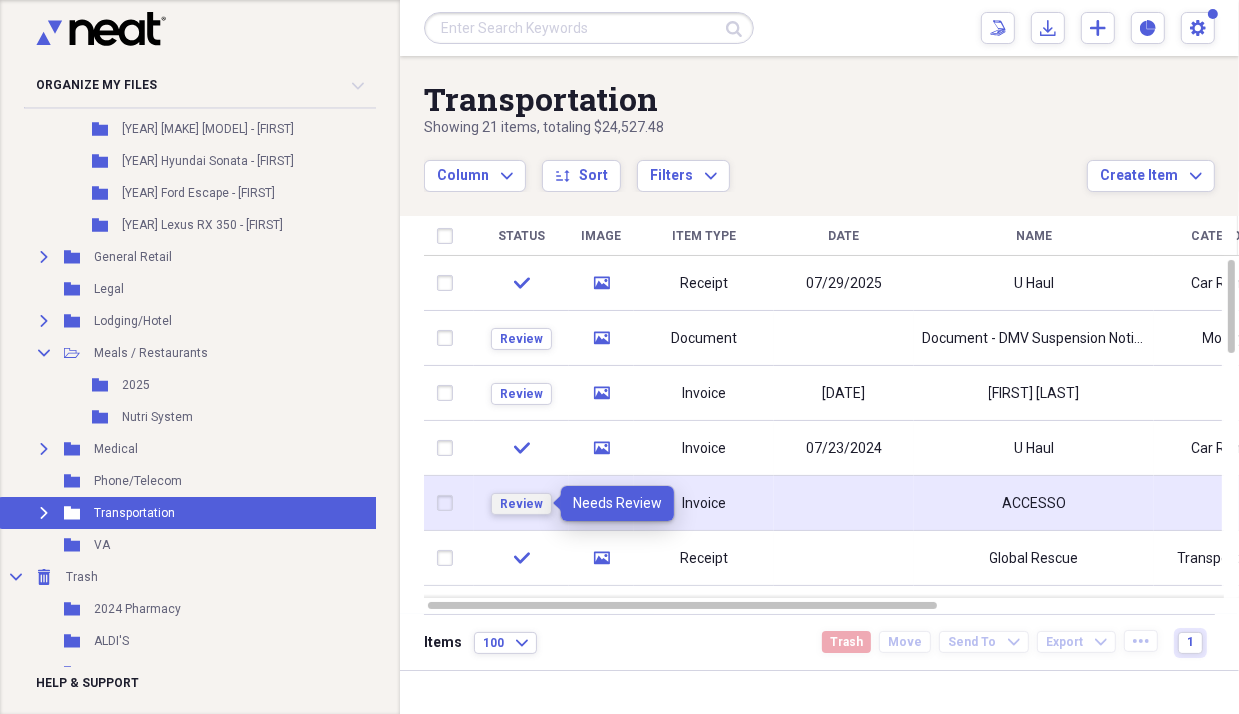 click on "Review" at bounding box center (521, 504) 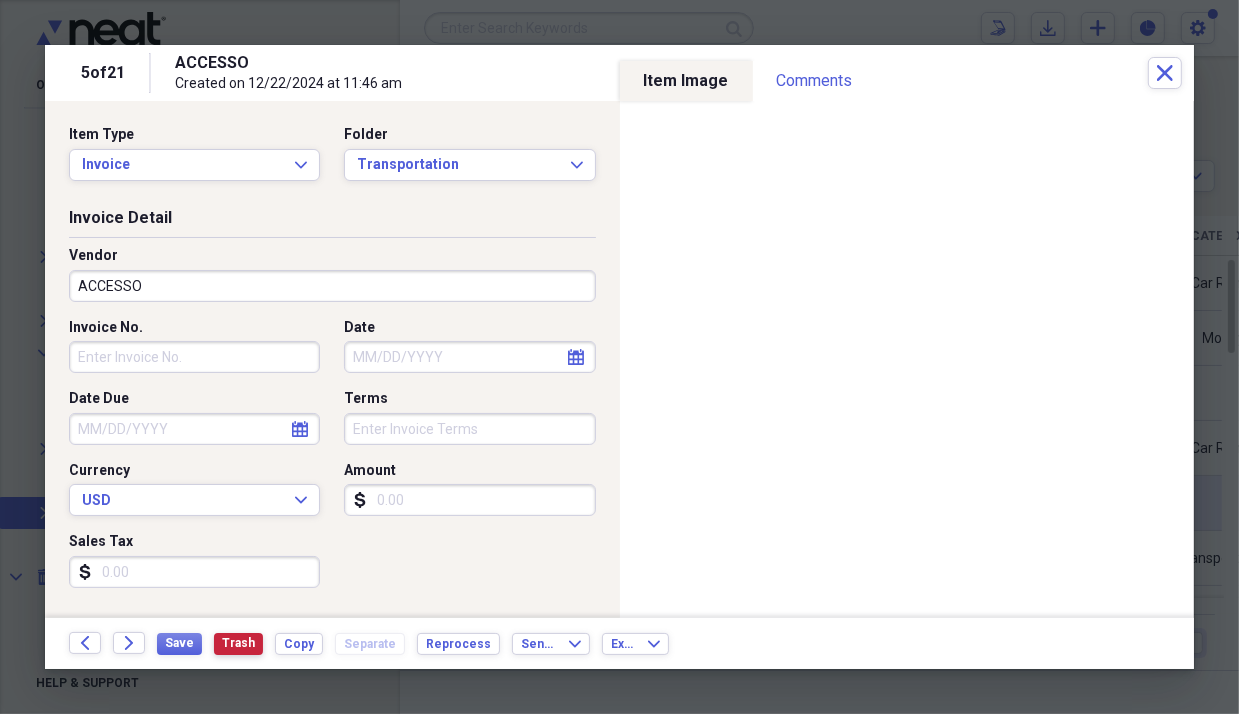 click on "Trash" at bounding box center [238, 643] 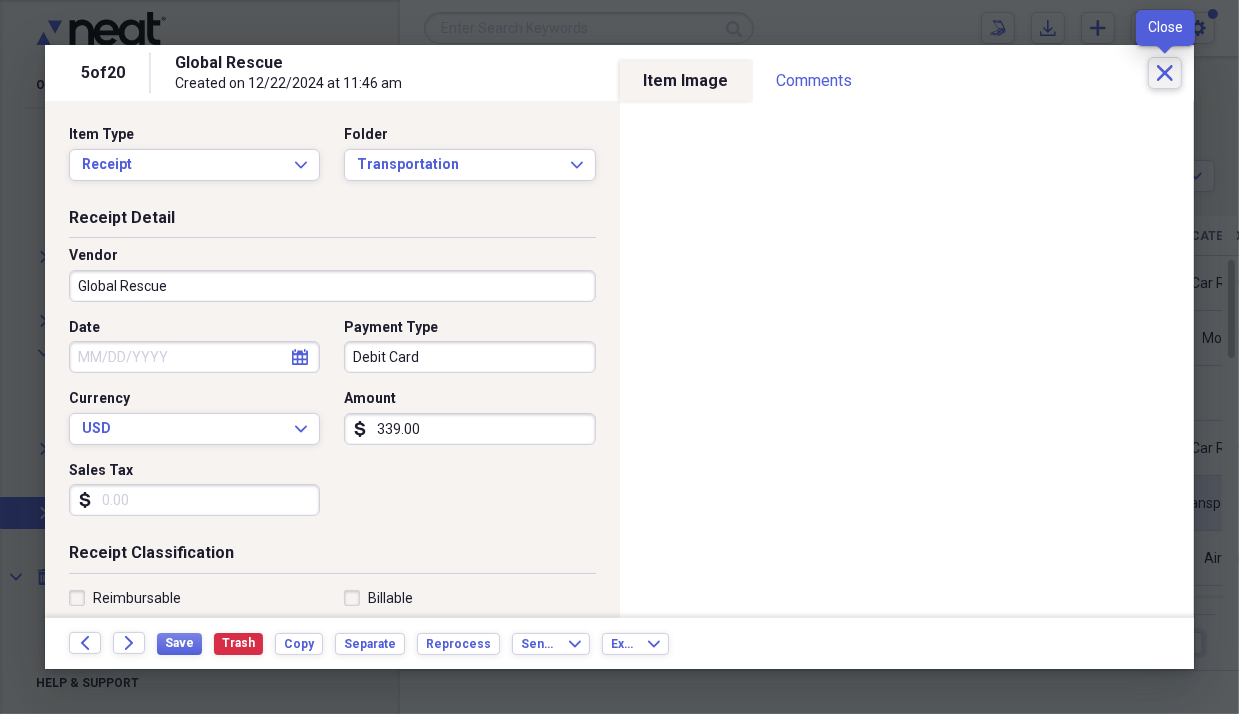 click on "Close" 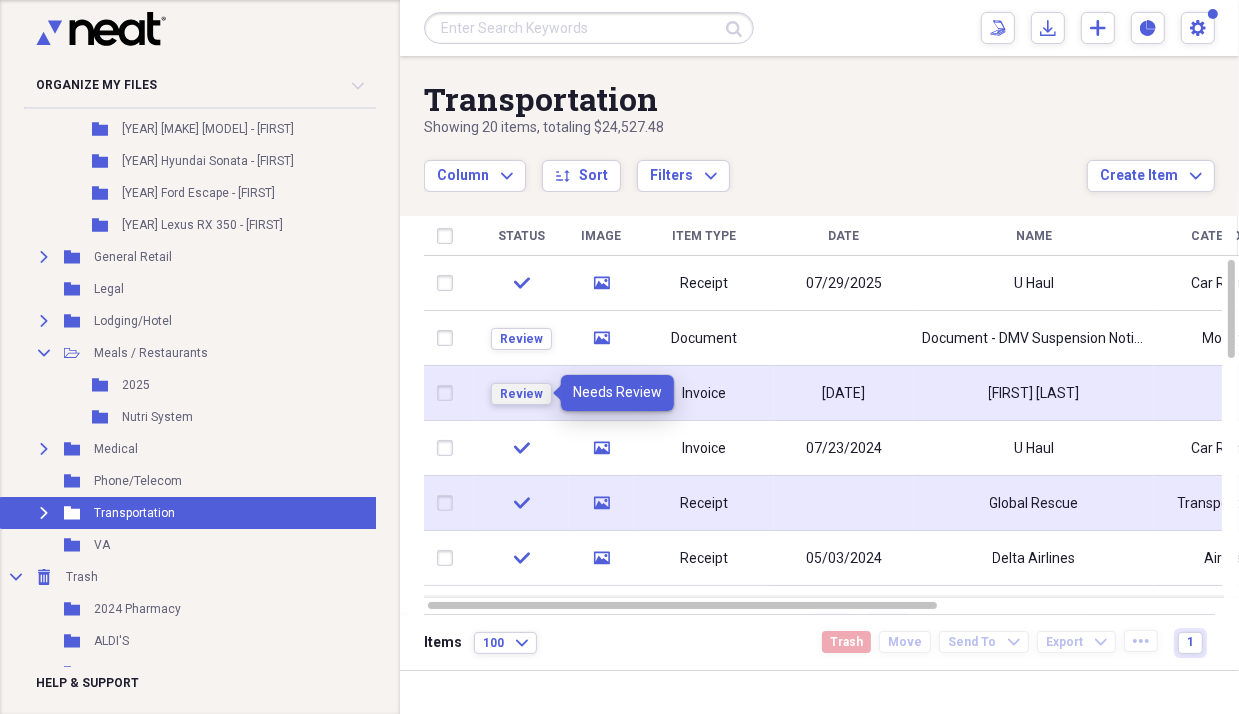 click on "Review" at bounding box center [521, 394] 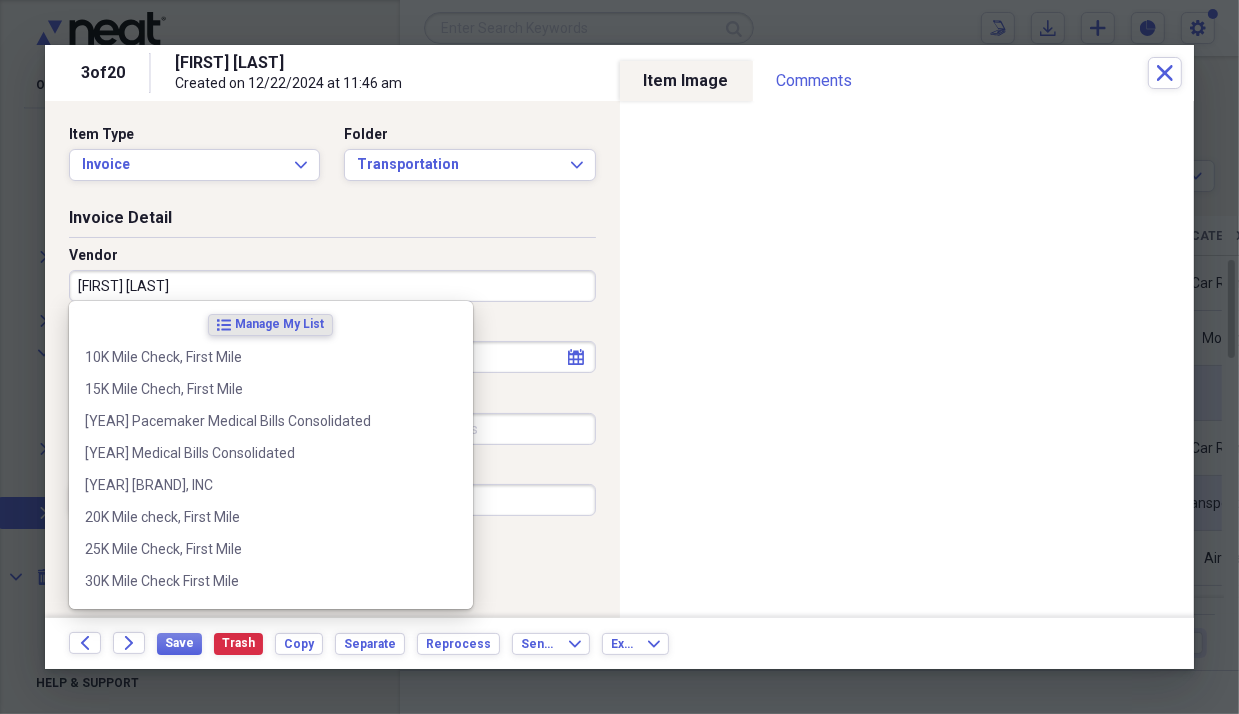 click on "[FIRST] [LAST]" at bounding box center (332, 286) 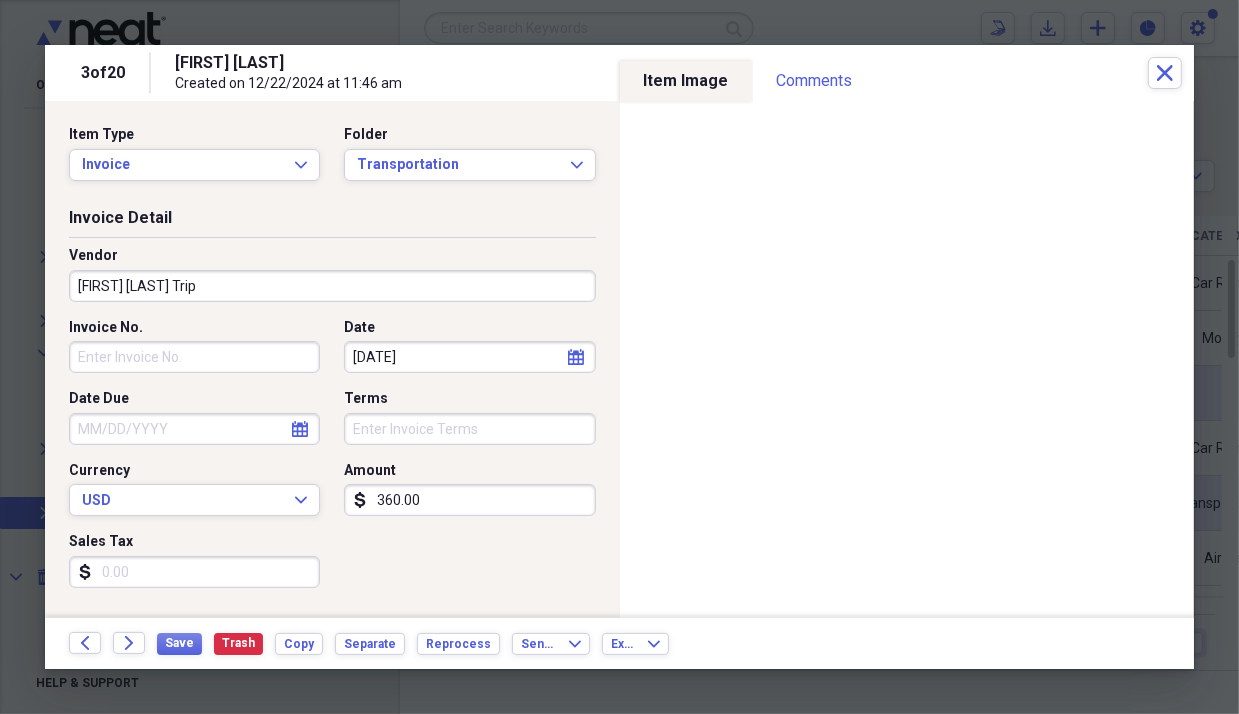type on "[FIRST] [LAST] Trip" 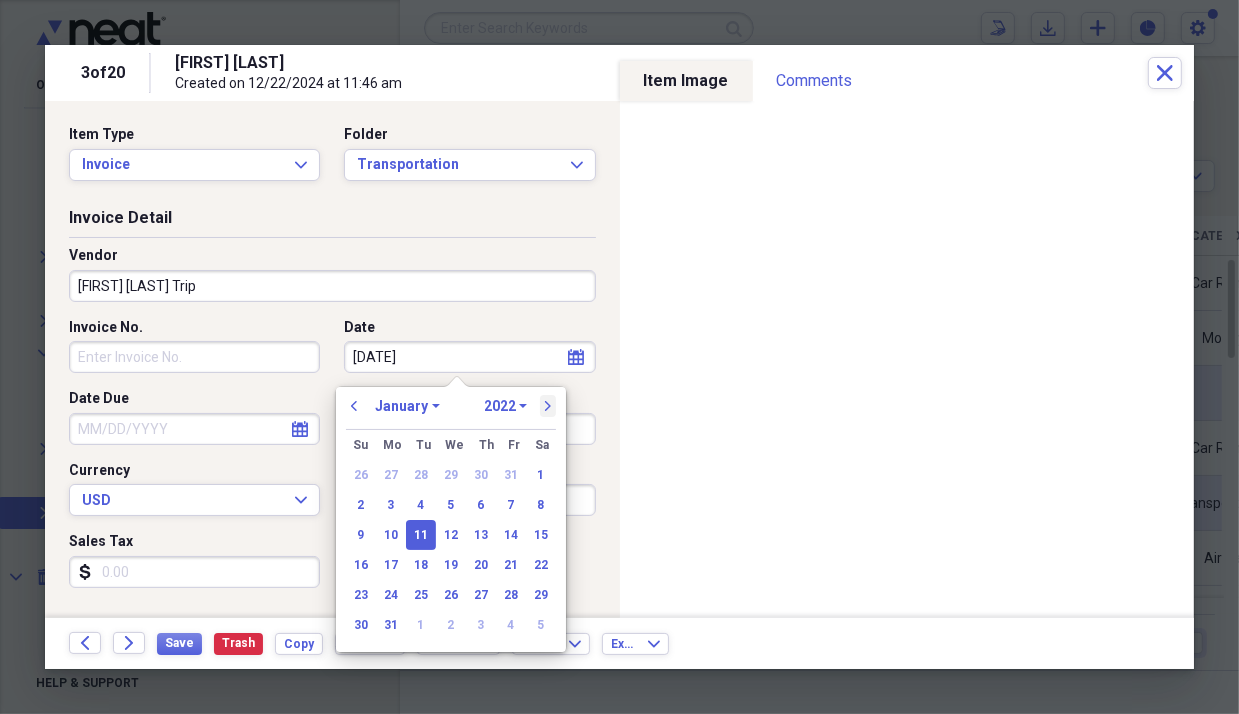 click on "next" at bounding box center [548, 406] 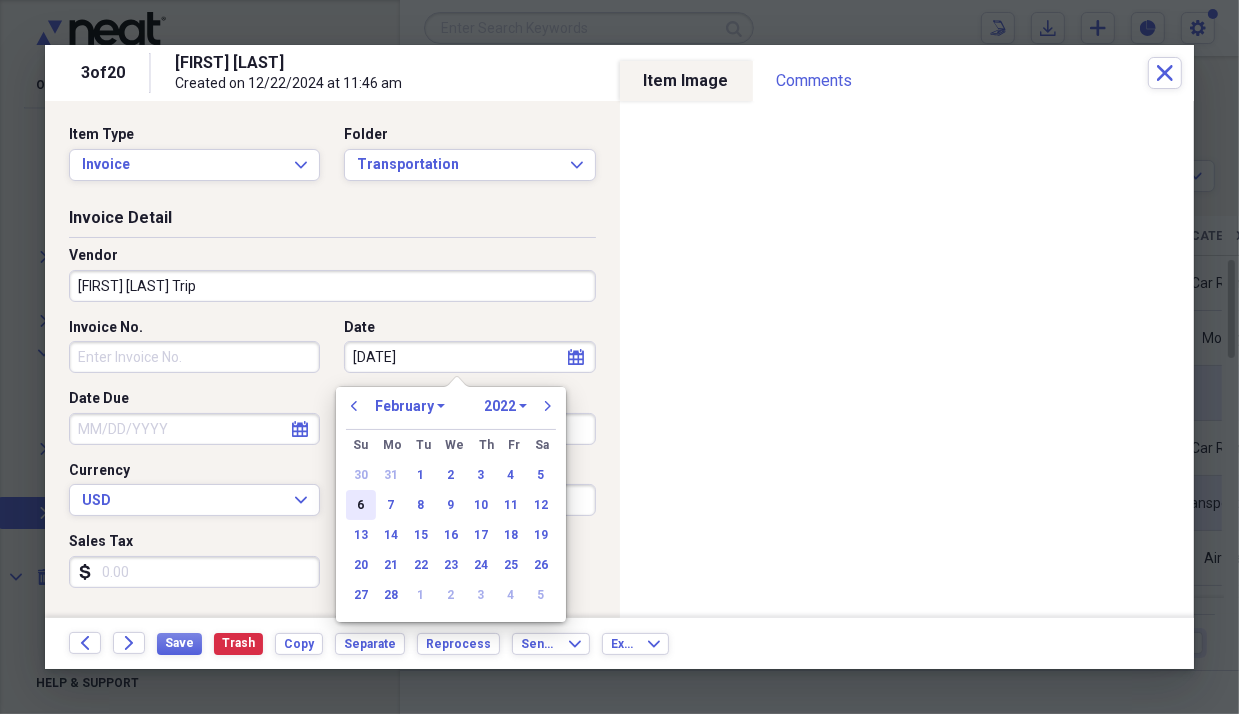 click on "6" at bounding box center (361, 505) 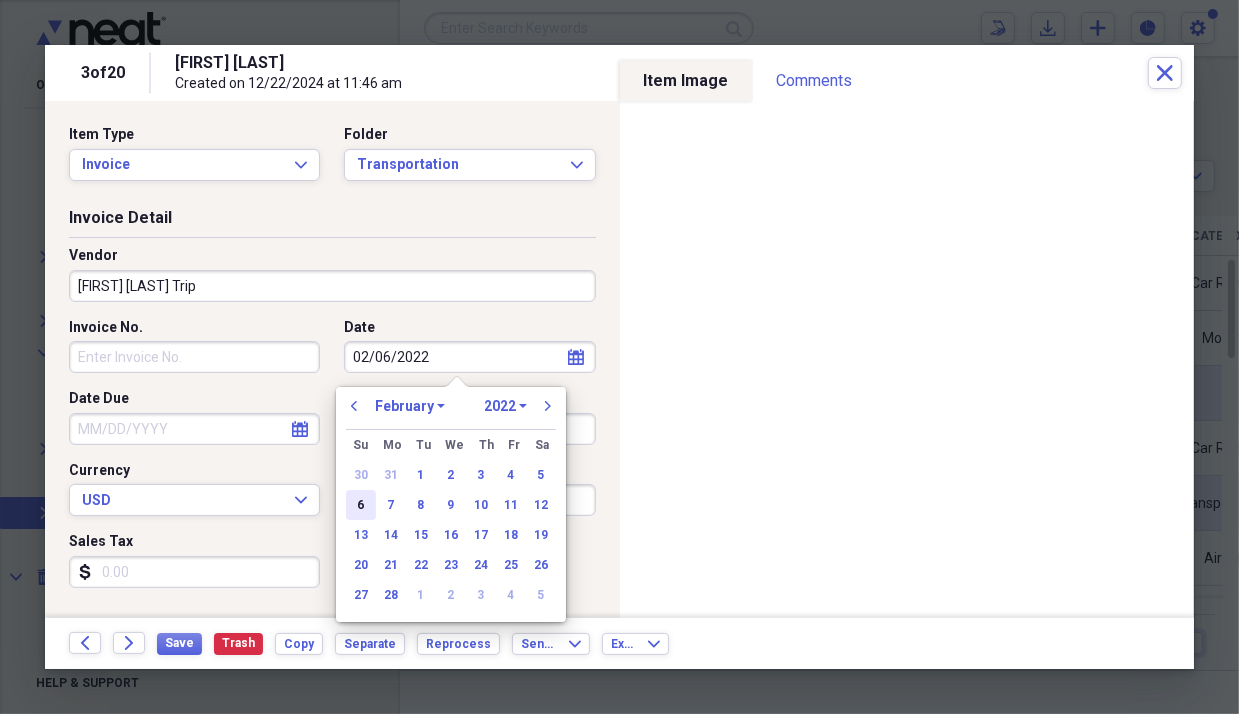 type on "02/06/2022" 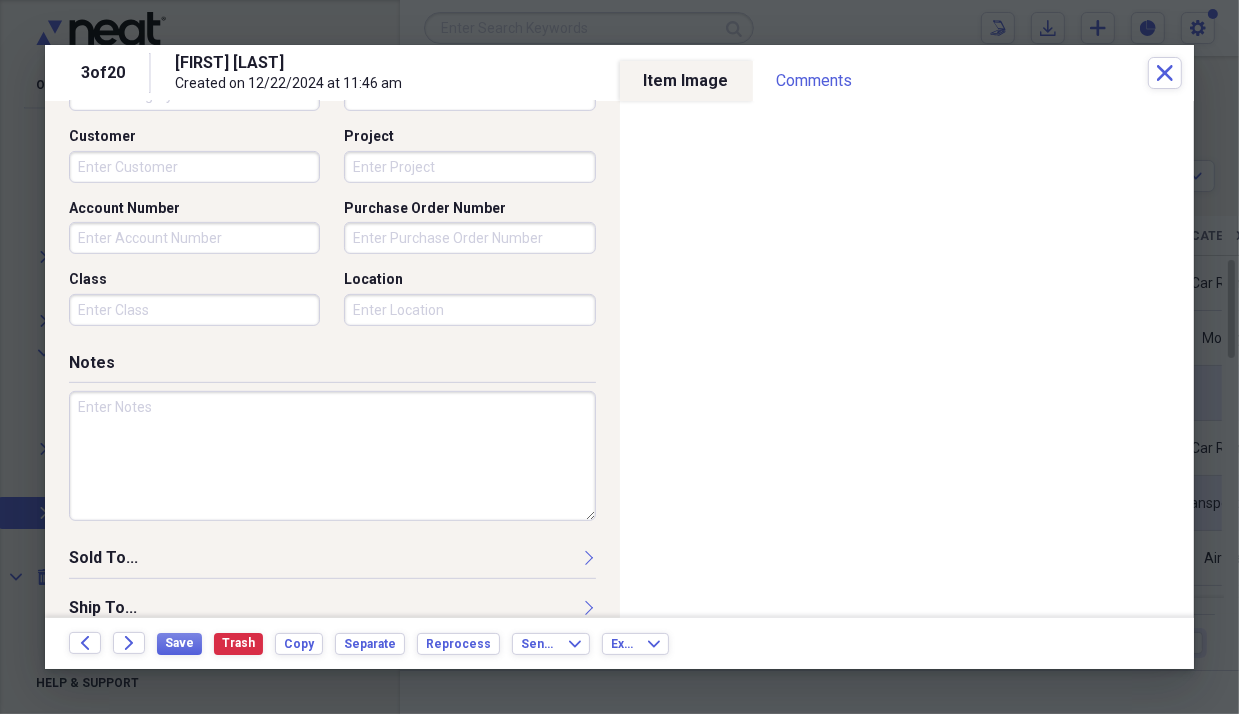 scroll, scrollTop: 600, scrollLeft: 0, axis: vertical 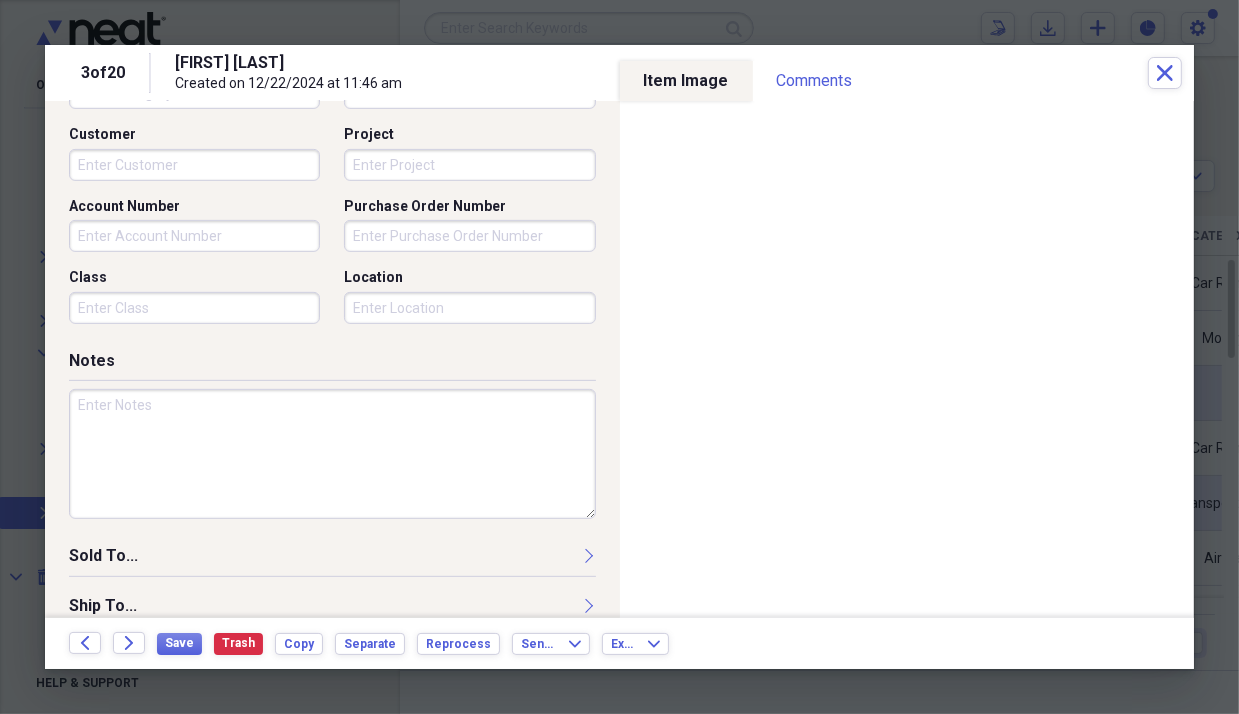 click at bounding box center (332, 454) 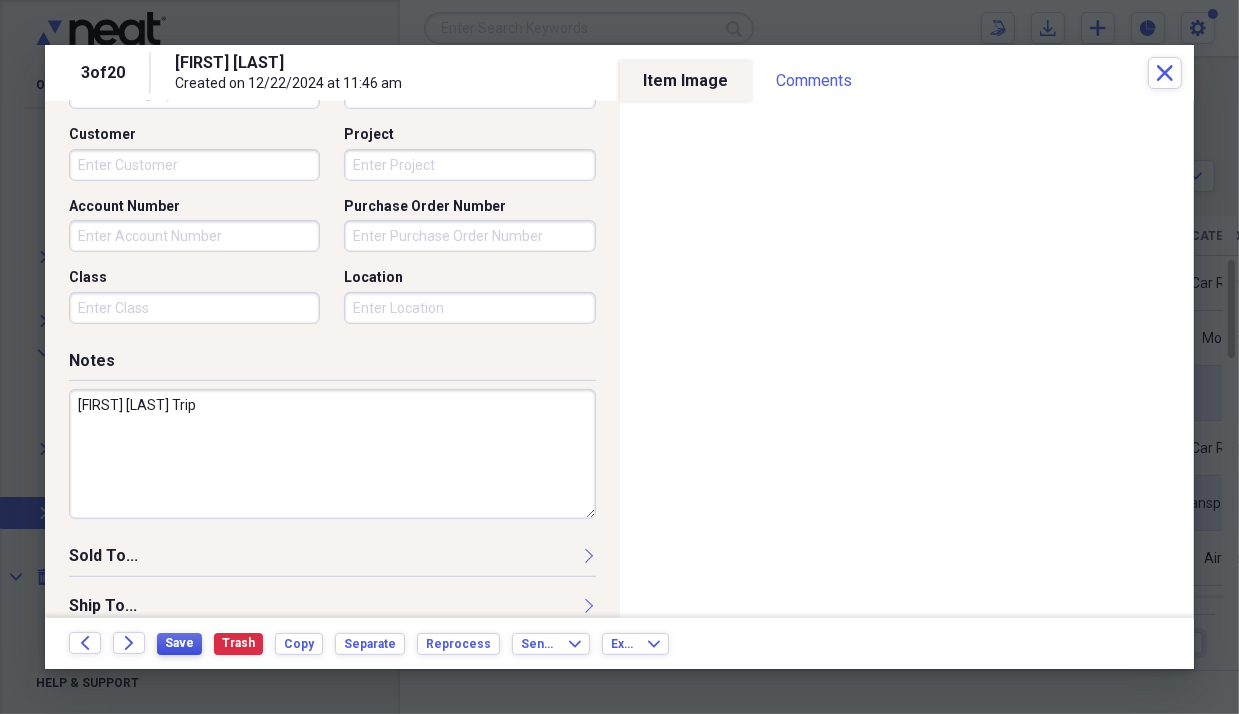 type on "[FIRST] [LAST] Trip" 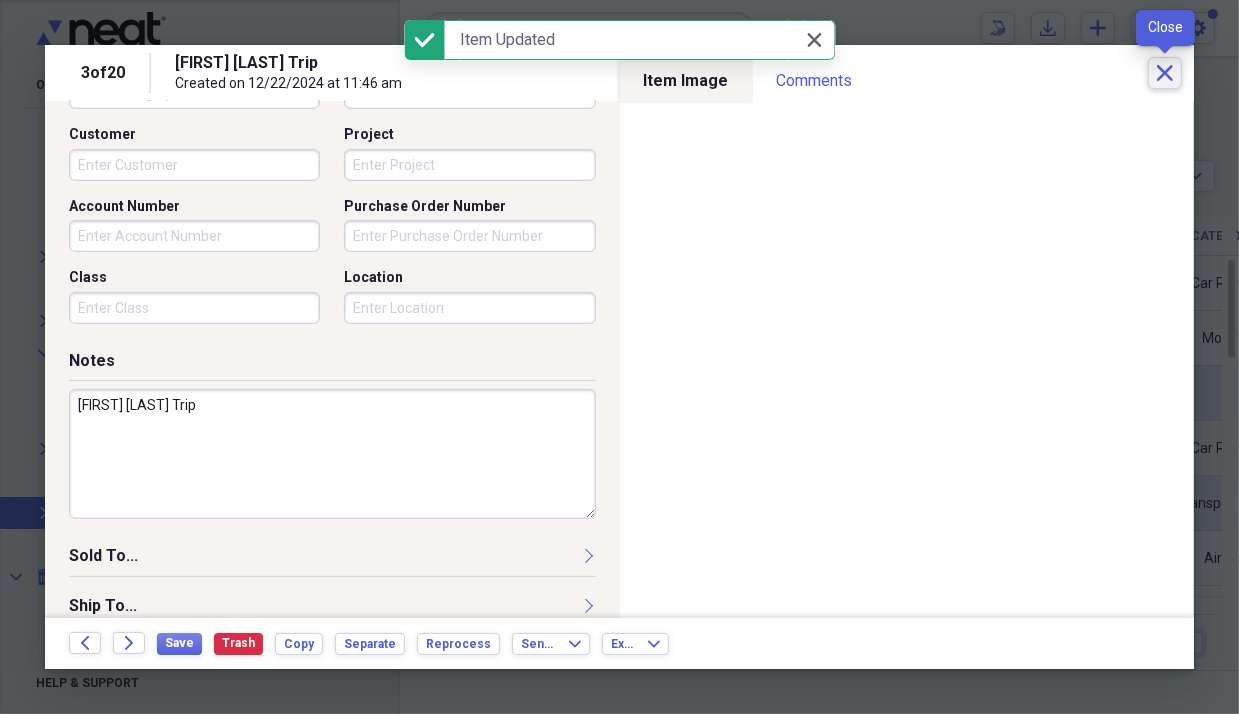 click 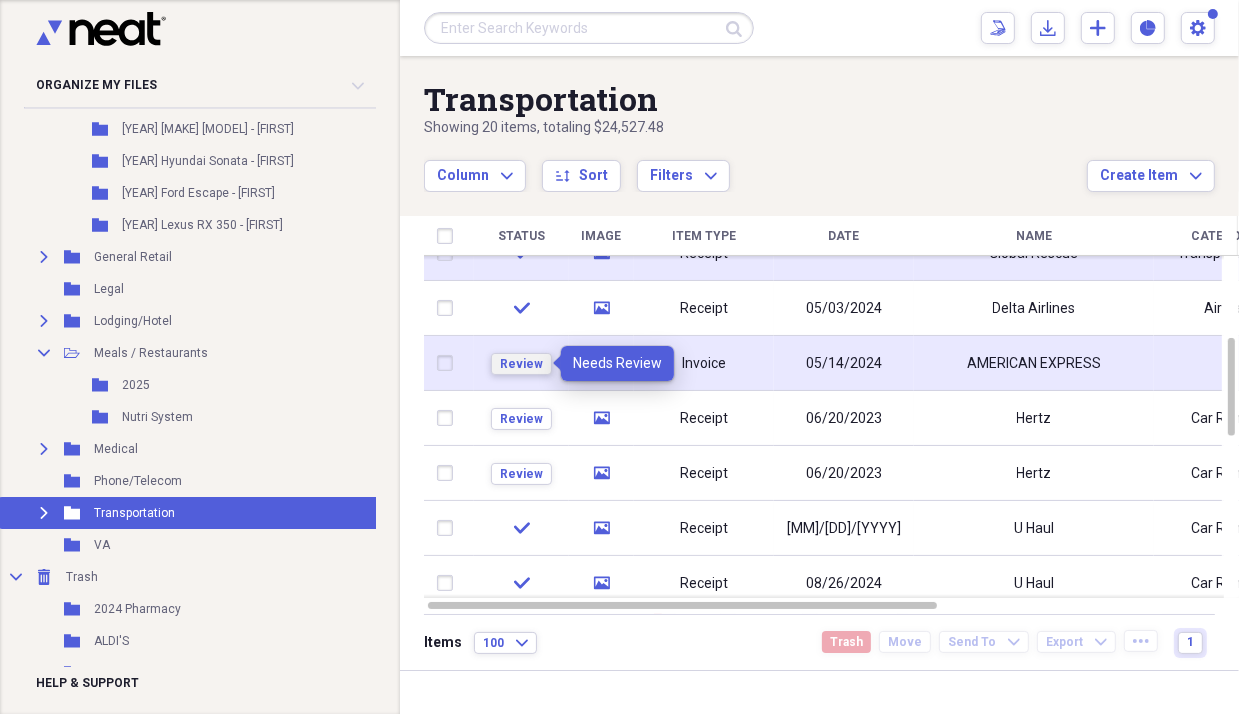 click on "Review" at bounding box center (521, 364) 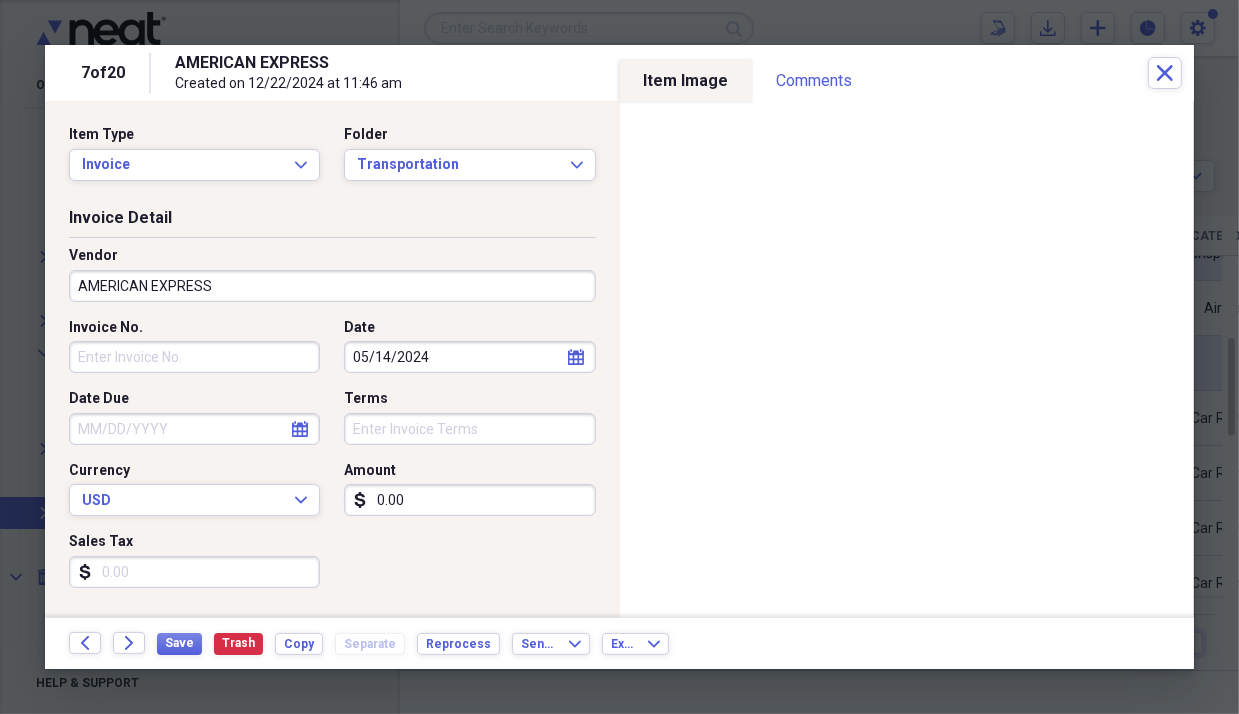 click on "AMERICAN EXPRESS" at bounding box center [332, 286] 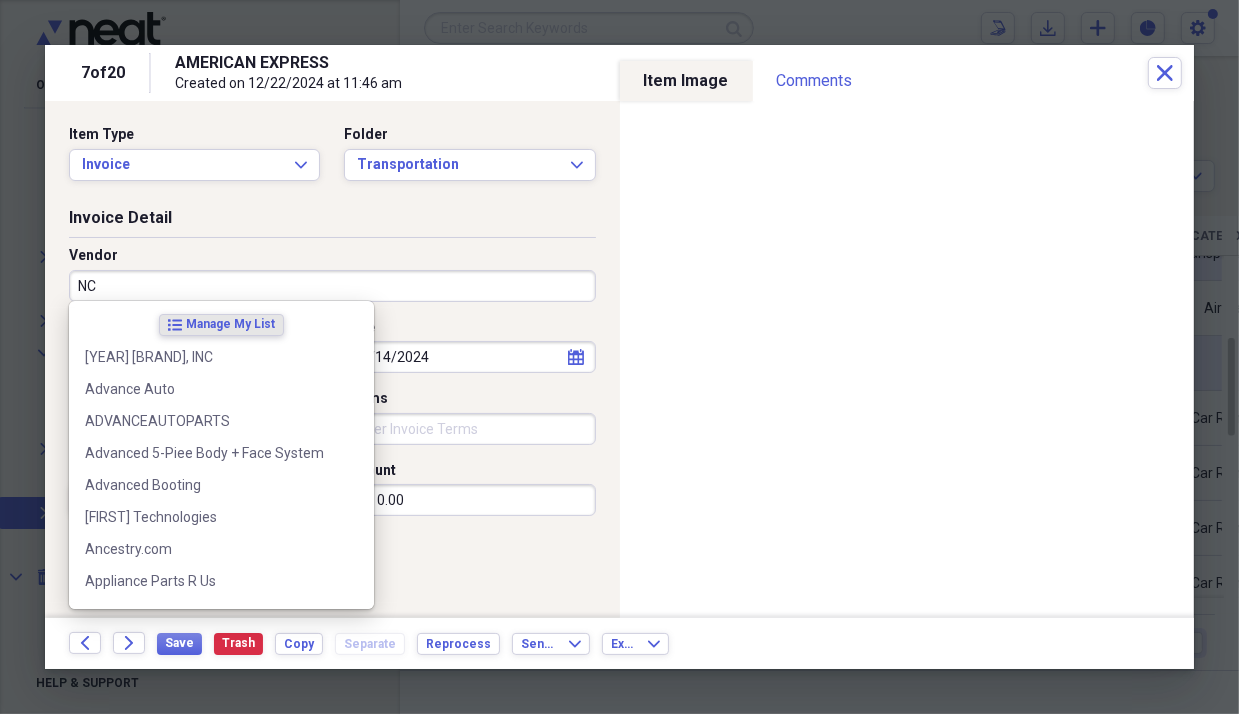 type on "NCL" 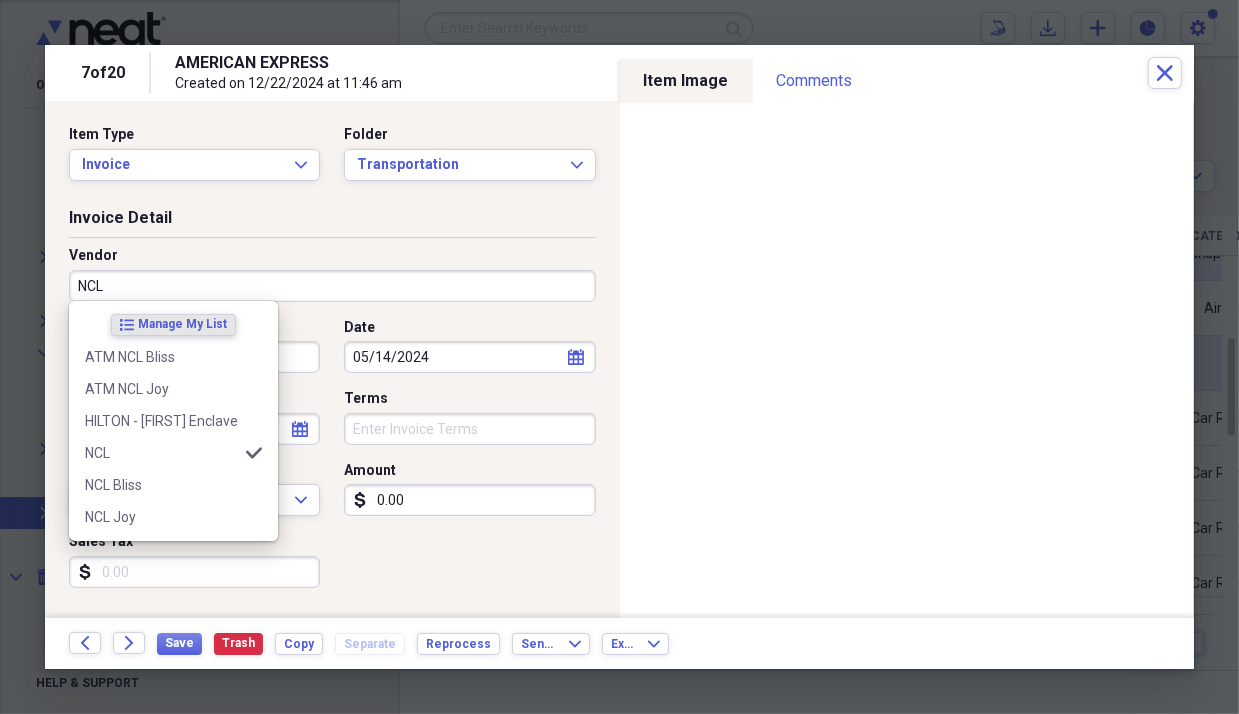 type on "Transportation" 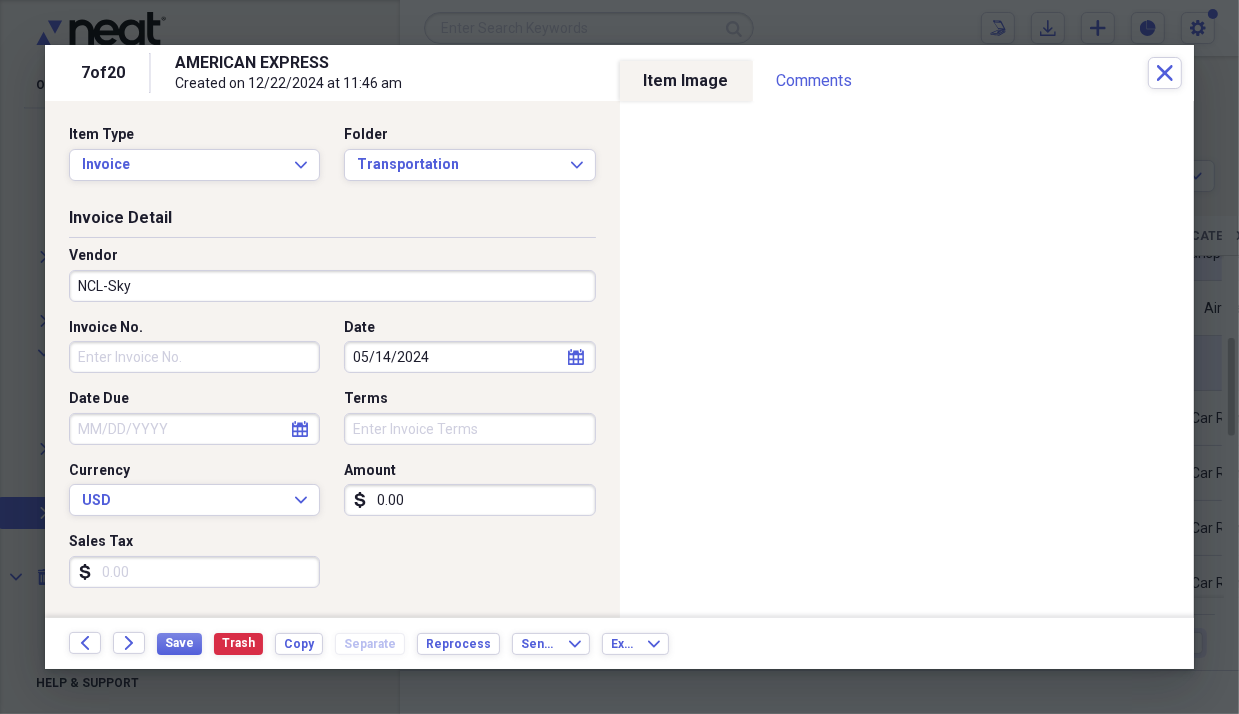 type on "NCL-Sky" 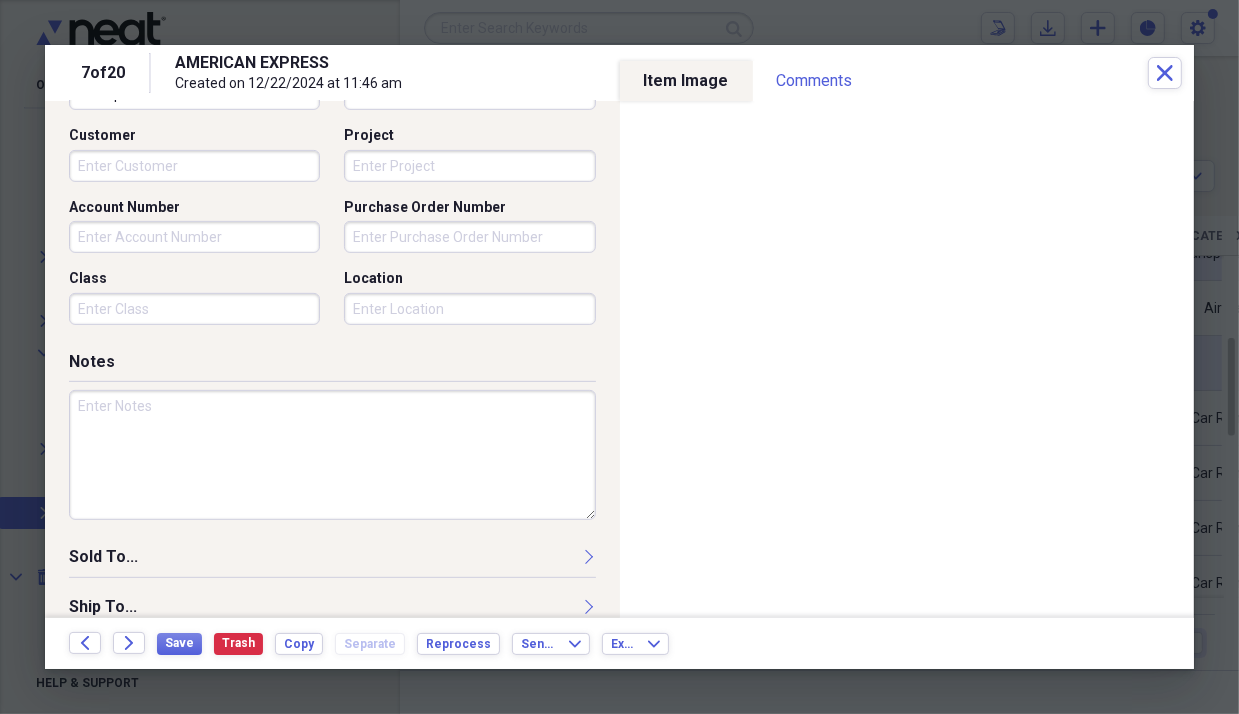 scroll, scrollTop: 600, scrollLeft: 0, axis: vertical 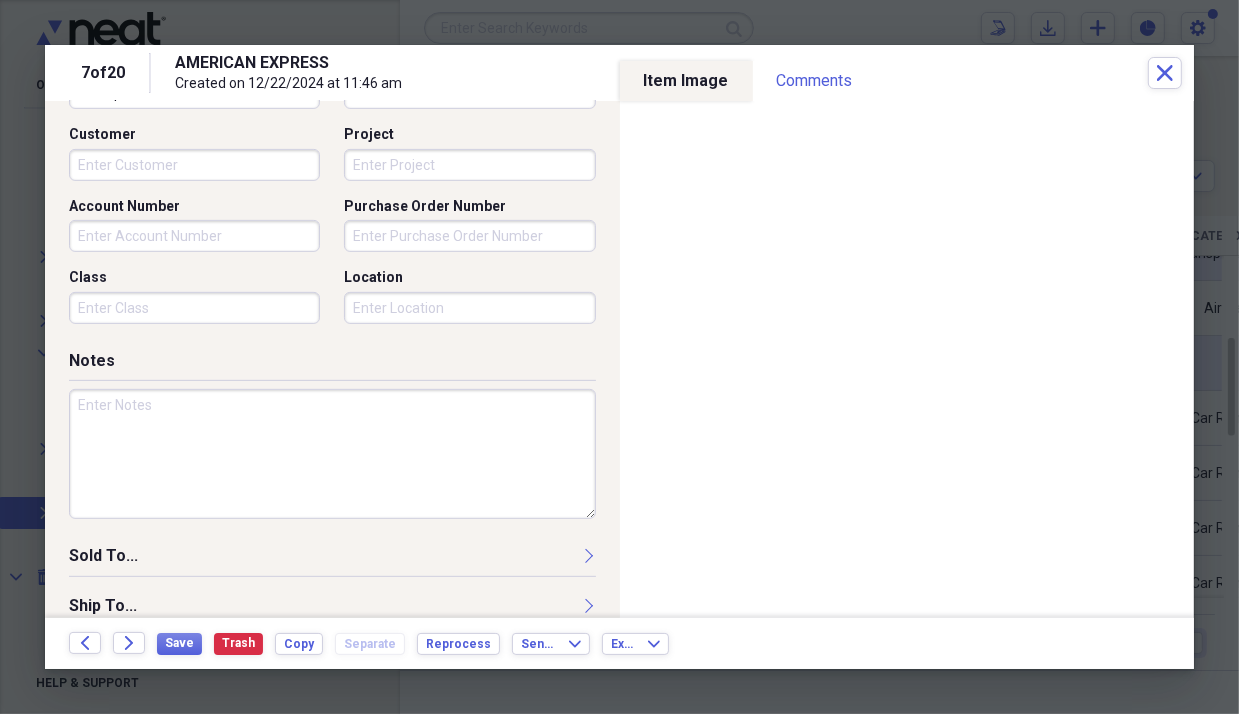 type on "192.40" 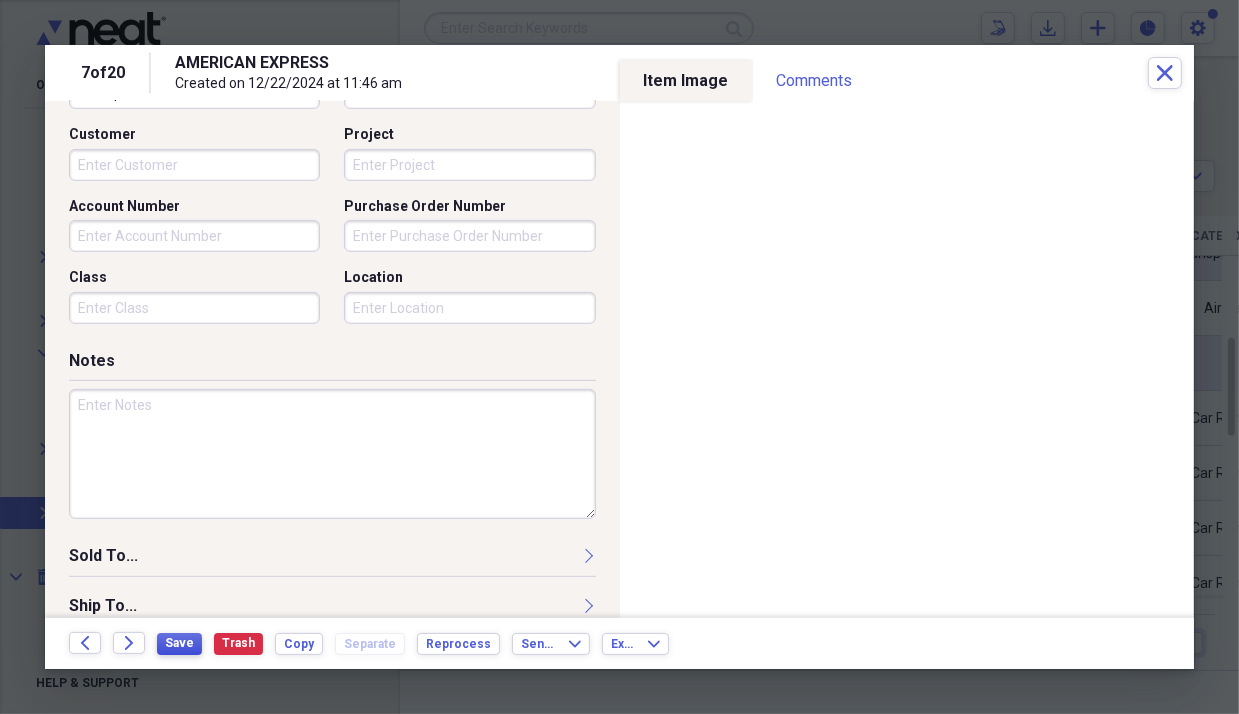 click on "Save" at bounding box center [179, 643] 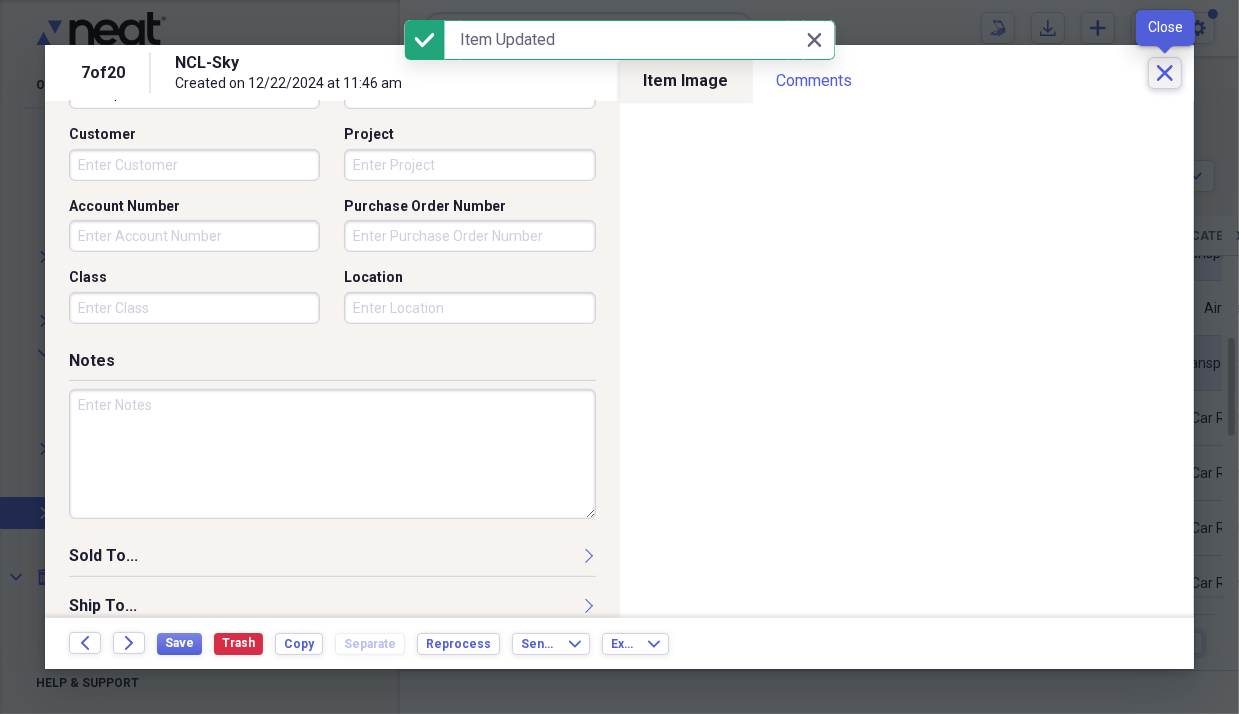 click 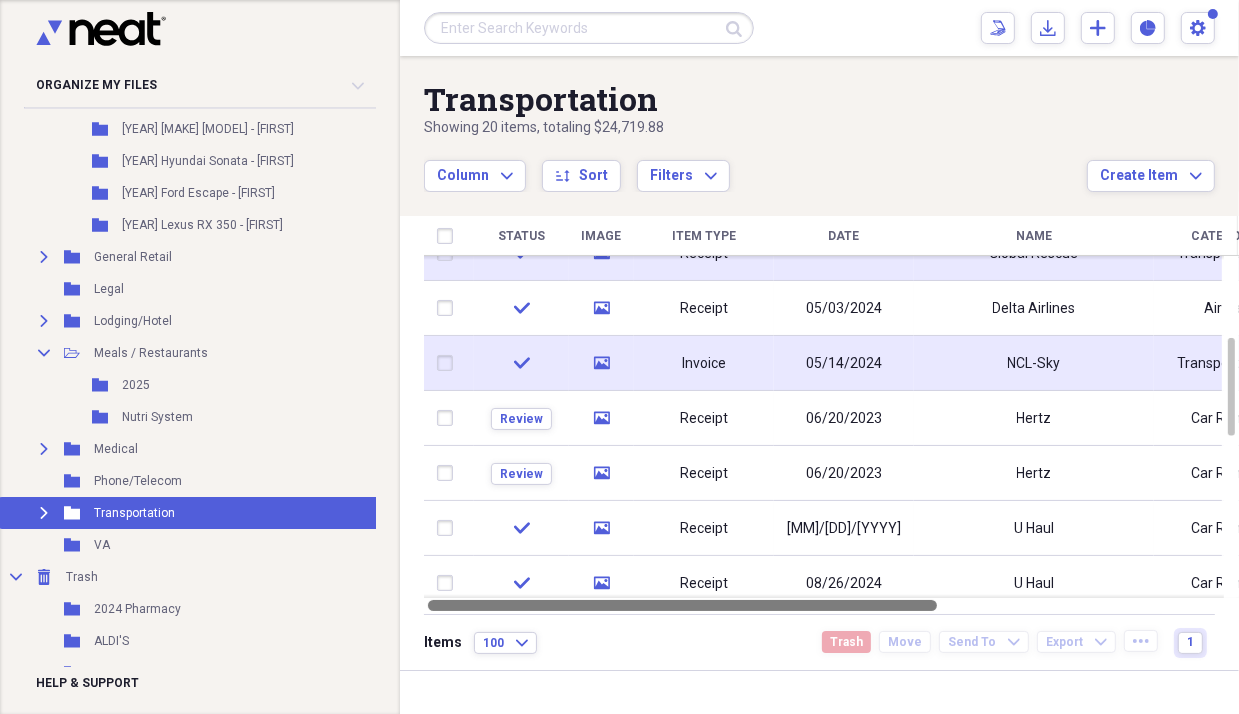 drag, startPoint x: 765, startPoint y: 605, endPoint x: 713, endPoint y: 640, distance: 62.681736 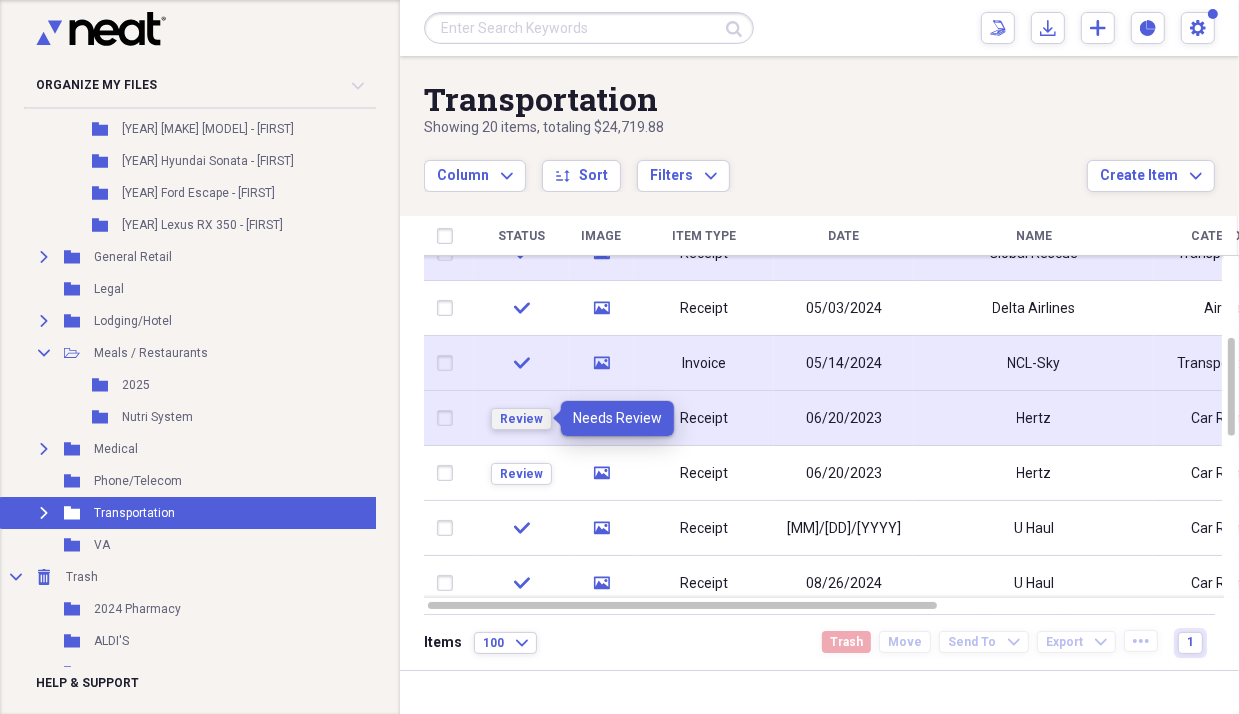 click on "Review" at bounding box center (521, 419) 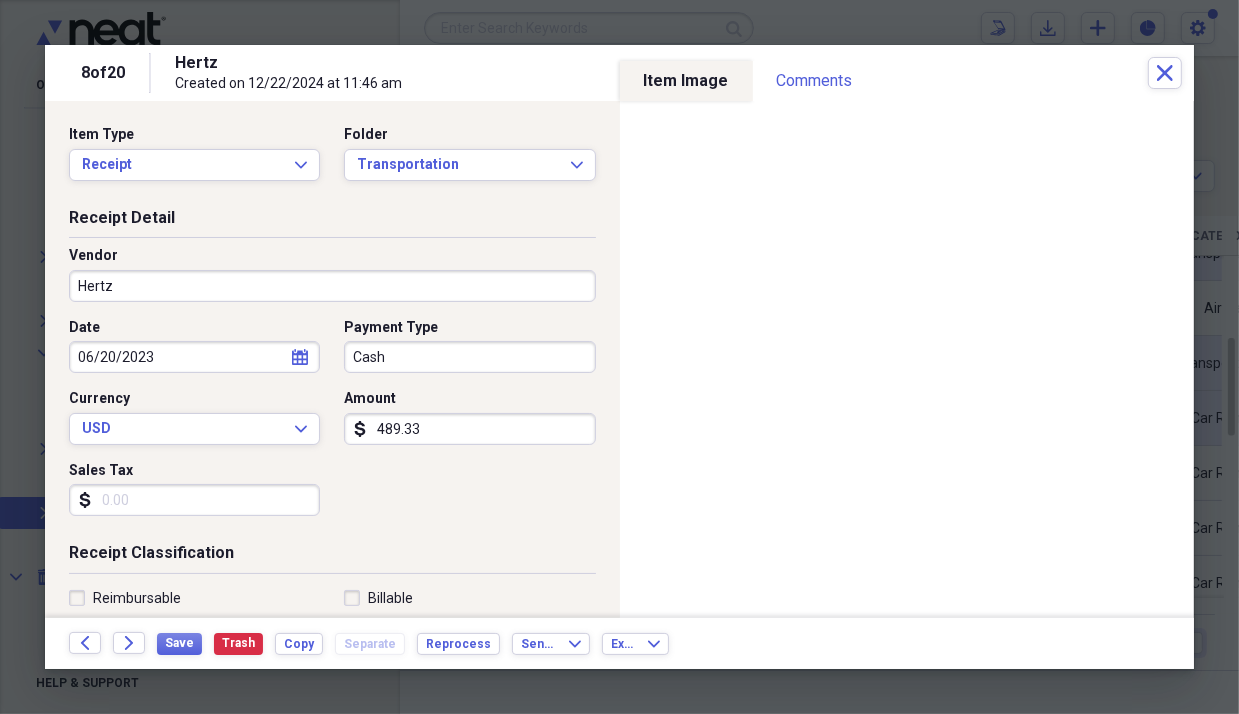 click on "Cash" at bounding box center [469, 357] 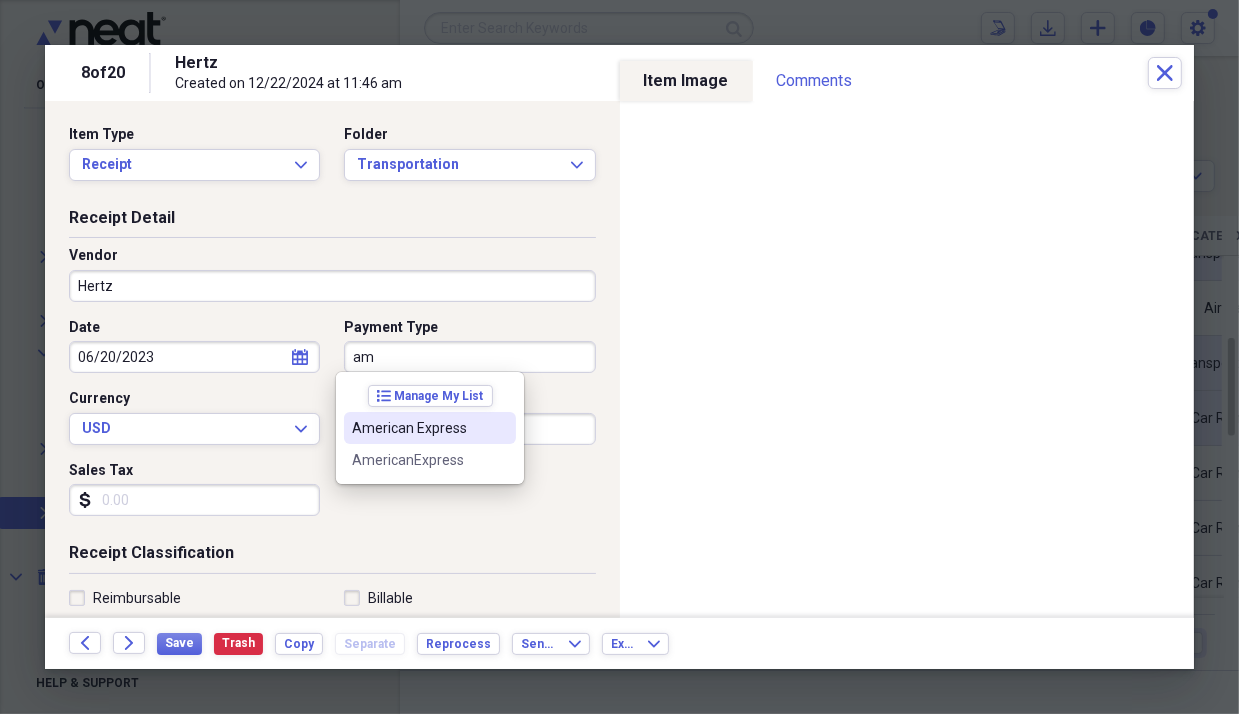 click on "American Express" at bounding box center (418, 428) 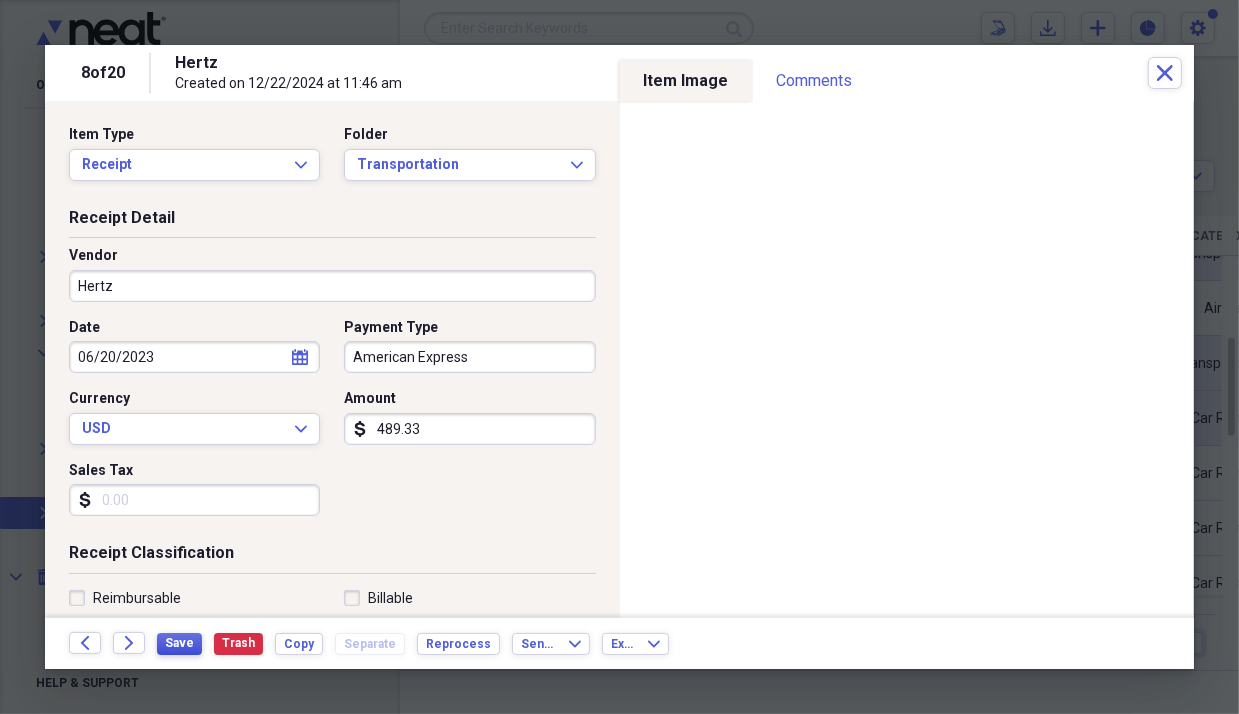 click on "Save" at bounding box center [179, 643] 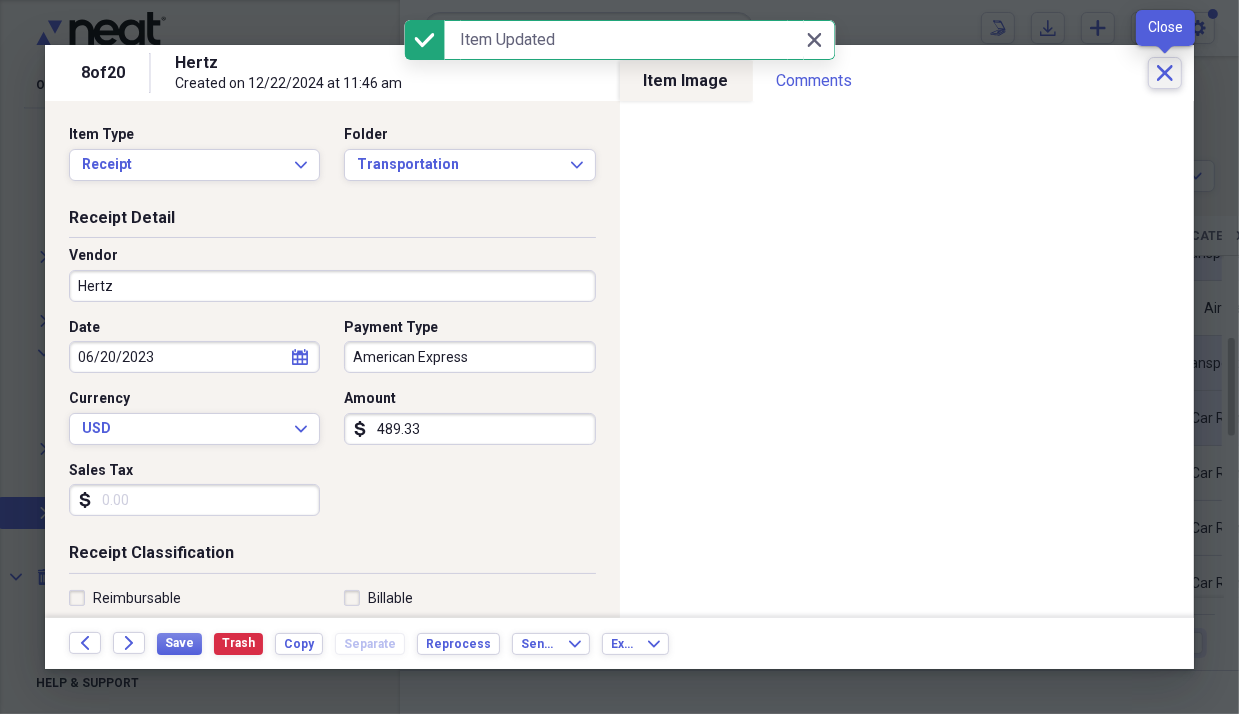 click 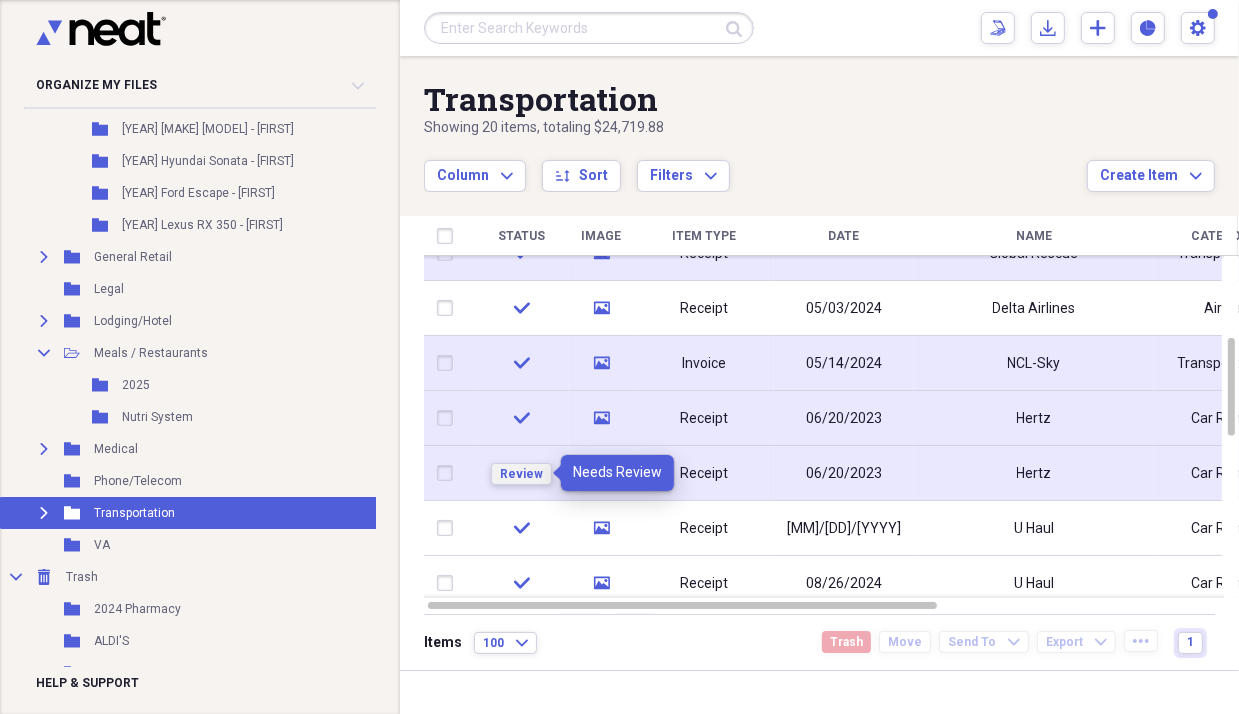 click on "Review" at bounding box center [521, 474] 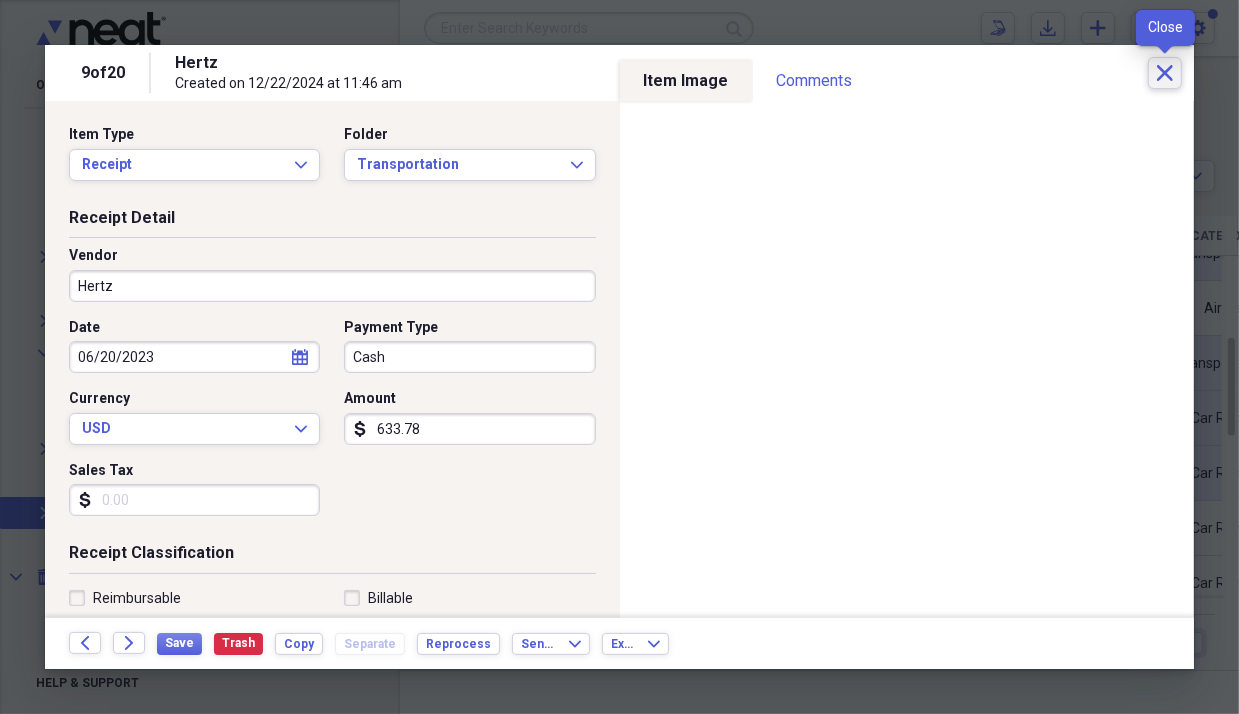 click on "Close" 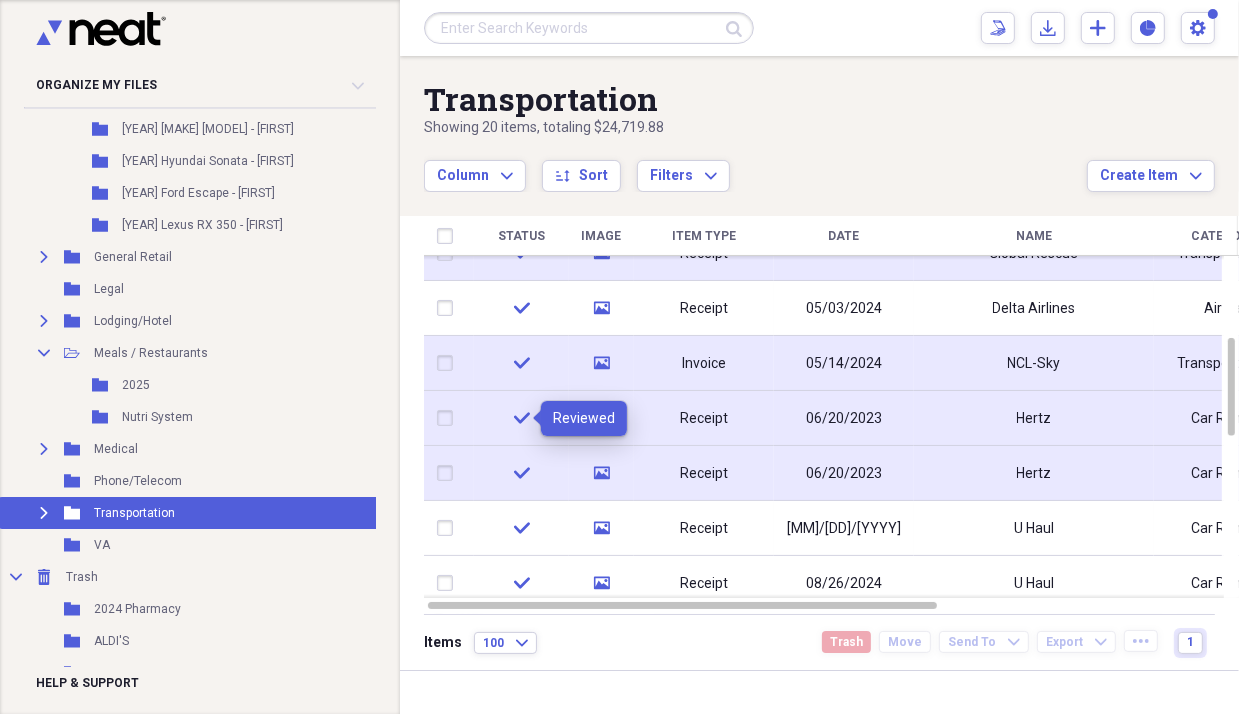 click on "check" 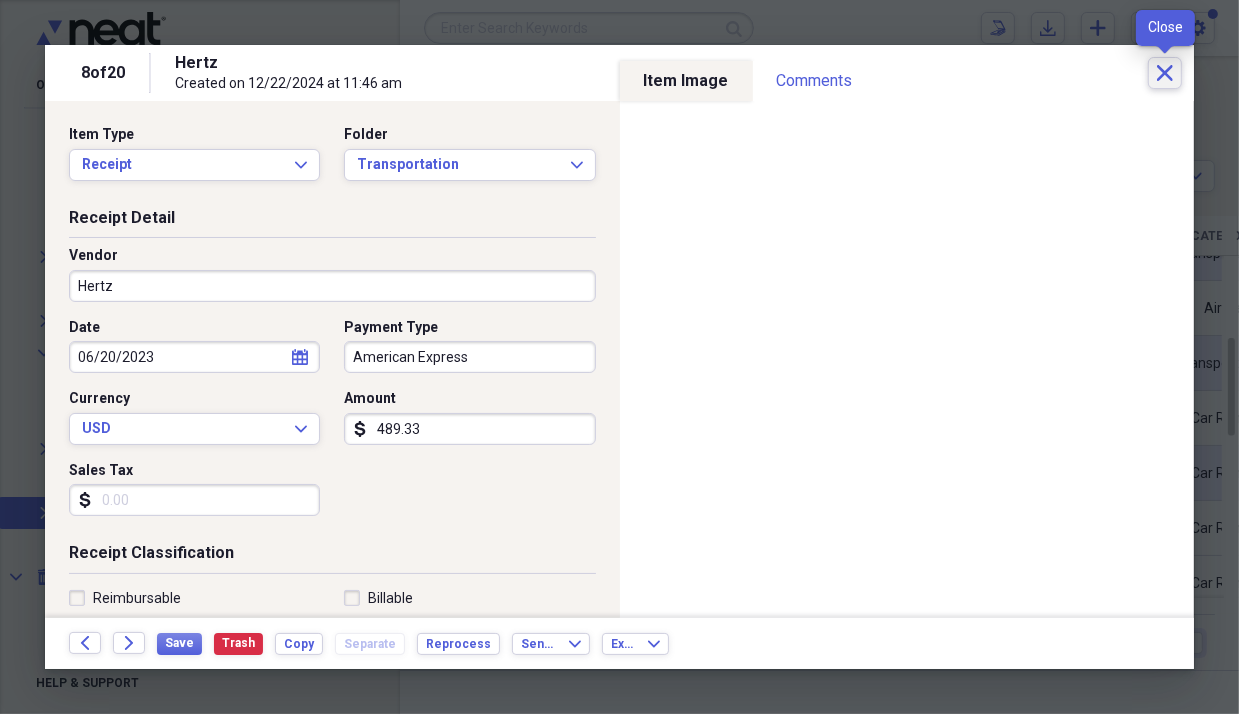 click on "Close" 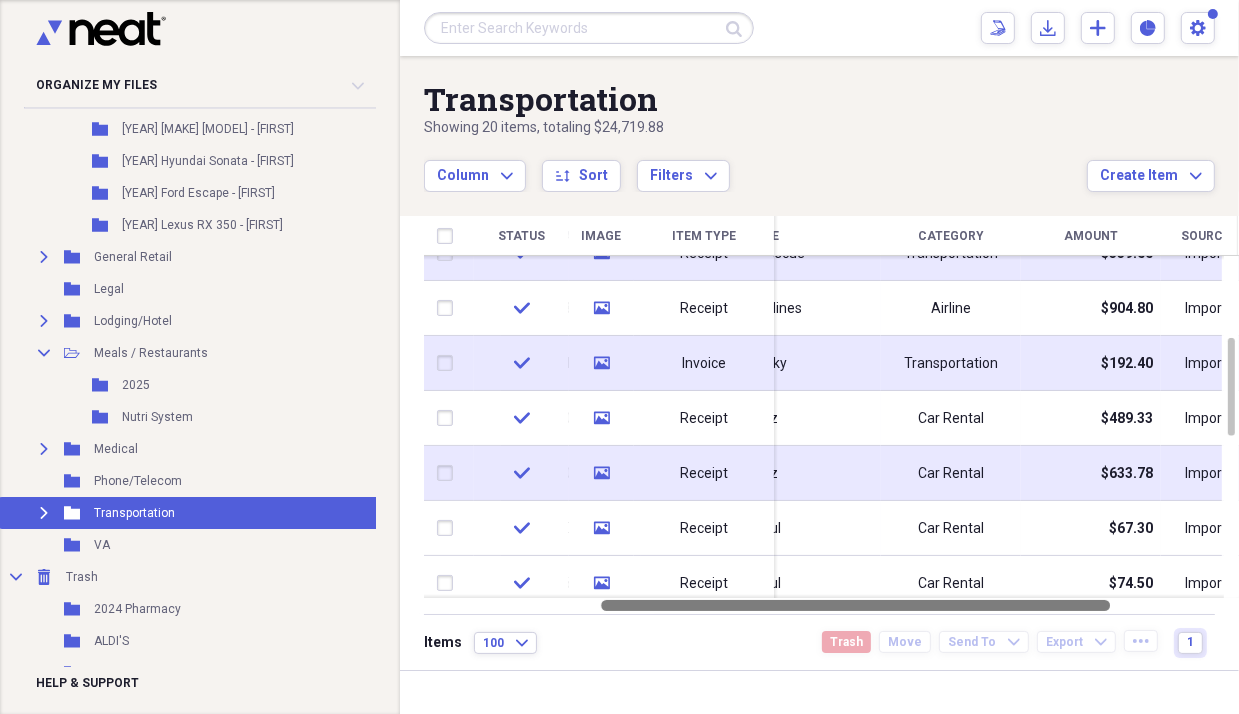drag, startPoint x: 816, startPoint y: 602, endPoint x: 991, endPoint y: 615, distance: 175.4822 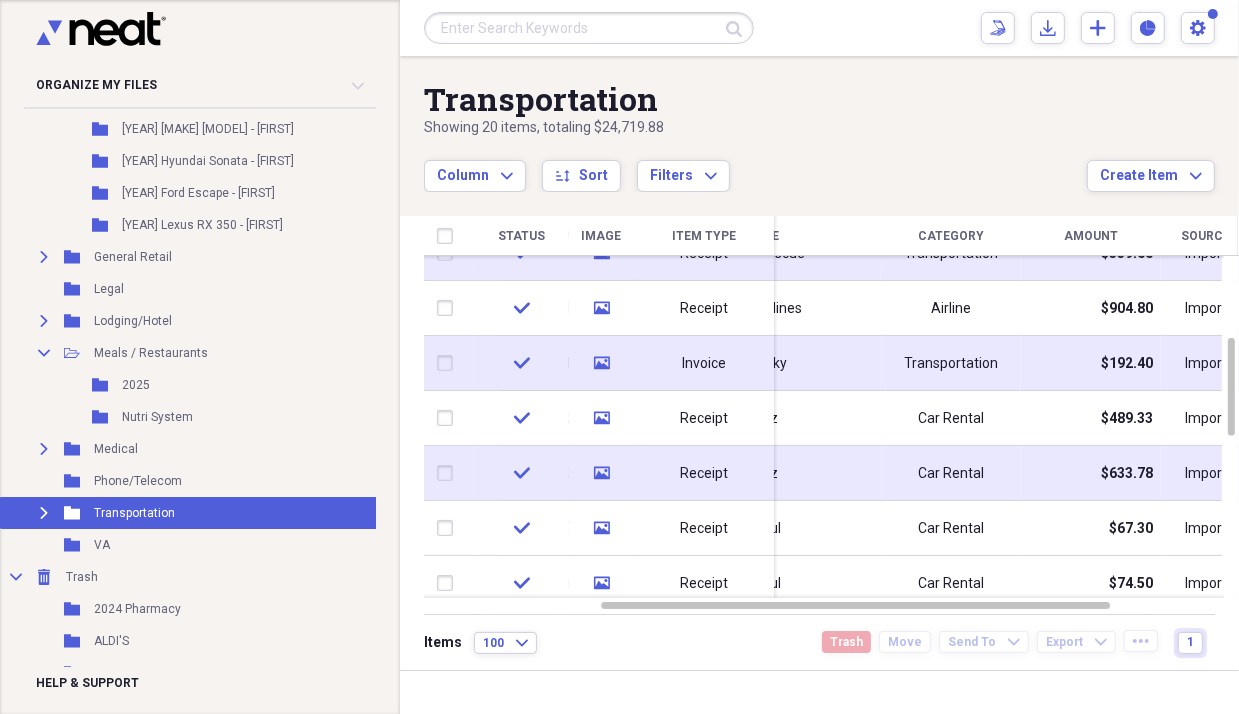 click at bounding box center (449, 473) 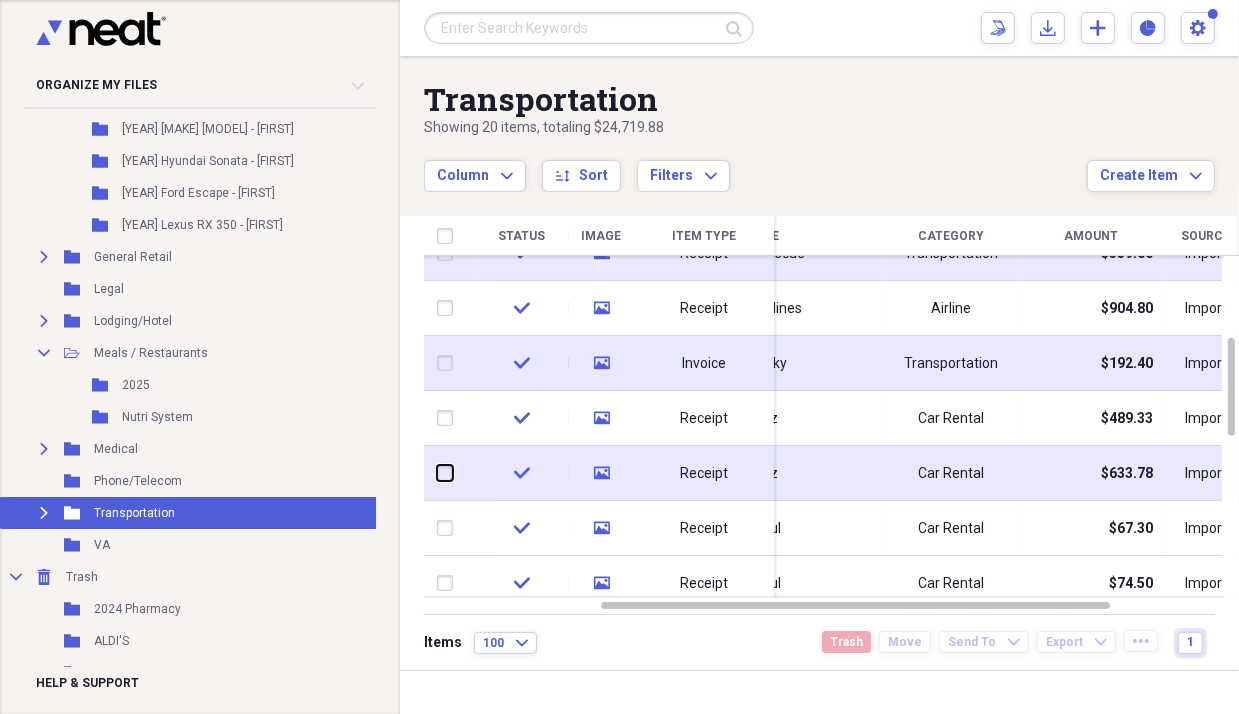 click at bounding box center (437, 473) 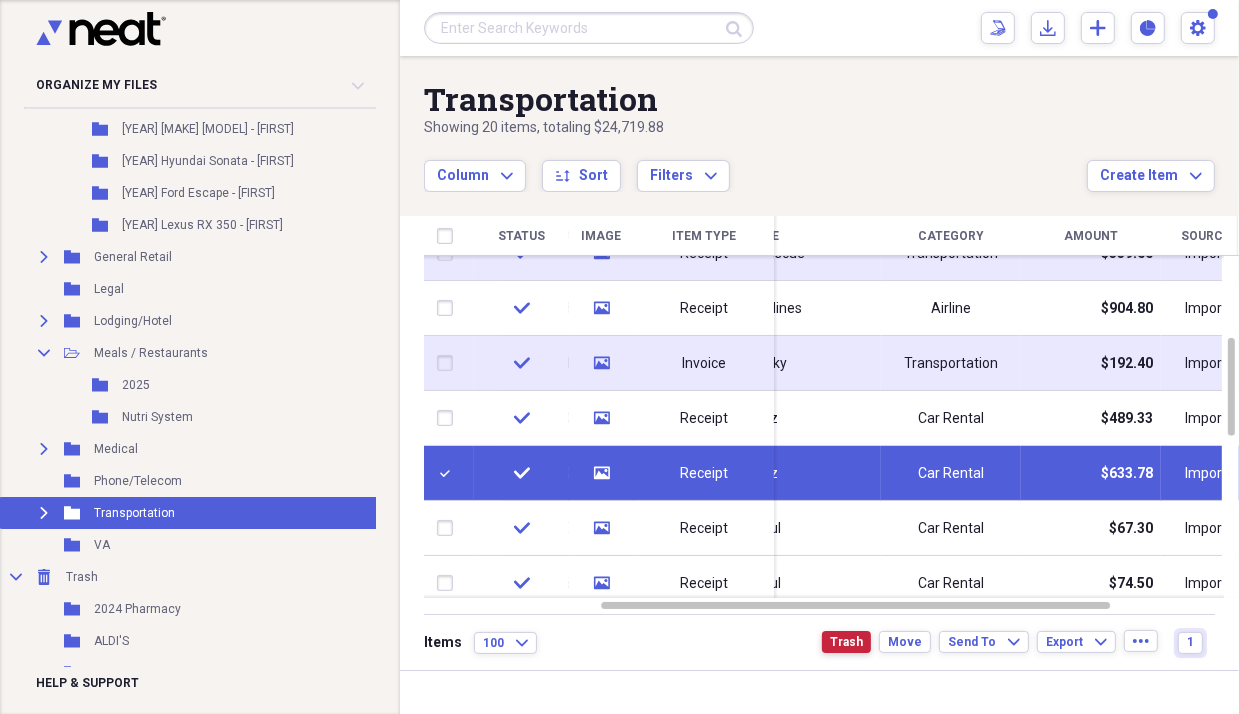 click on "Trash" at bounding box center (846, 642) 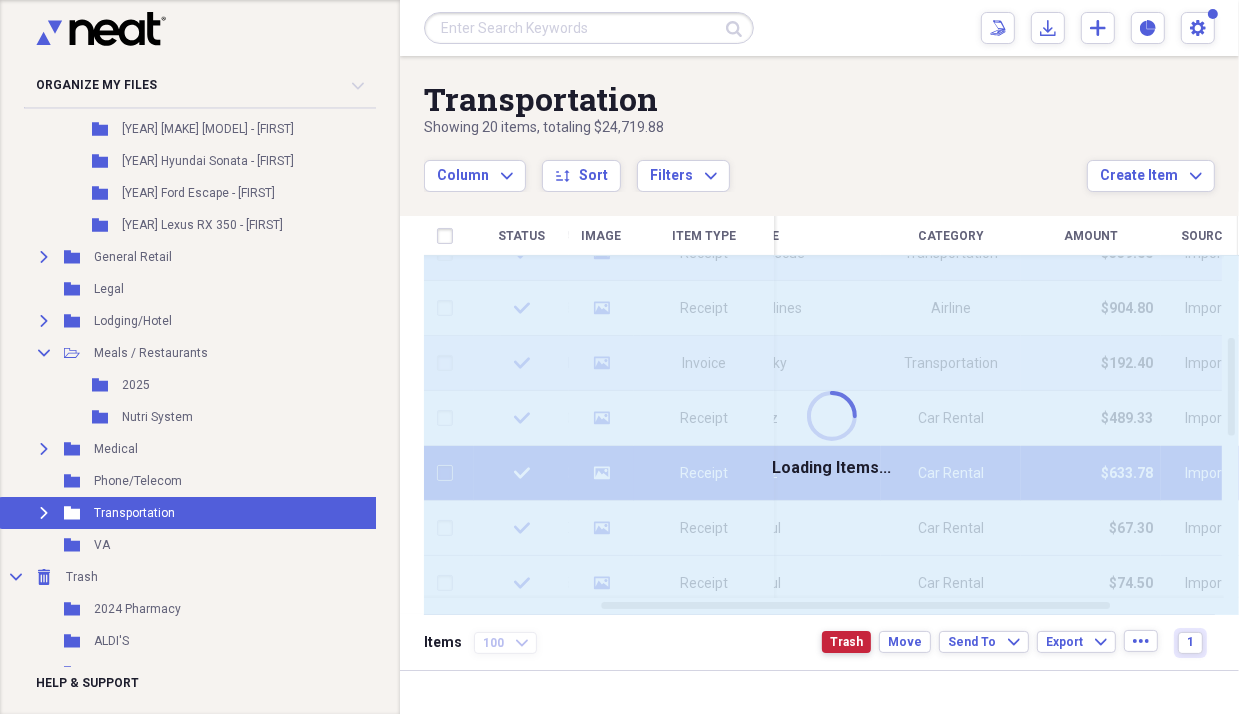 checkbox on "false" 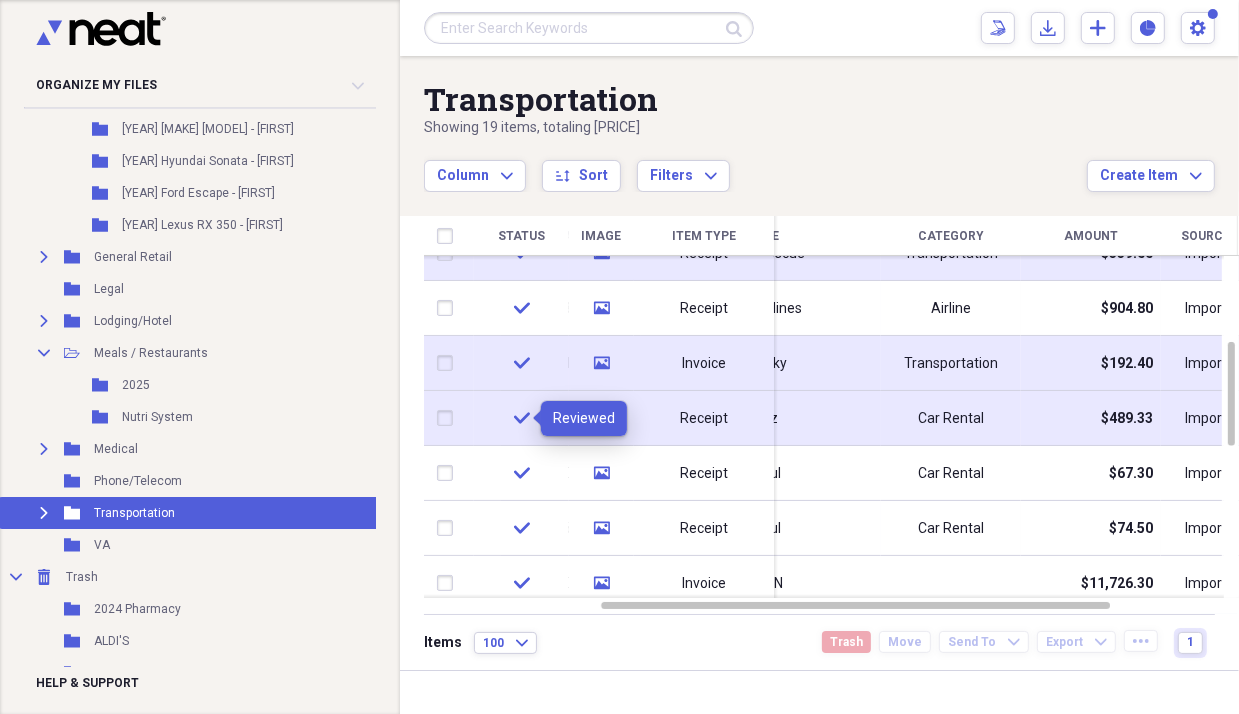 click on "check" 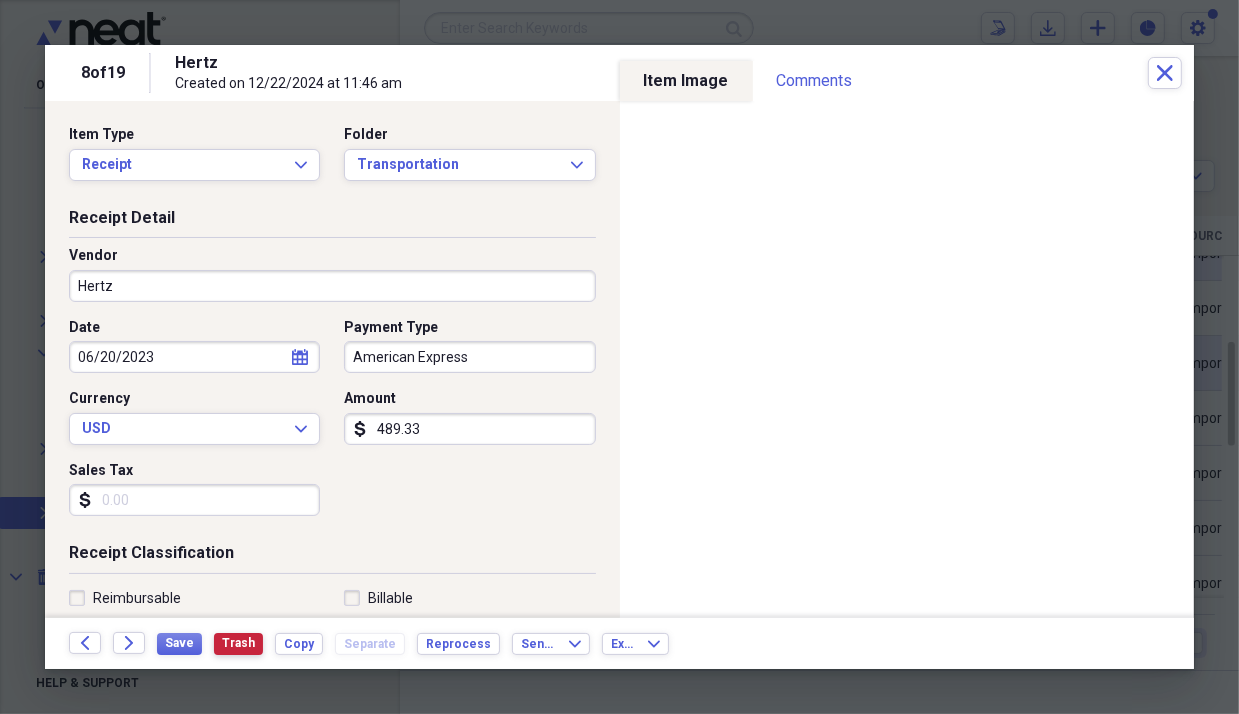 click on "Trash" at bounding box center (238, 643) 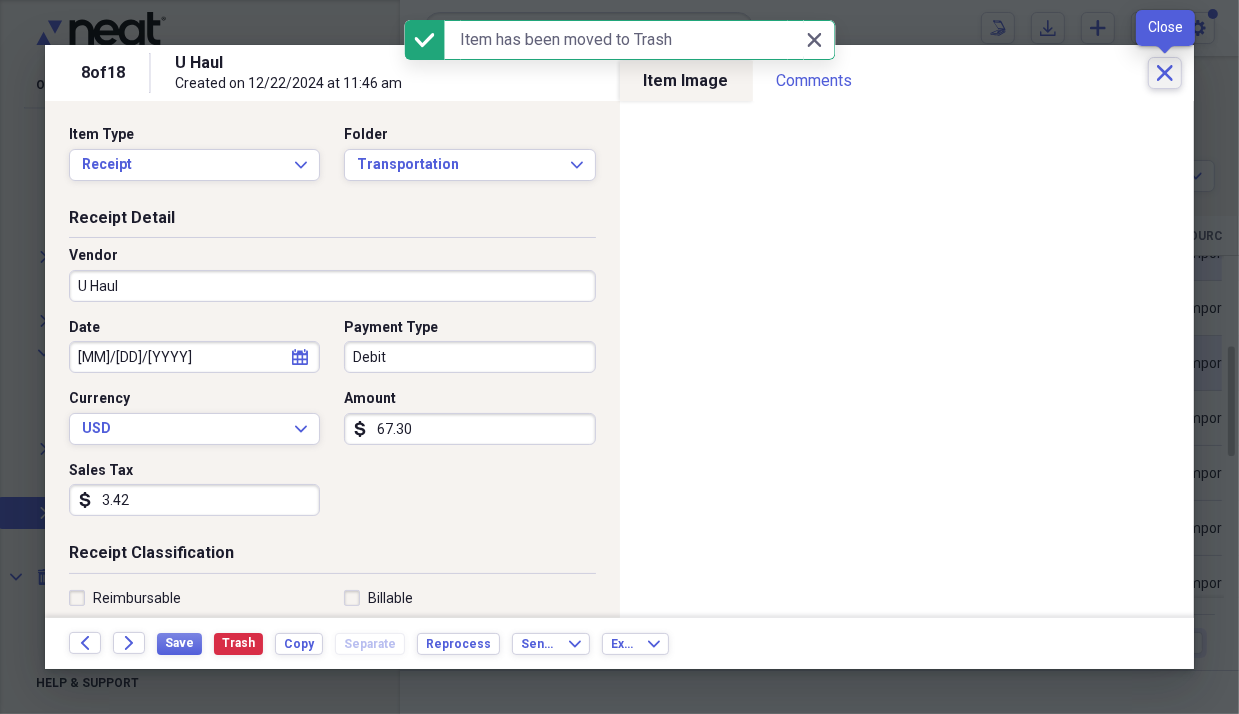 click 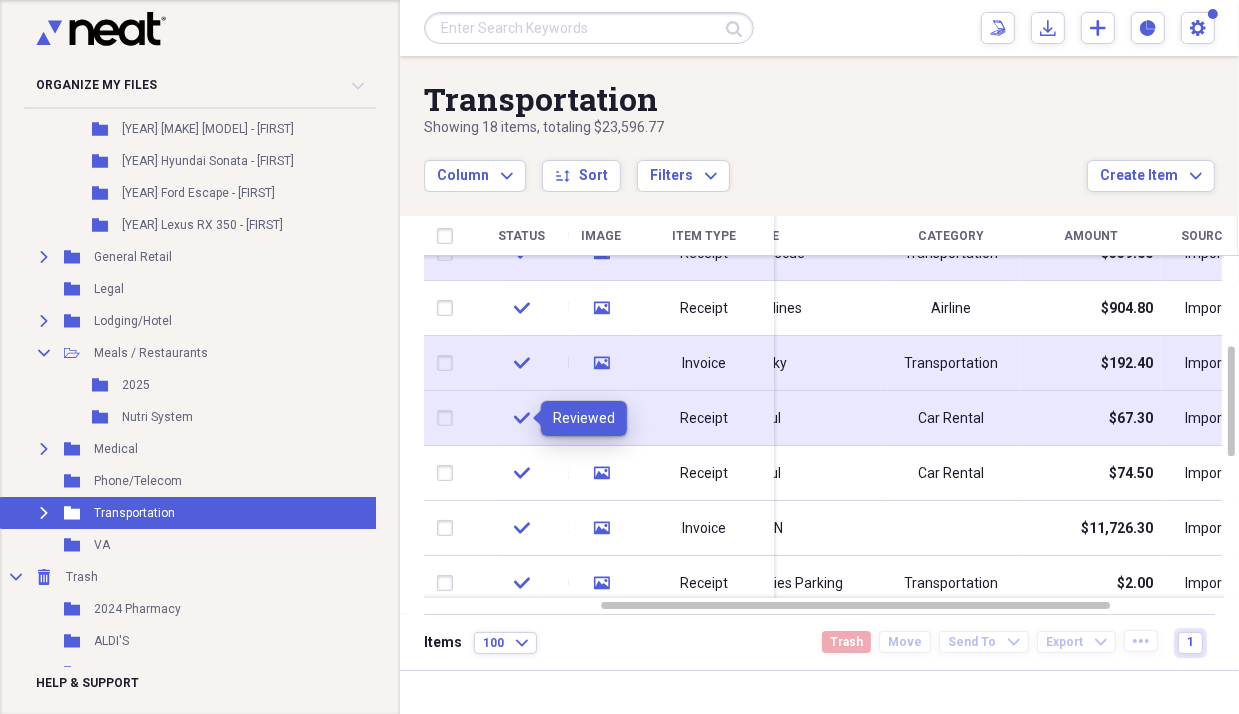 click on "check" 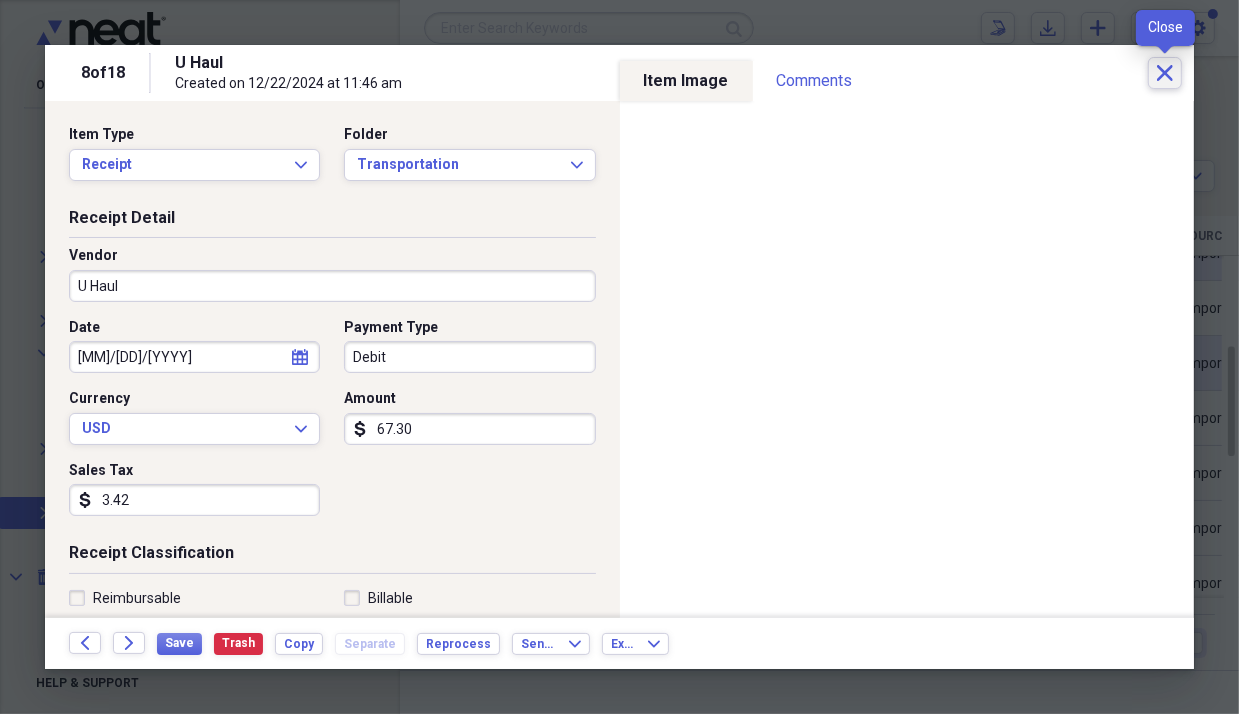 click on "Close" 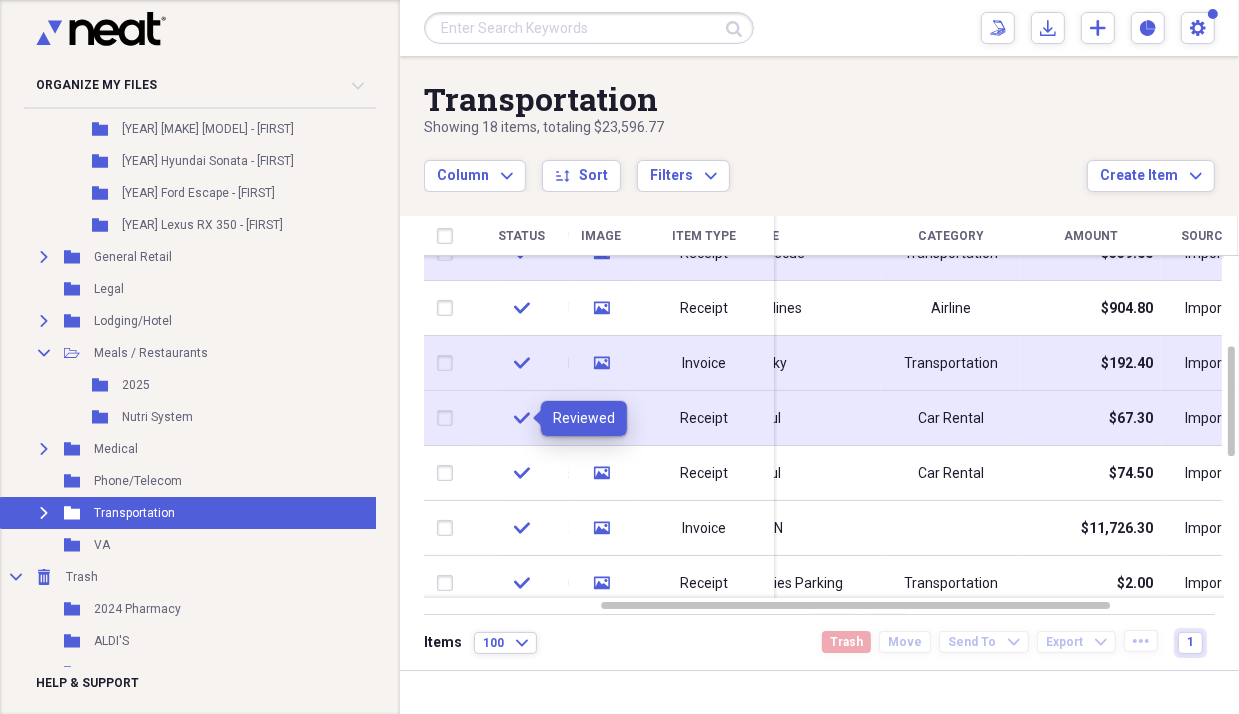 click on "check" 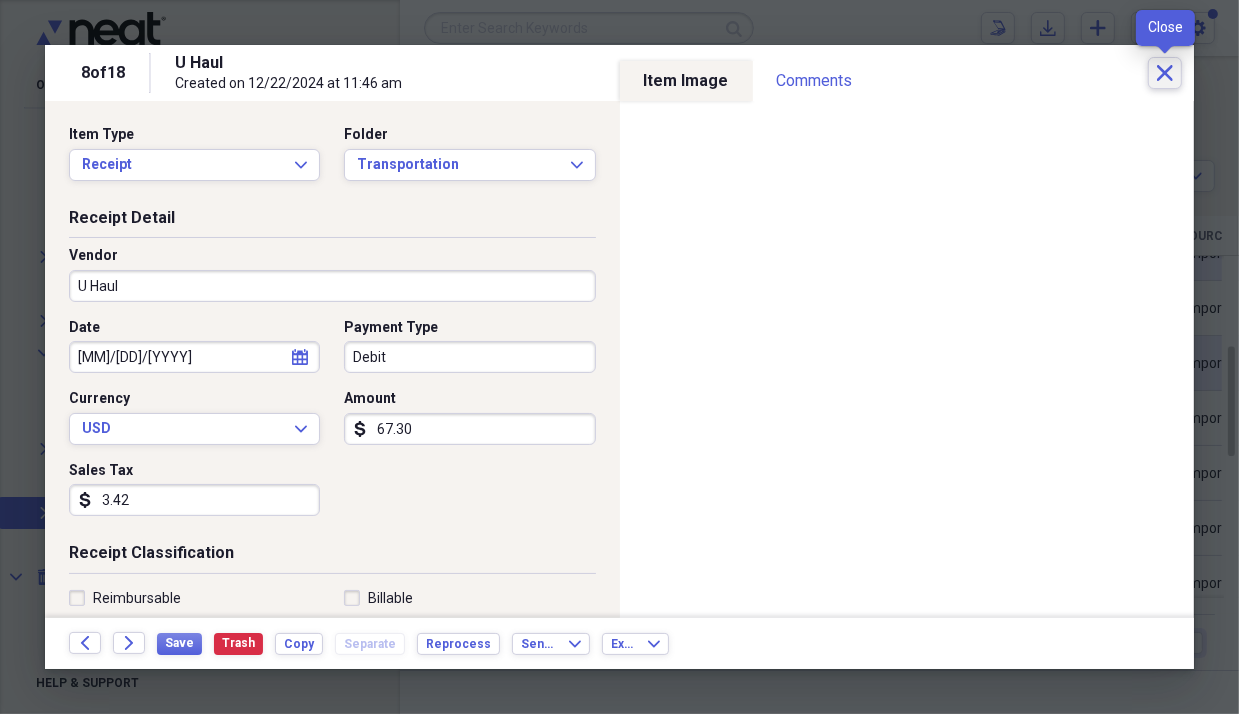 click 